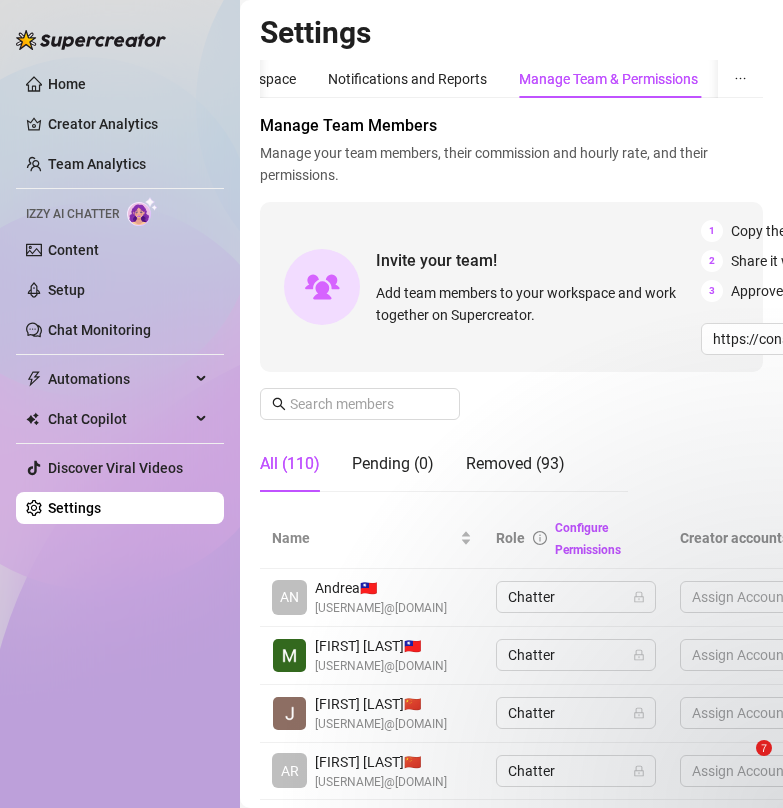 scroll, scrollTop: 0, scrollLeft: 0, axis: both 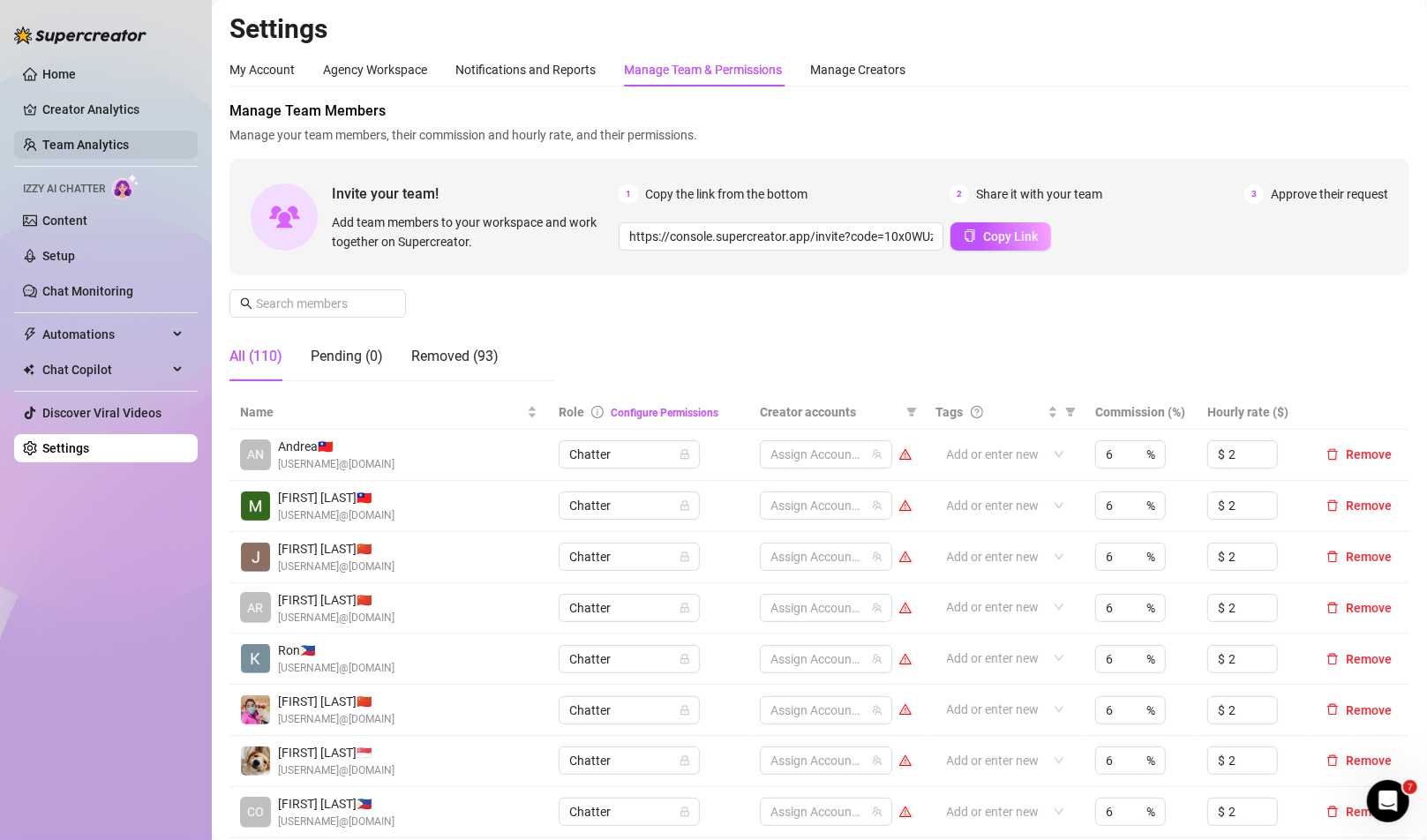 click on "Team Analytics" at bounding box center [86, 145] 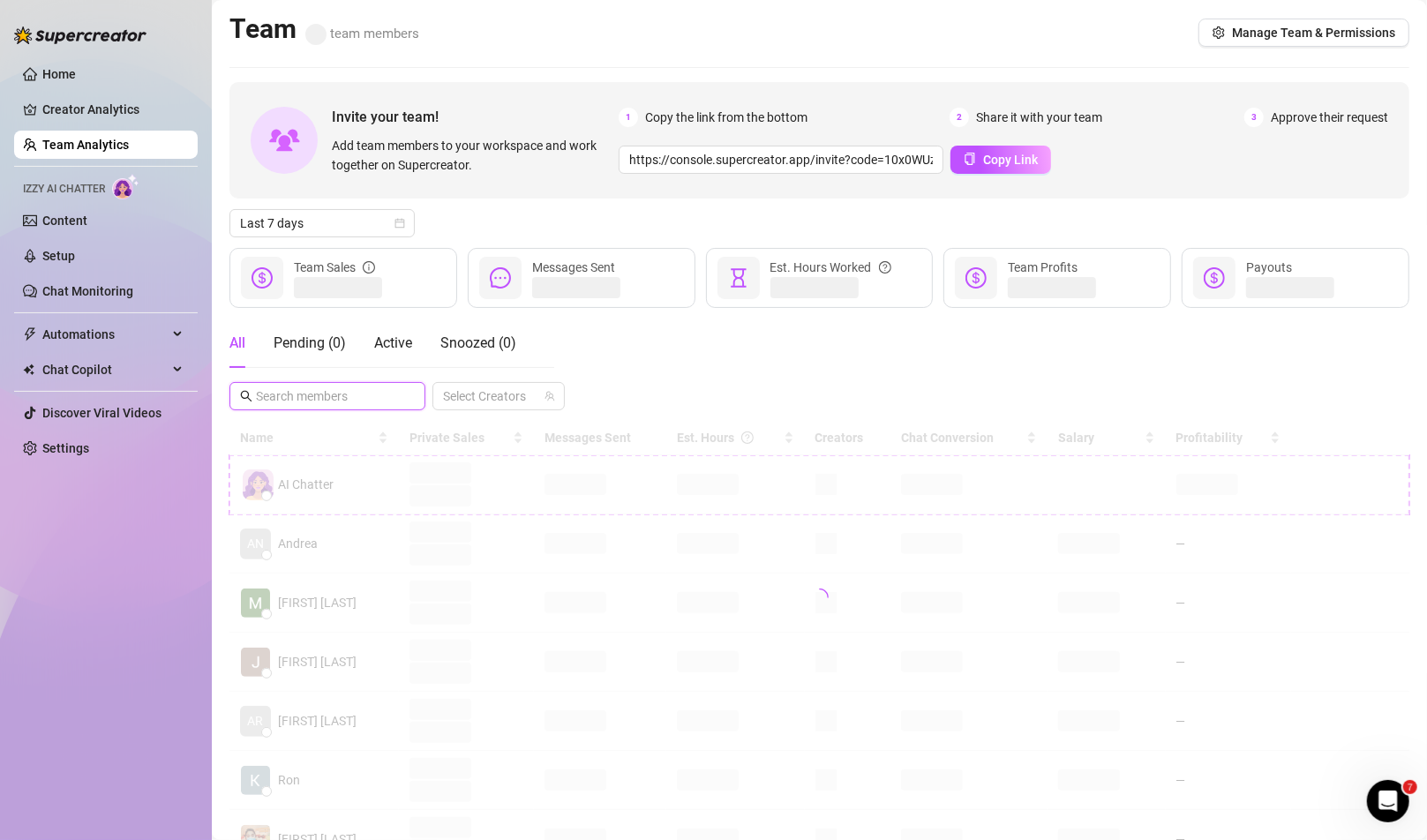 click at bounding box center [328, 396] 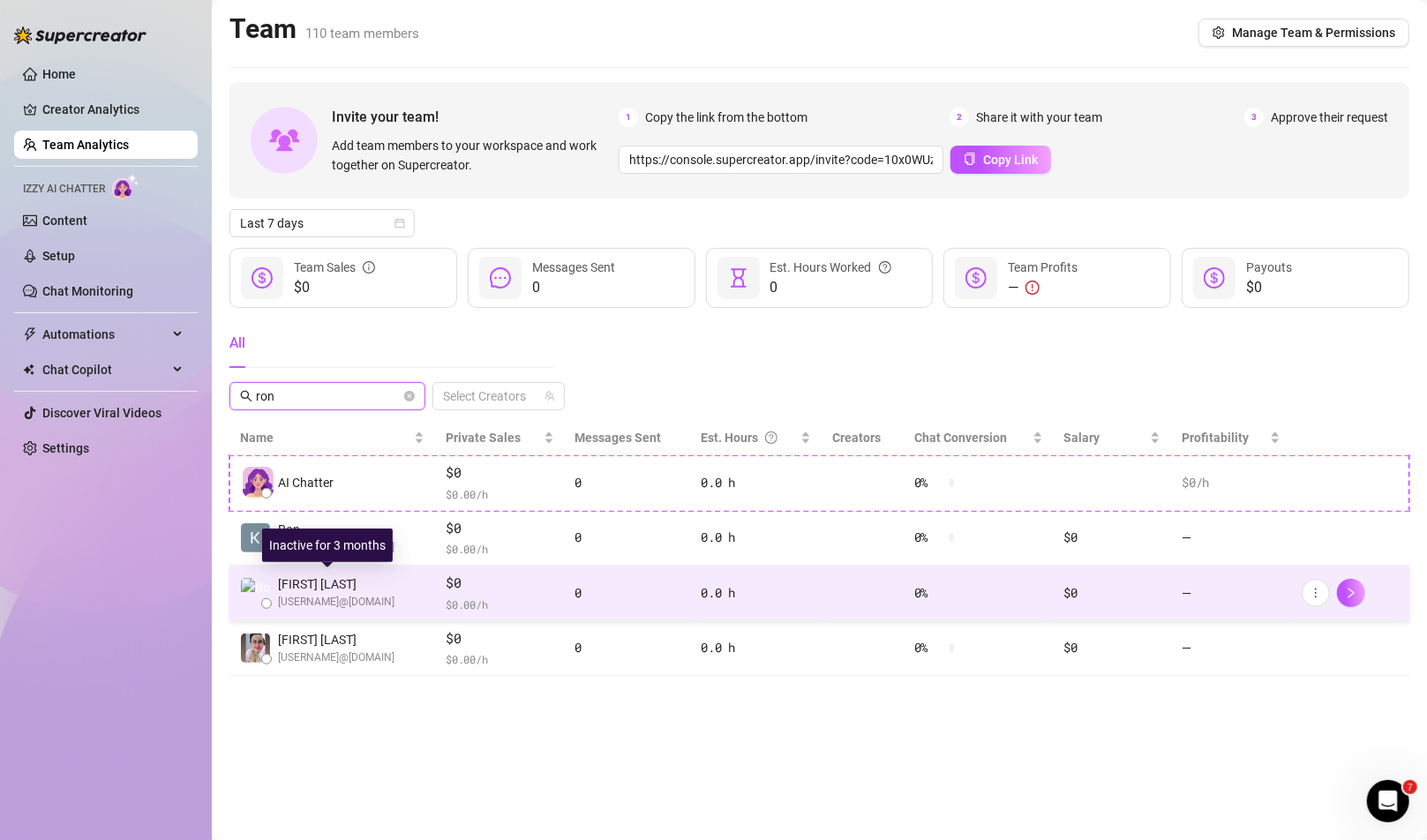 type on "ron" 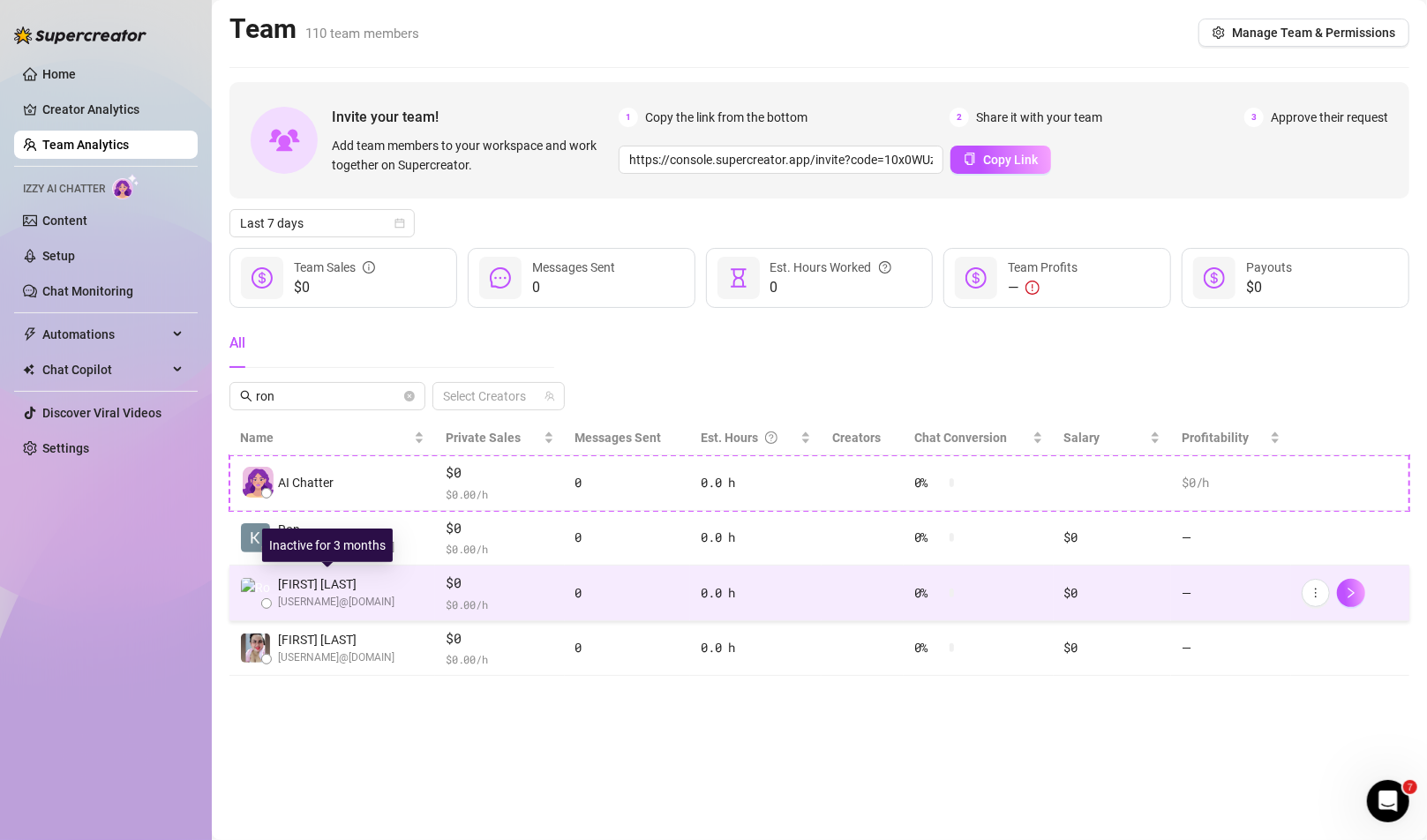 click on "[FIRST] [LAST]" at bounding box center (336, 584) 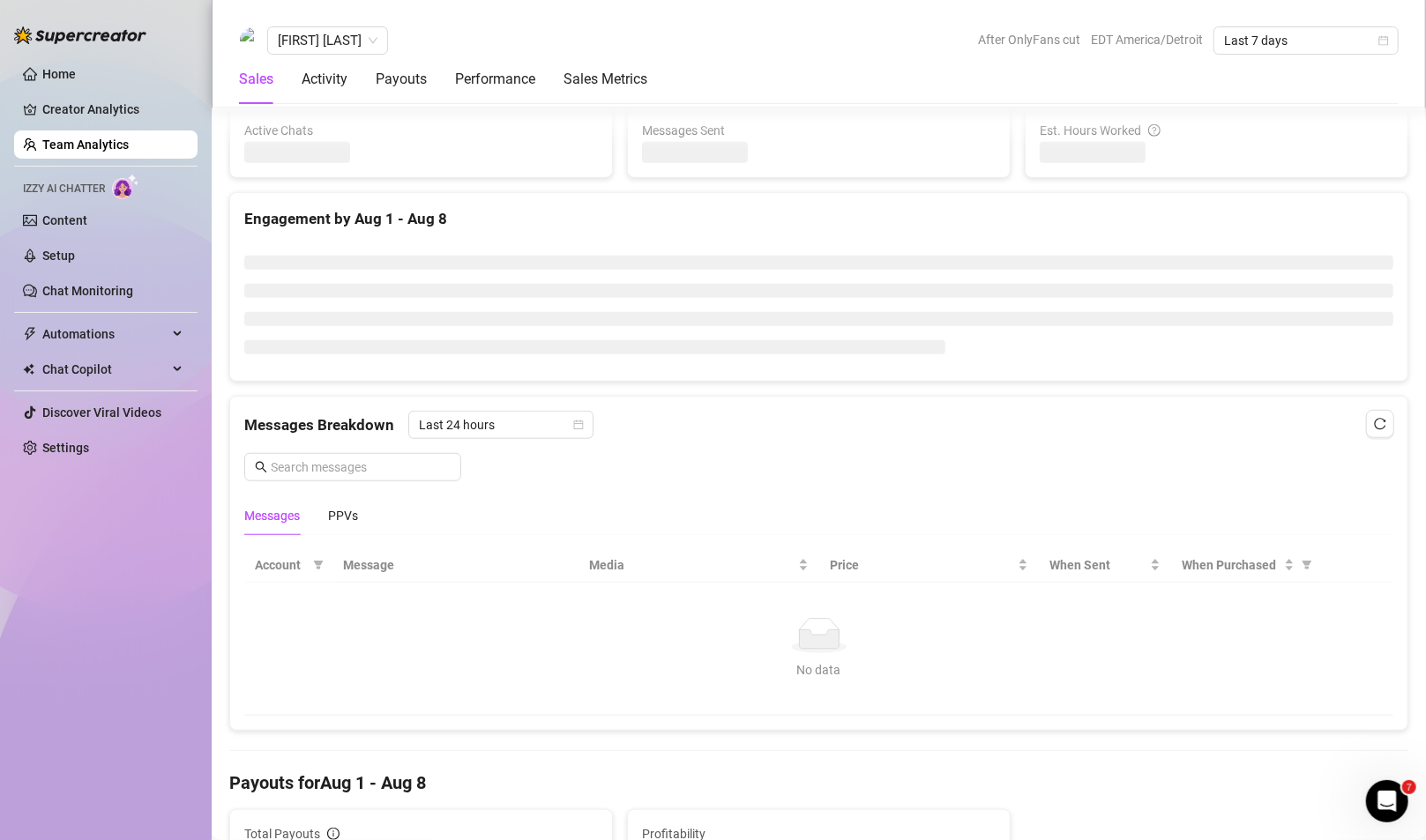 scroll, scrollTop: 793, scrollLeft: 0, axis: vertical 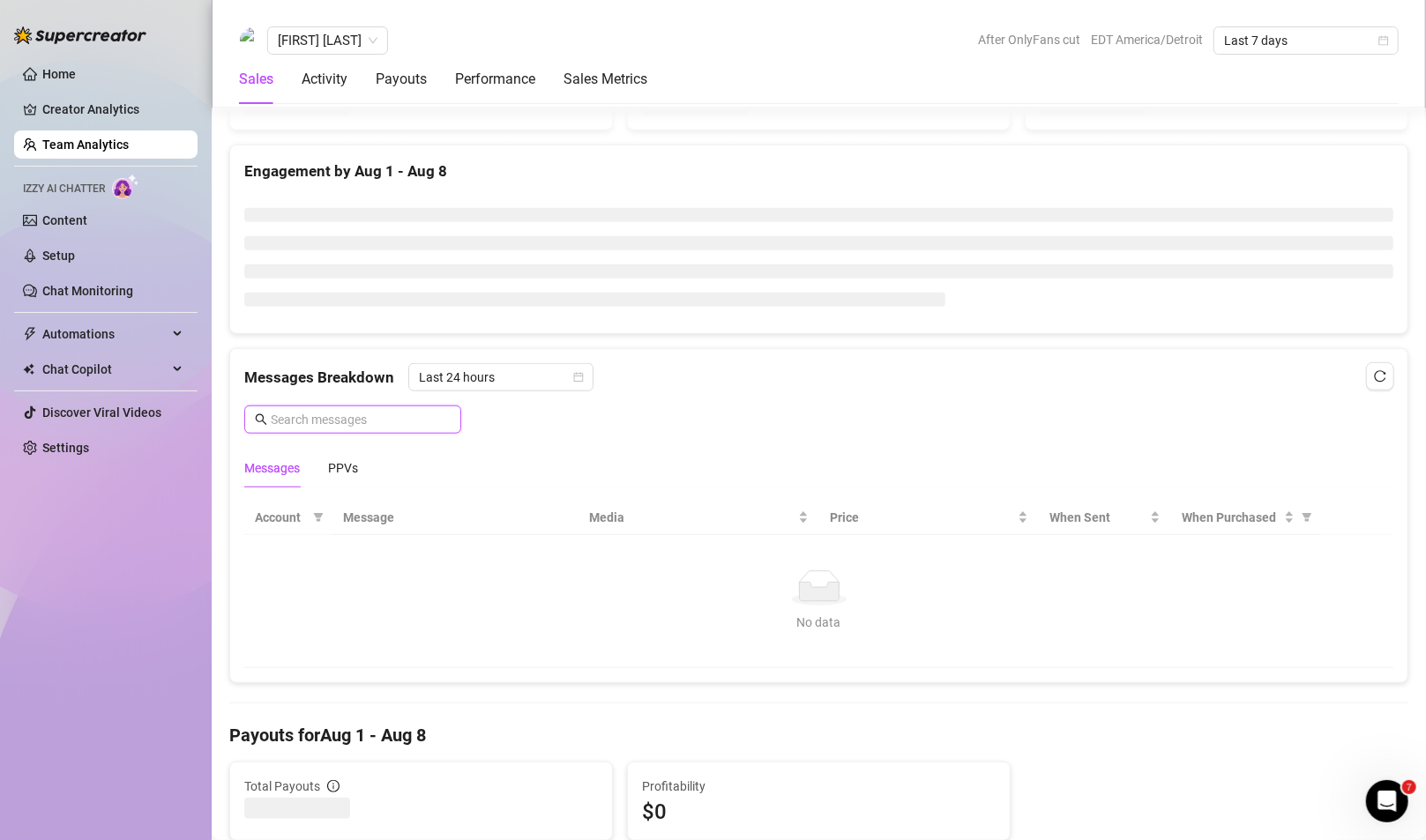 click at bounding box center [361, 420] 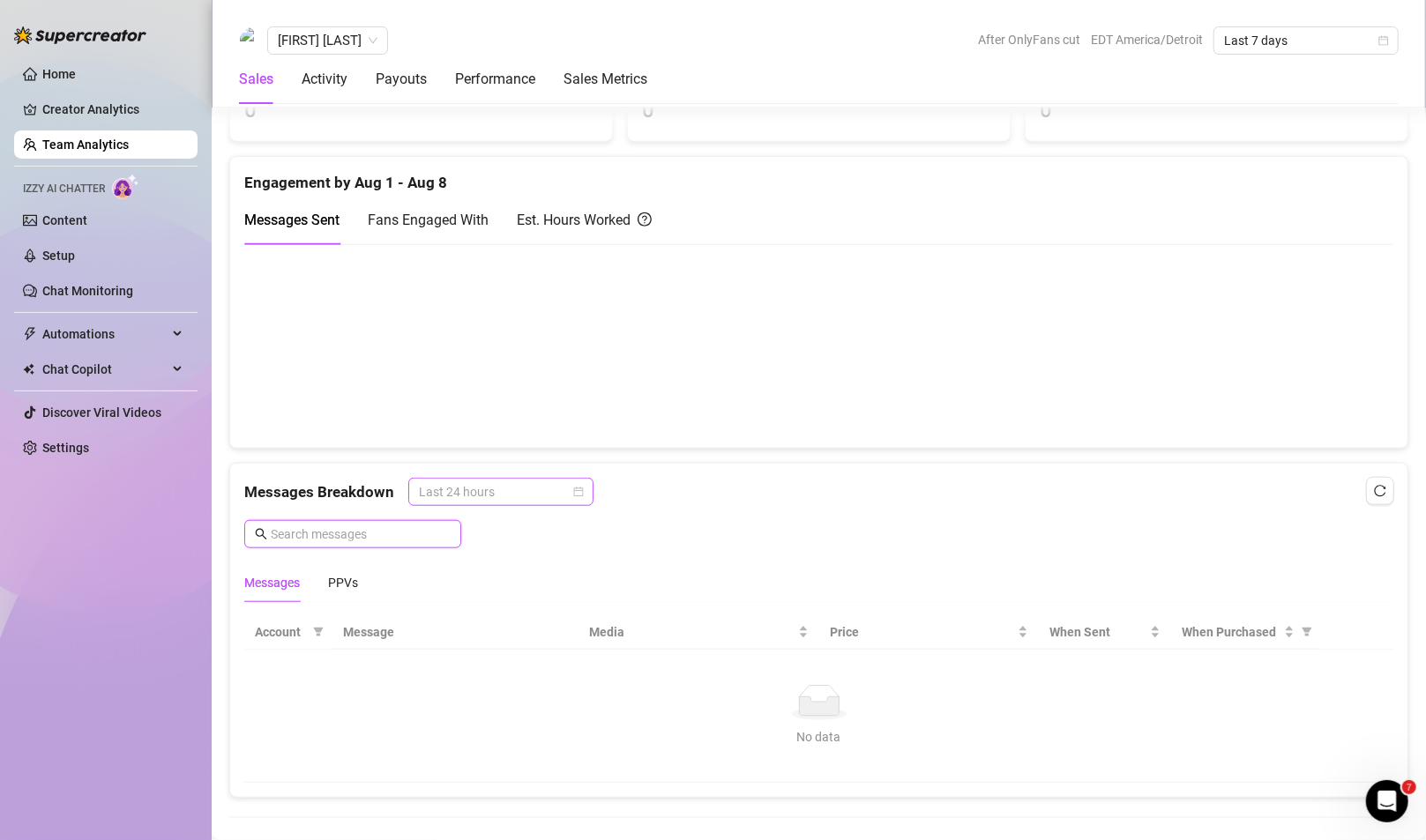 drag, startPoint x: 516, startPoint y: 489, endPoint x: 571, endPoint y: 475, distance: 57 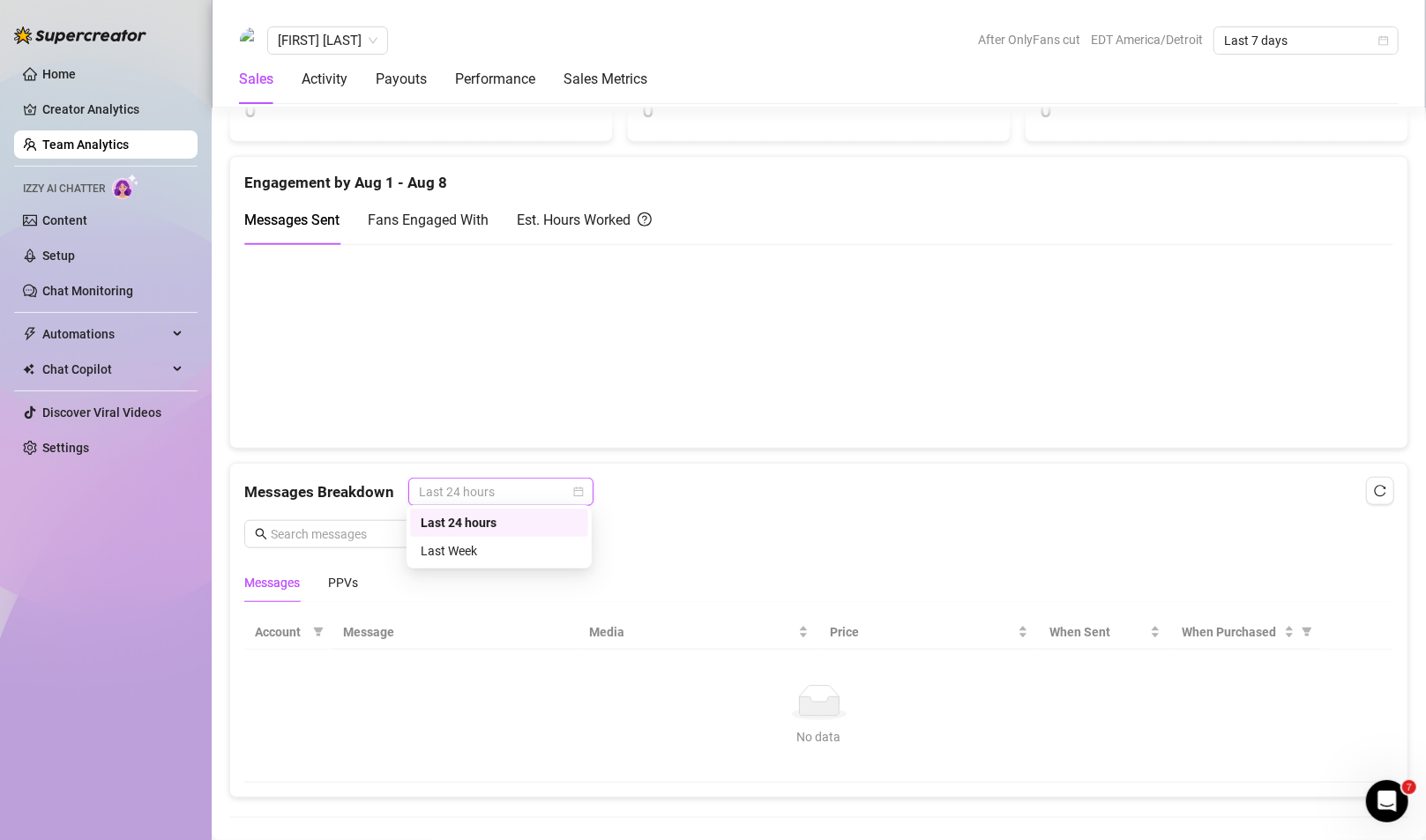 click 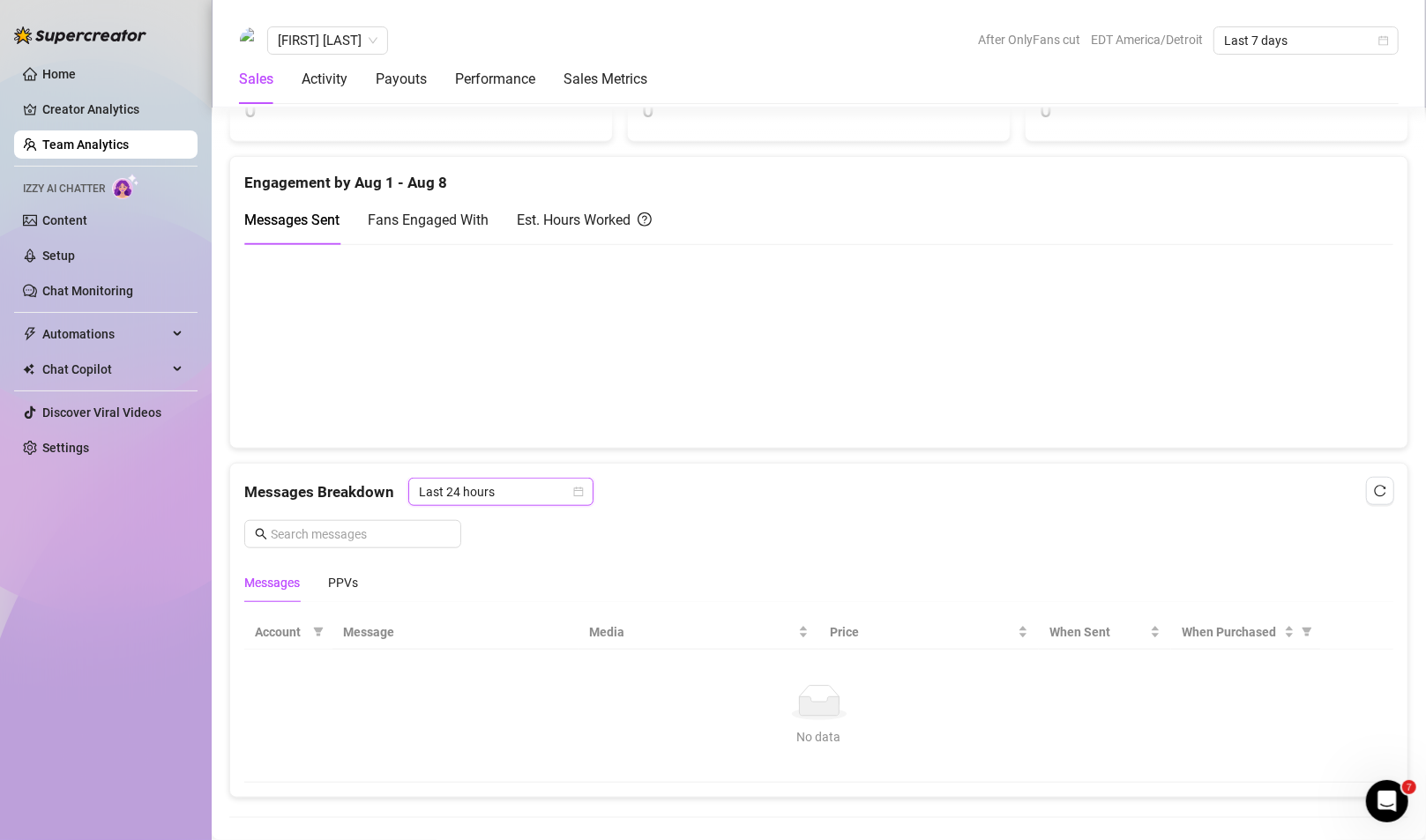 click 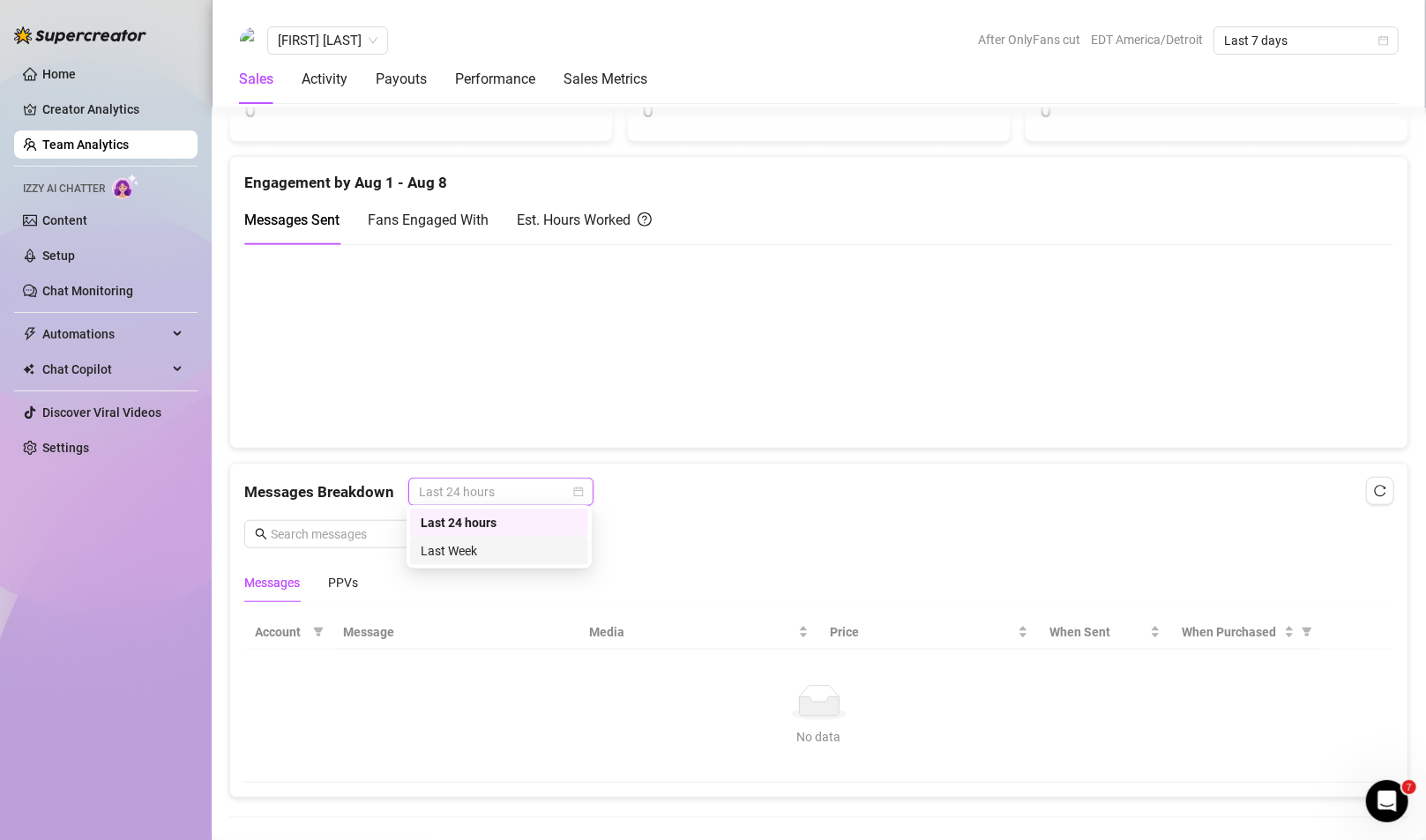 click on "Last Week" at bounding box center (499, 551) 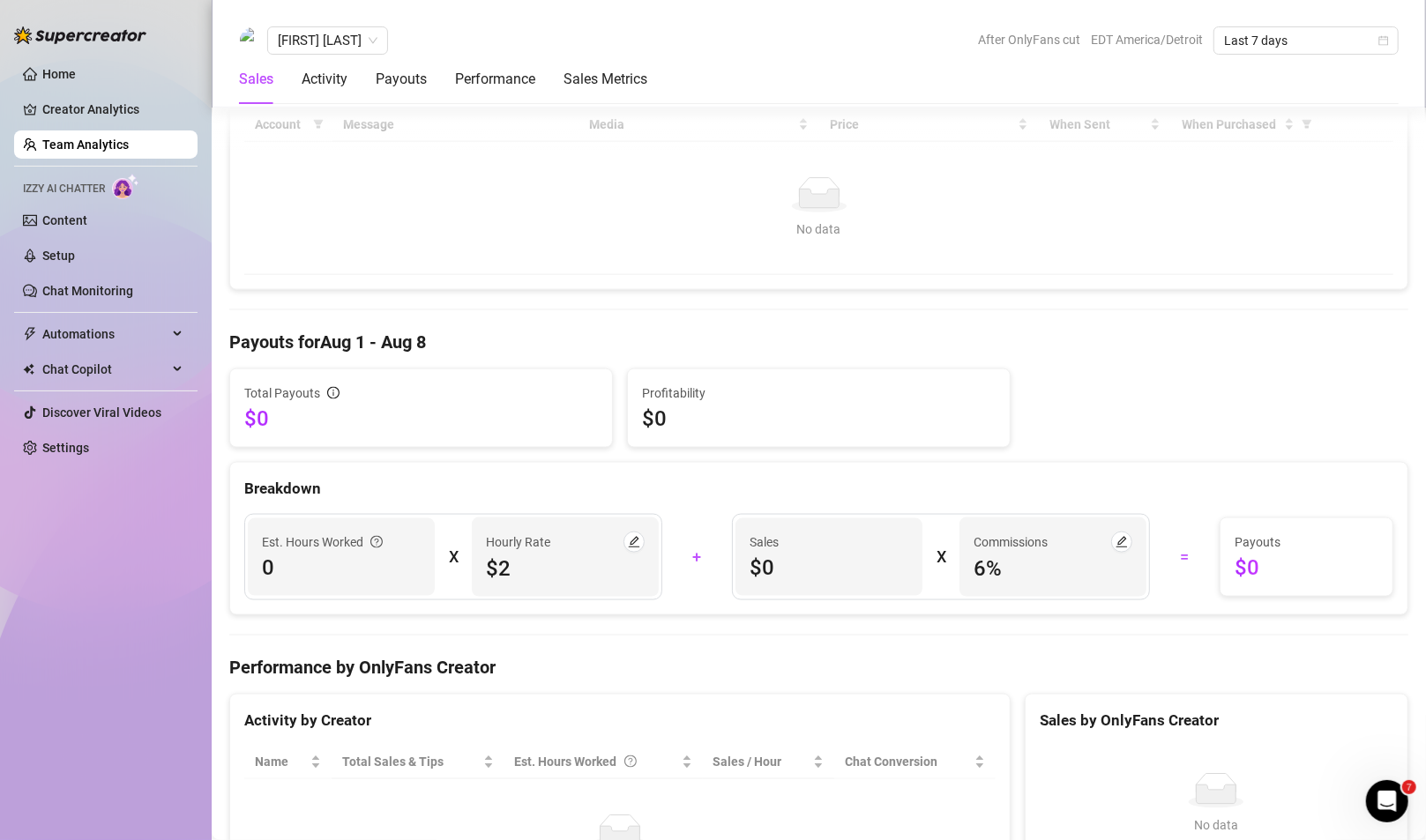 scroll, scrollTop: 1498, scrollLeft: 0, axis: vertical 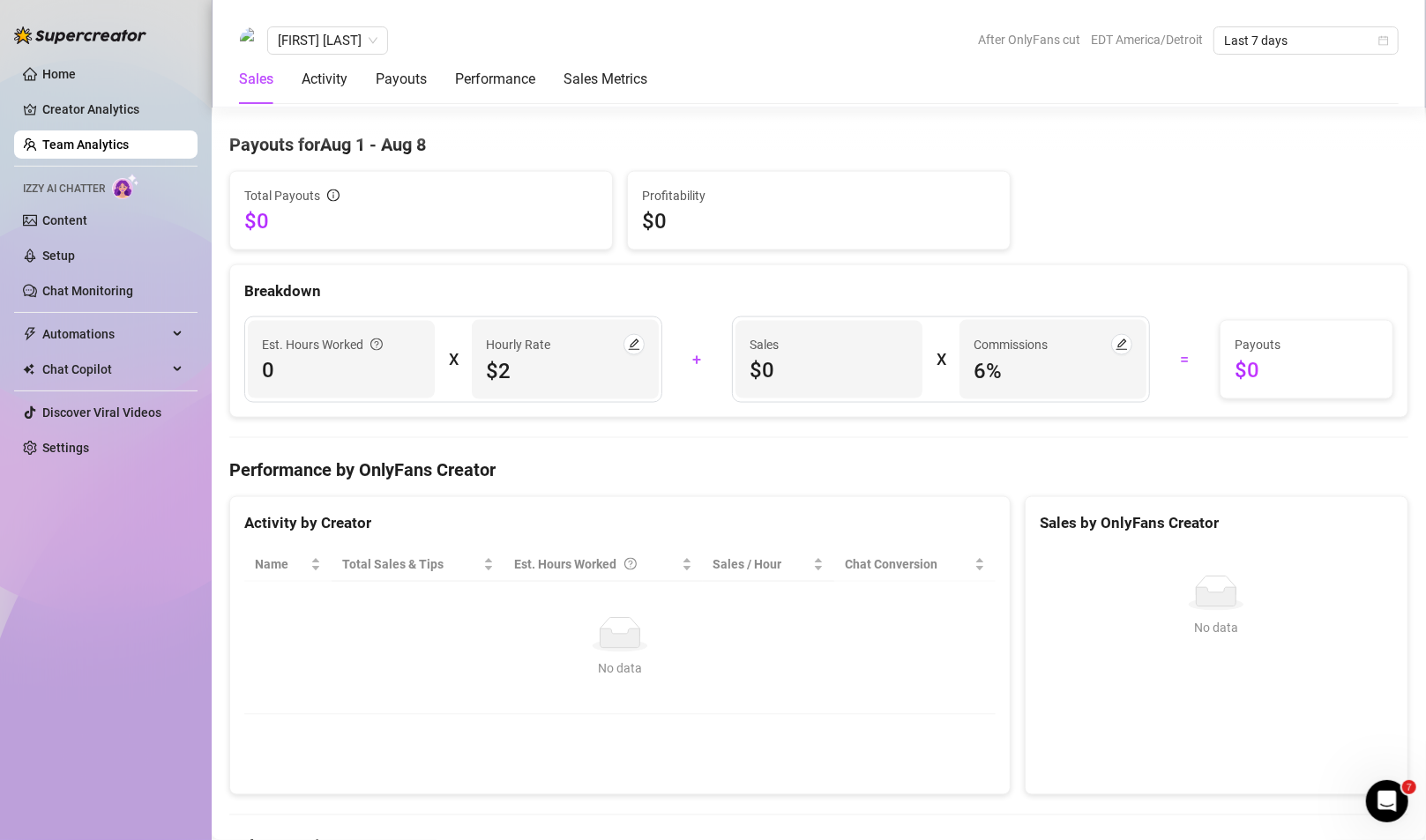 click on "Performance by OnlyFans Creator" at bounding box center [818, 470] 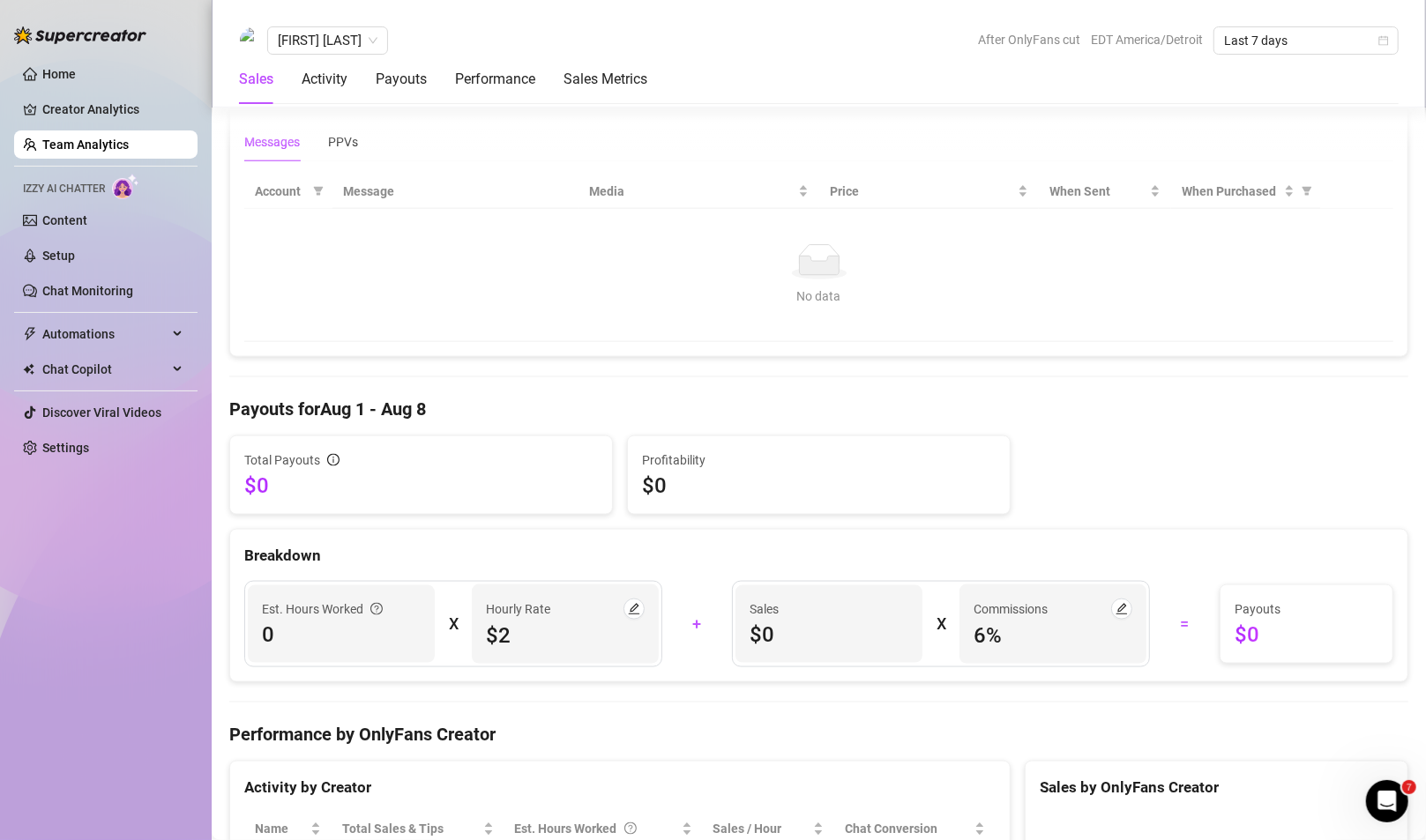 scroll, scrollTop: 970, scrollLeft: 0, axis: vertical 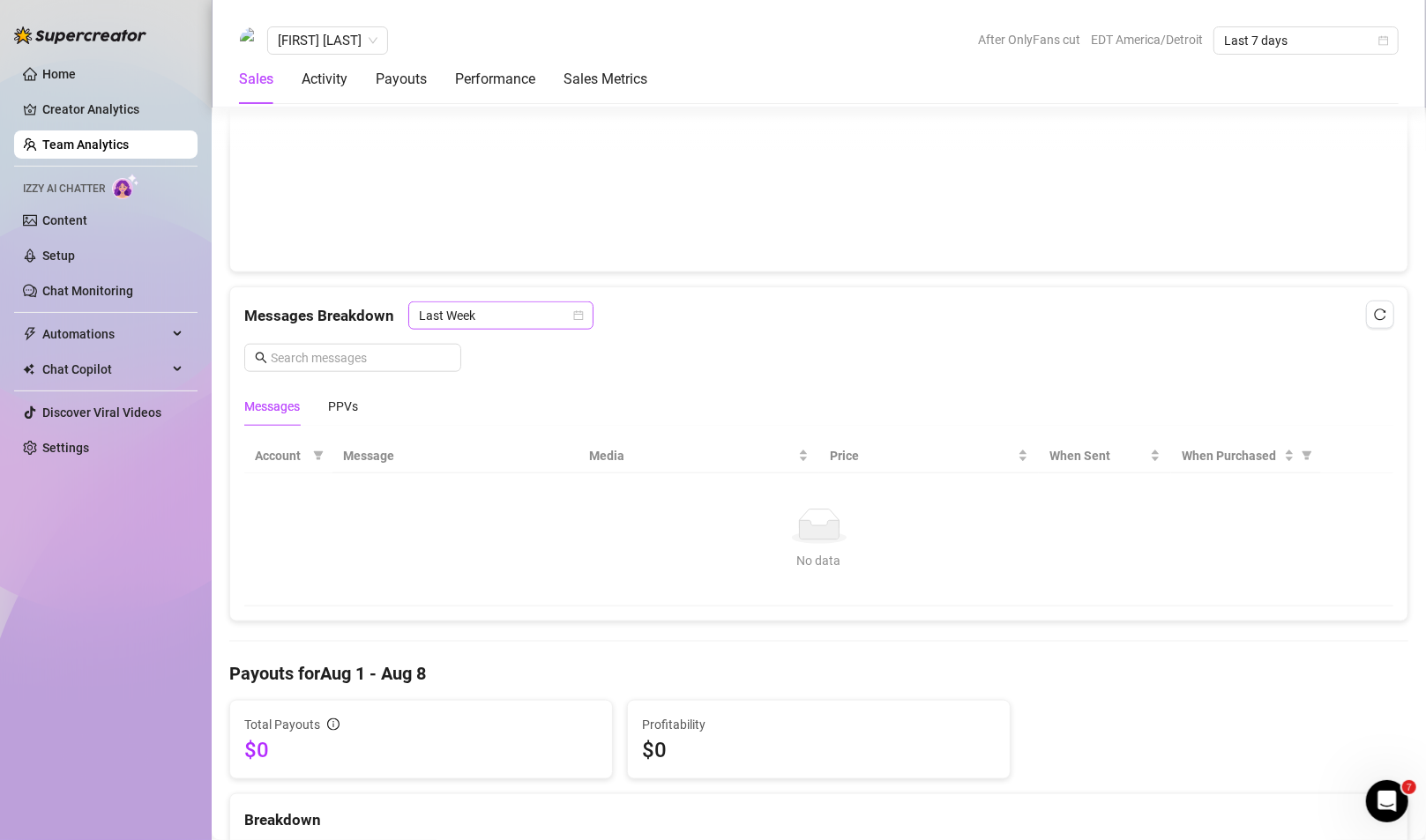 click 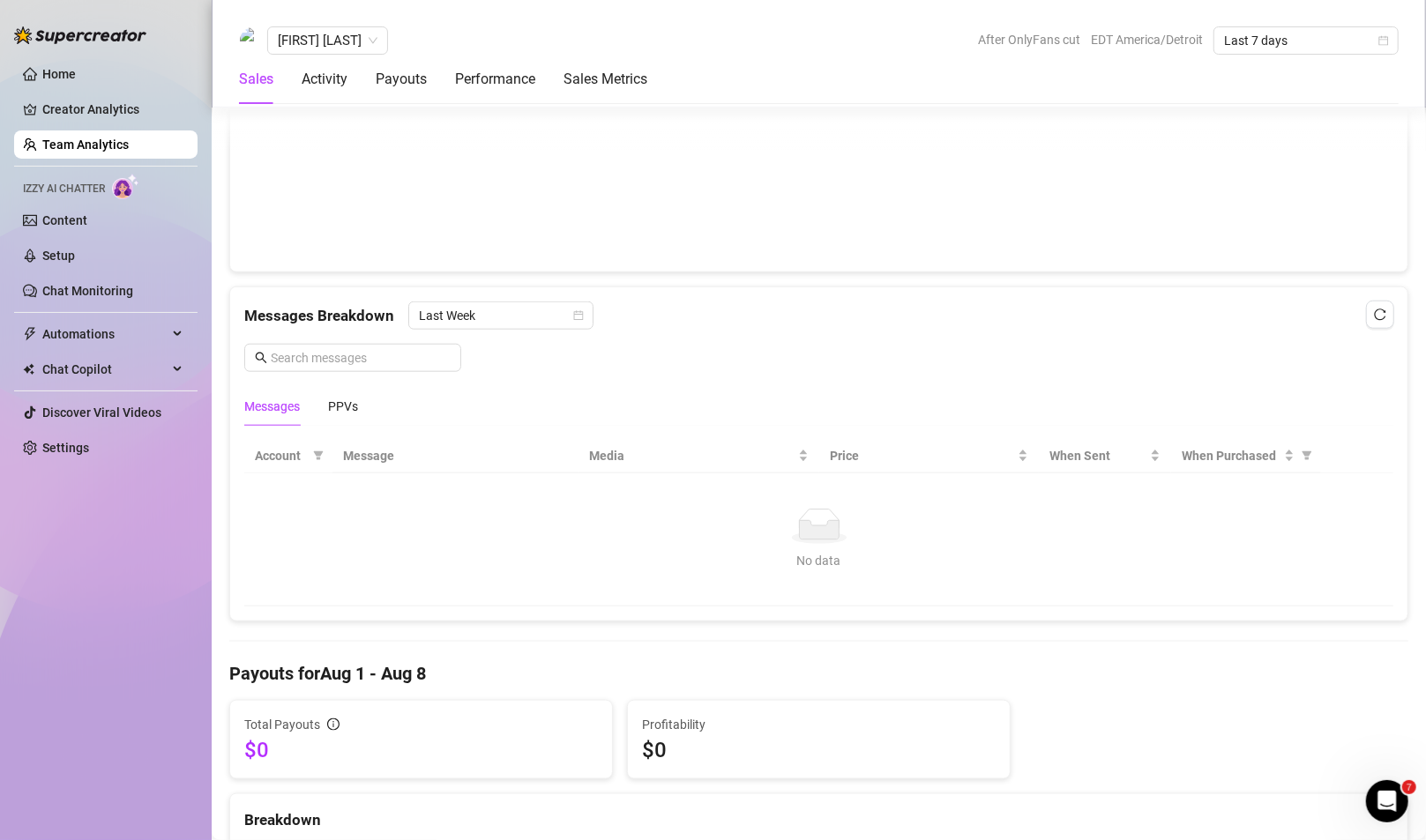 click on "Messages Breakdown Last Week Messages PPVs" at bounding box center [818, 363] 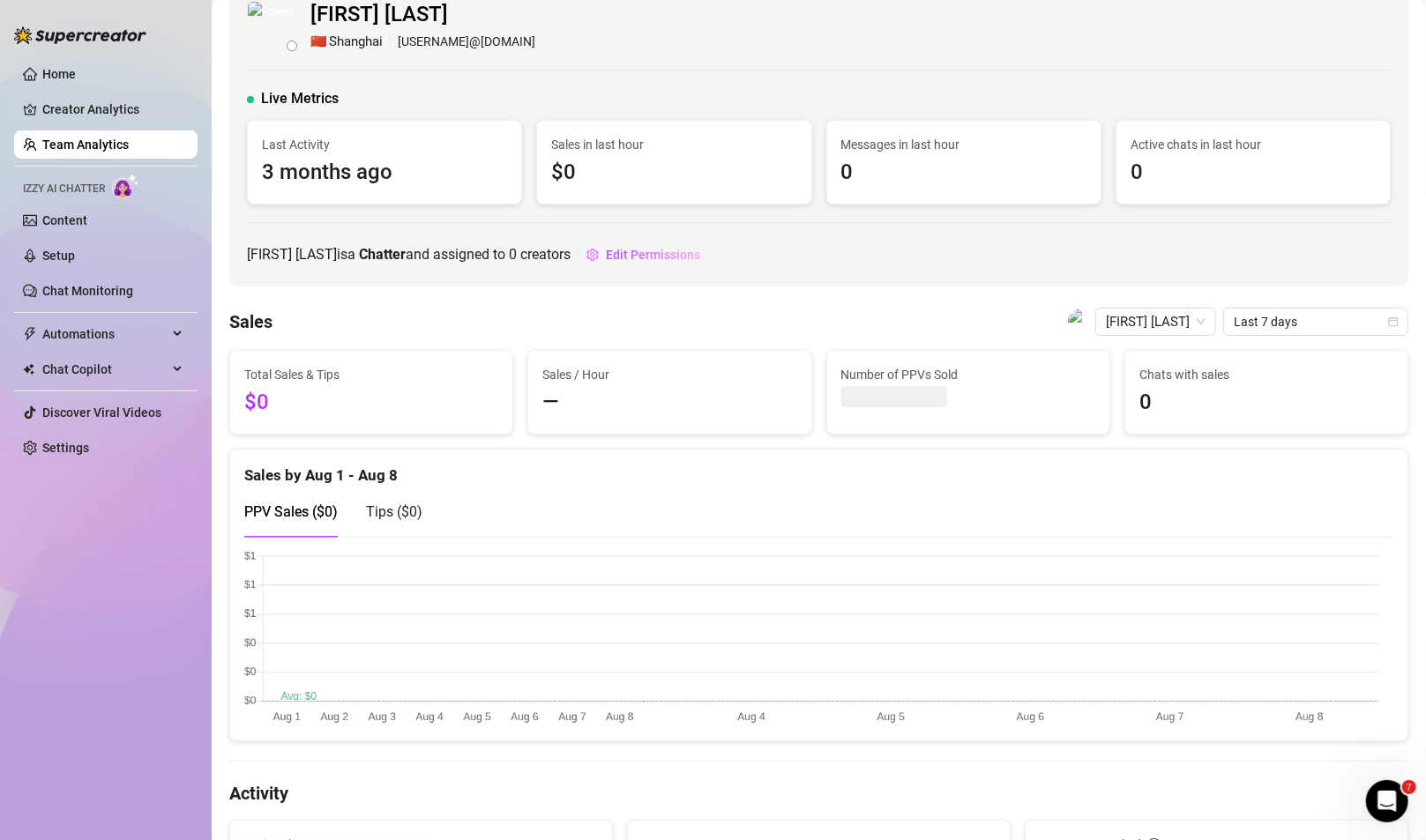 scroll, scrollTop: 0, scrollLeft: 0, axis: both 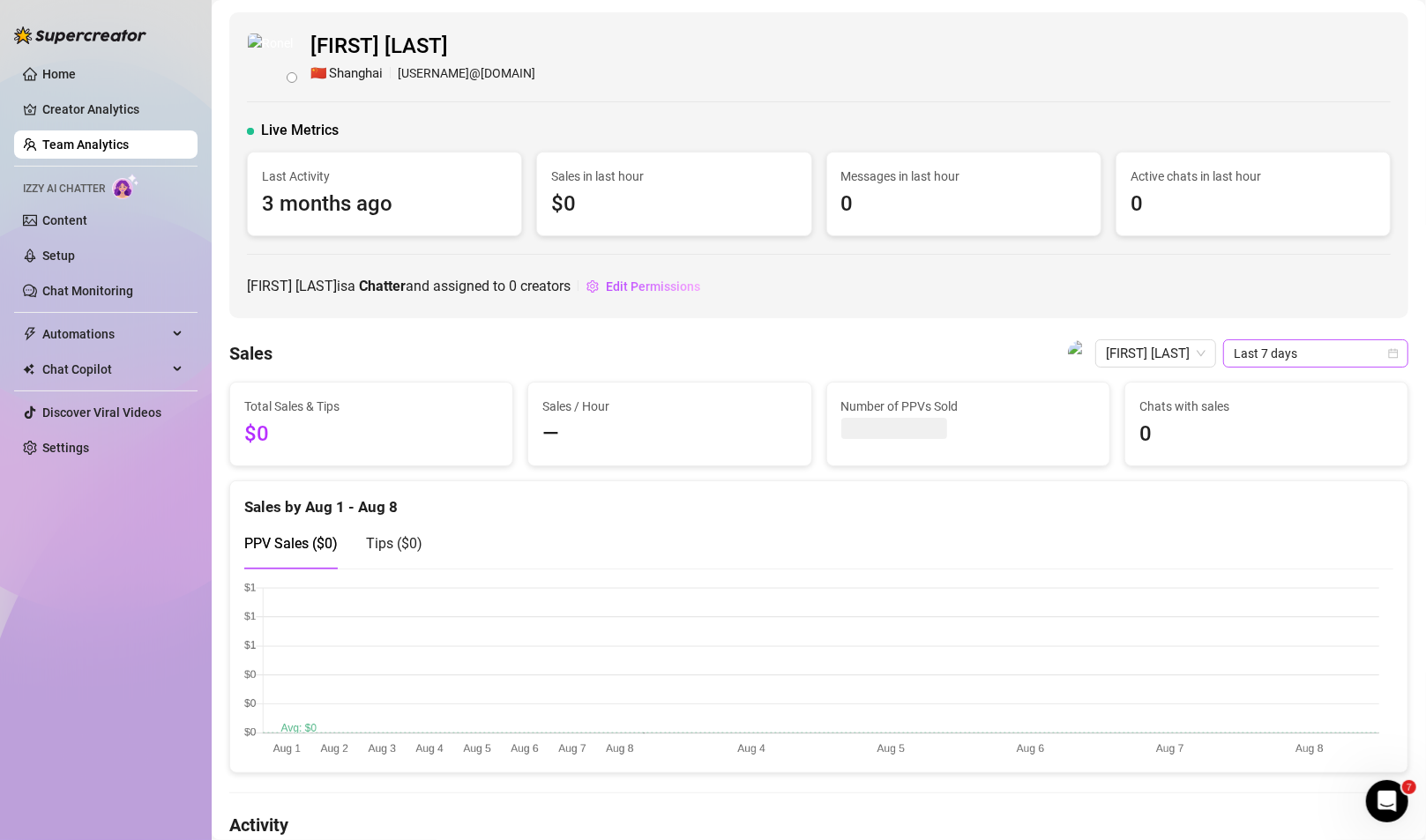 click on "Last 7 days" at bounding box center [1316, 353] 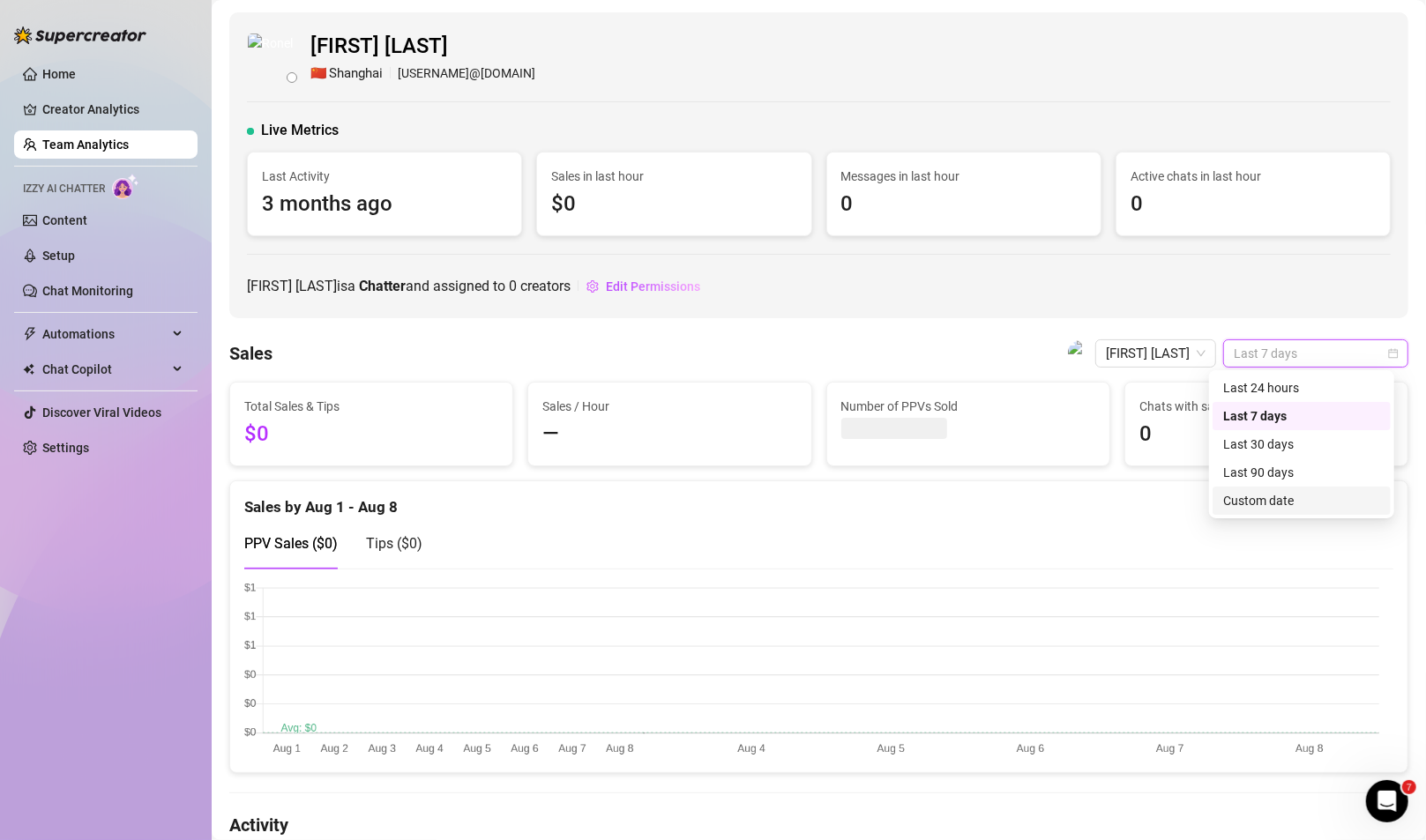 click on "Custom date" at bounding box center (1302, 501) 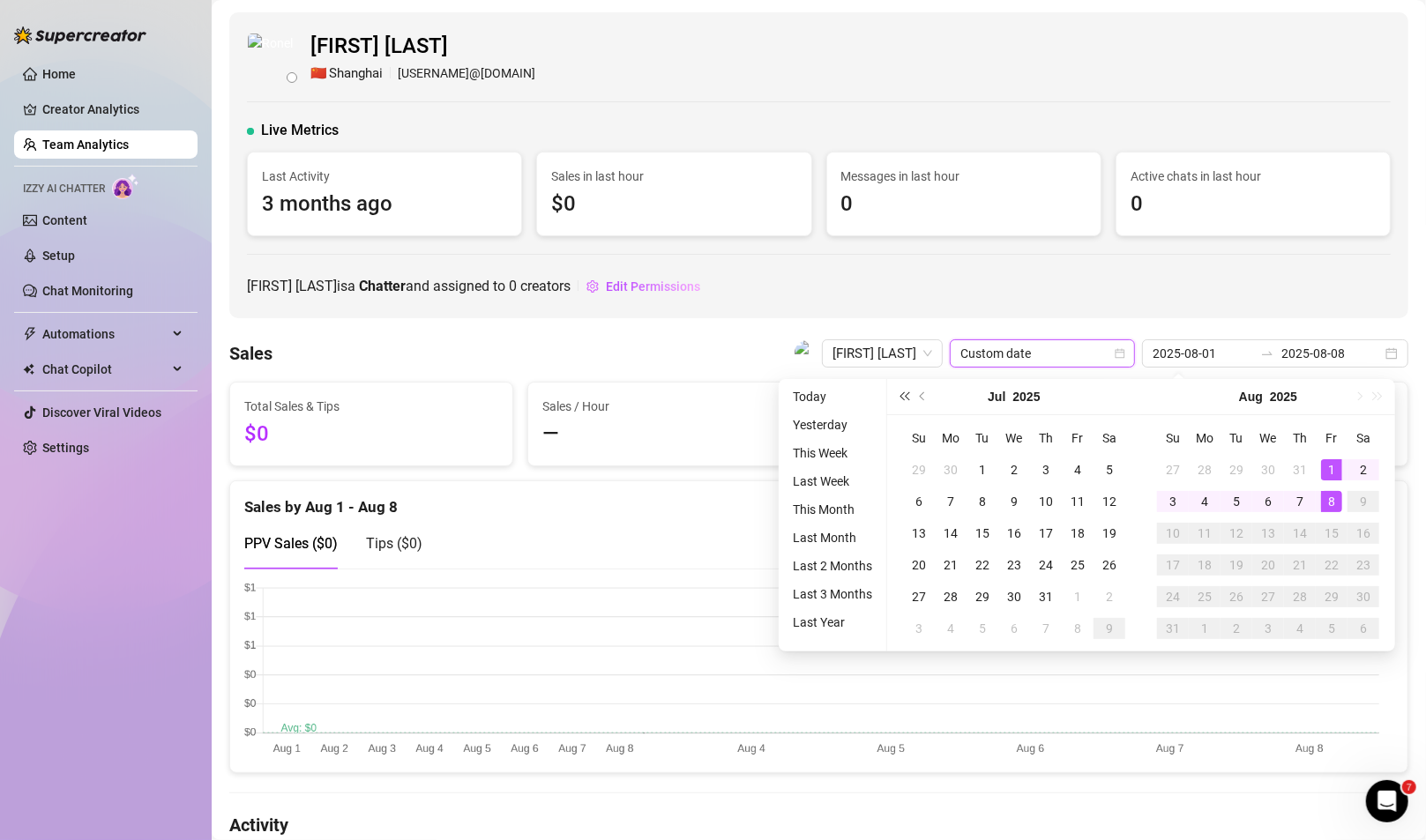 click at bounding box center [904, 397] 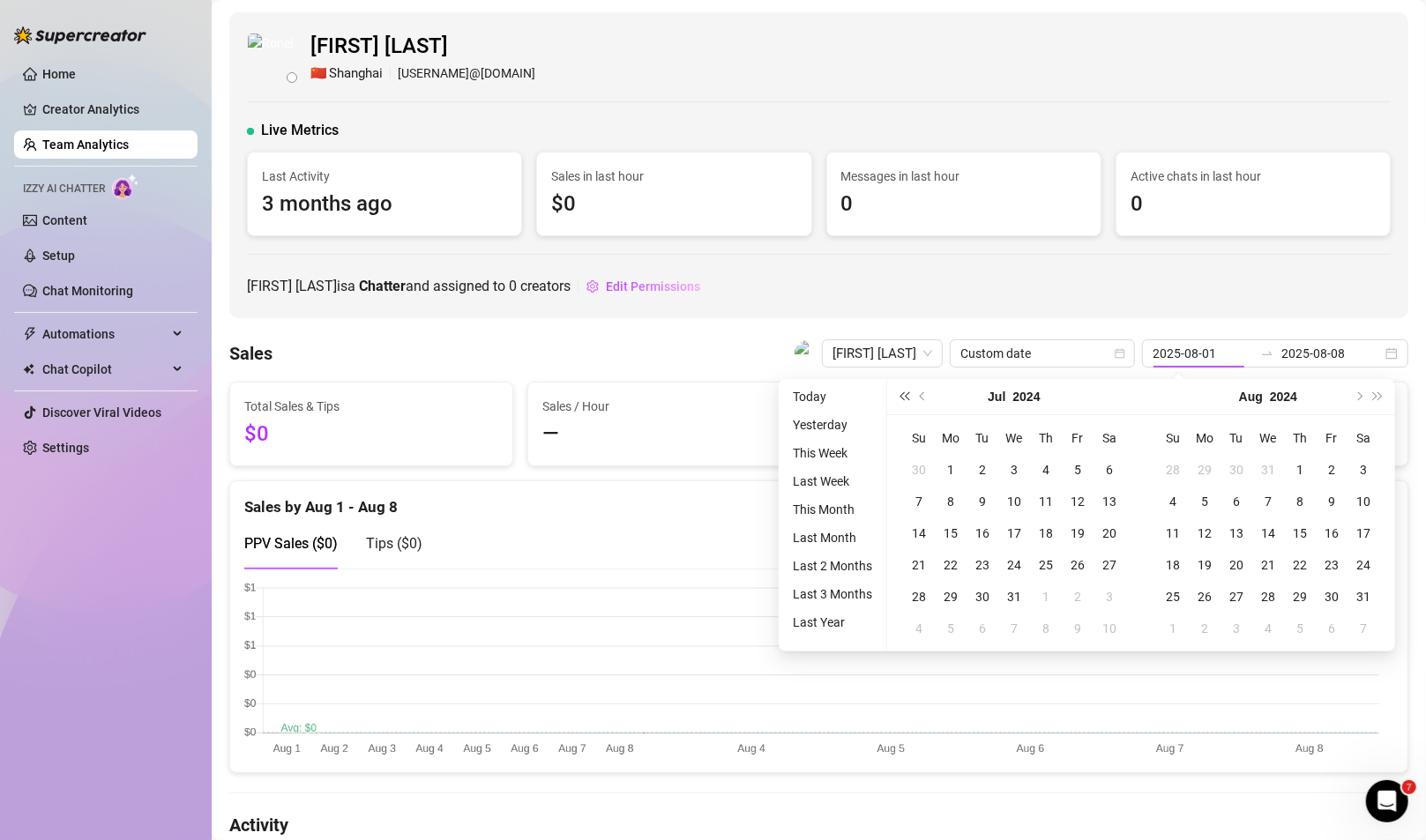 click at bounding box center (904, 397) 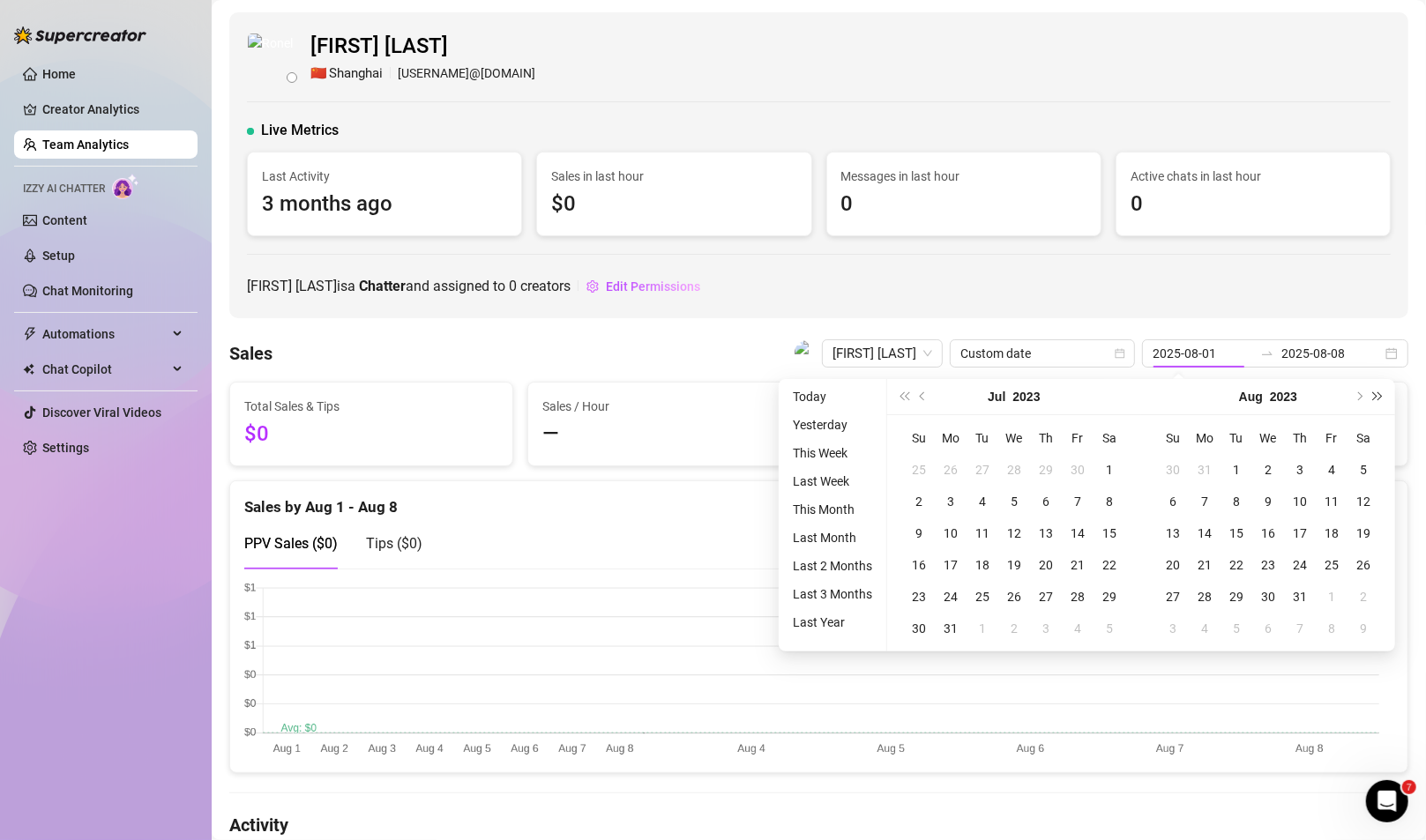 click at bounding box center (1378, 397) 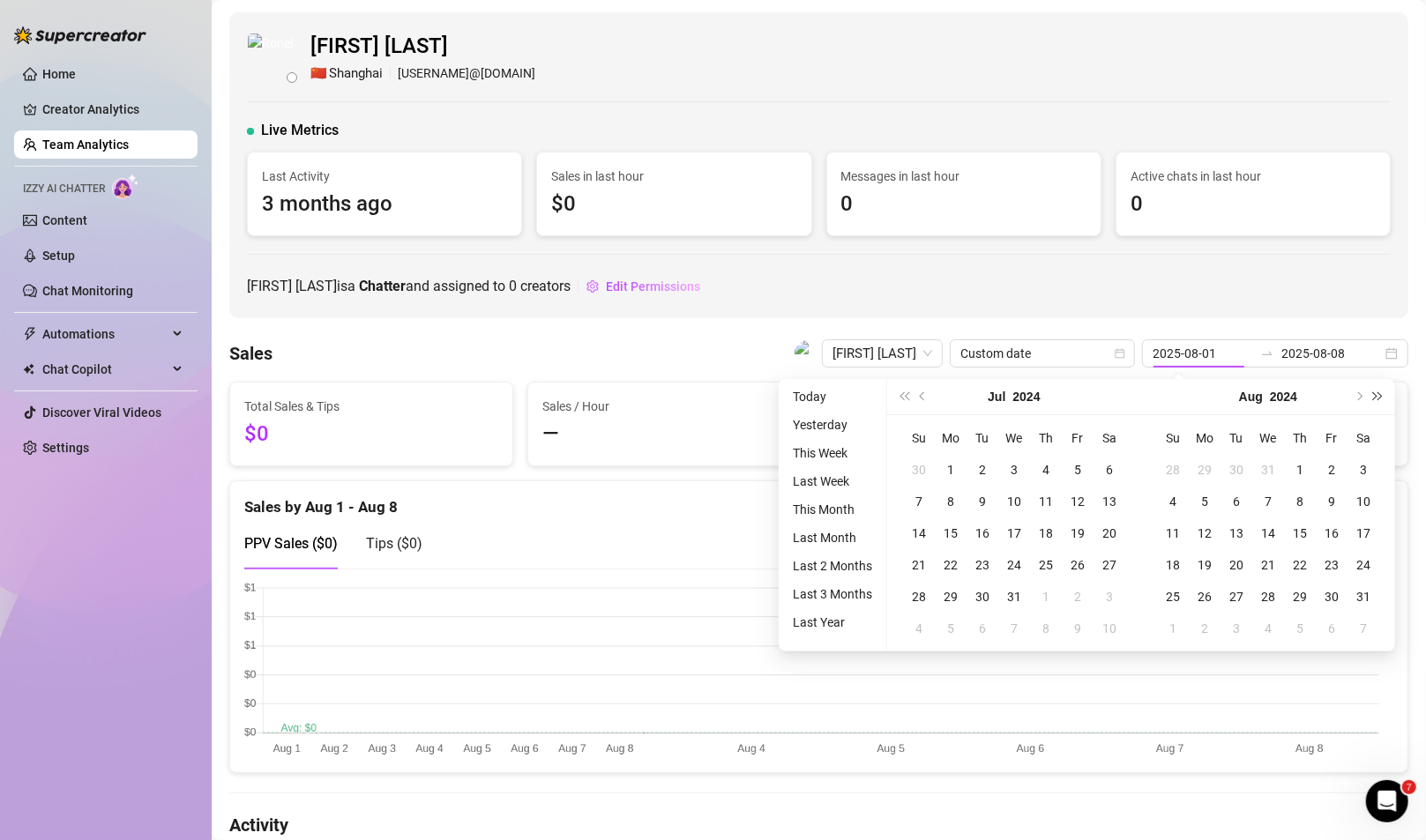 click at bounding box center [1378, 397] 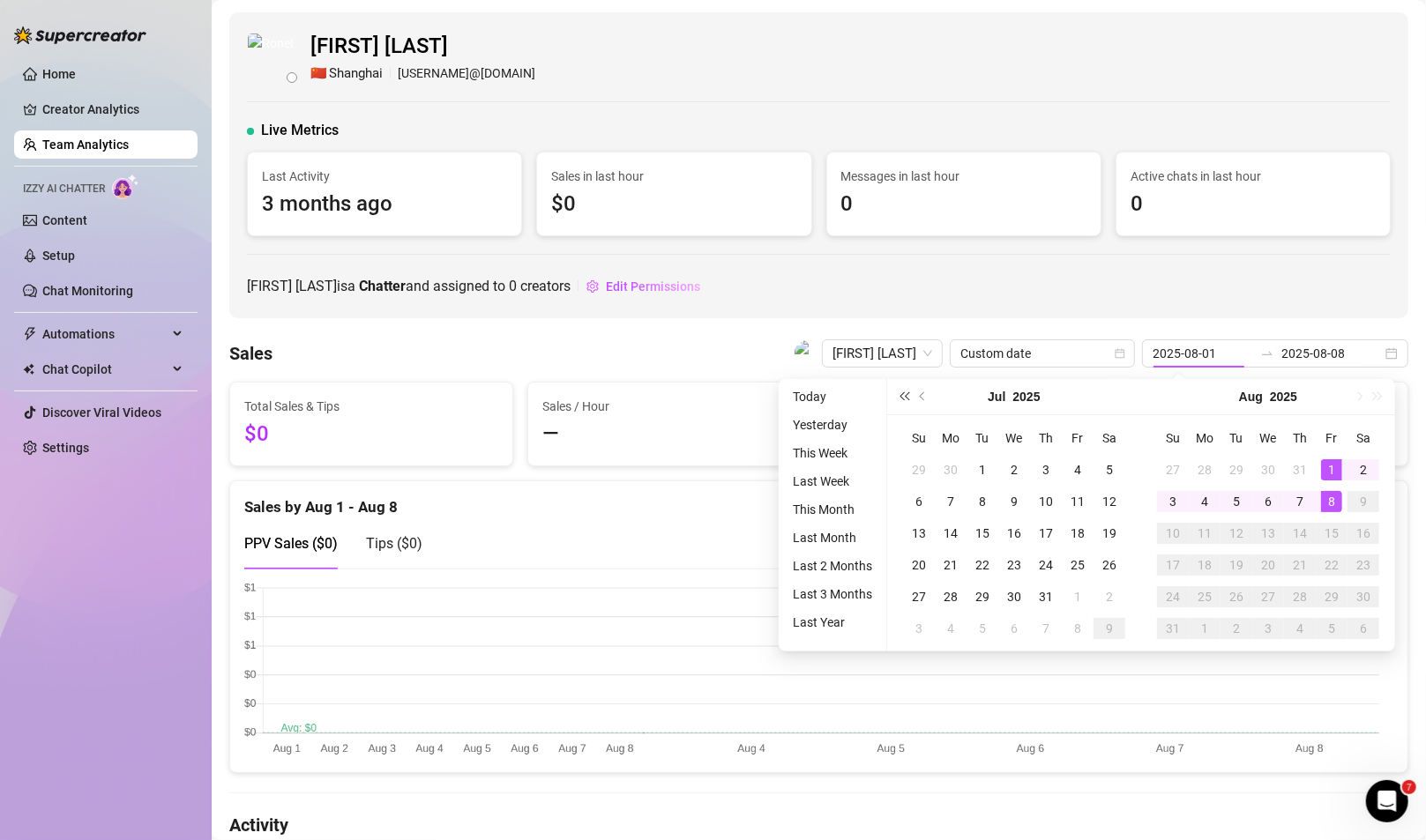 click at bounding box center [904, 397] 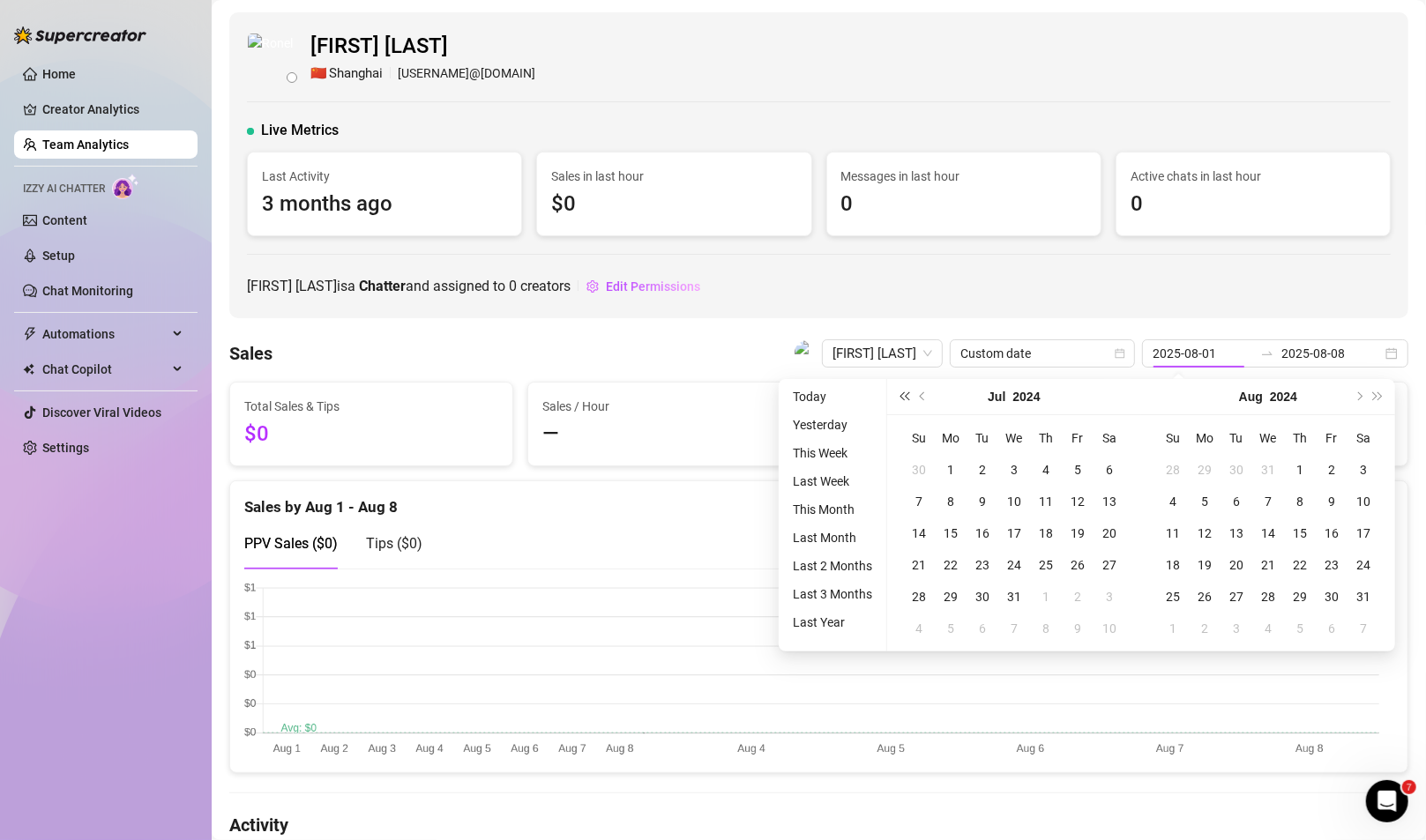 click at bounding box center (904, 397) 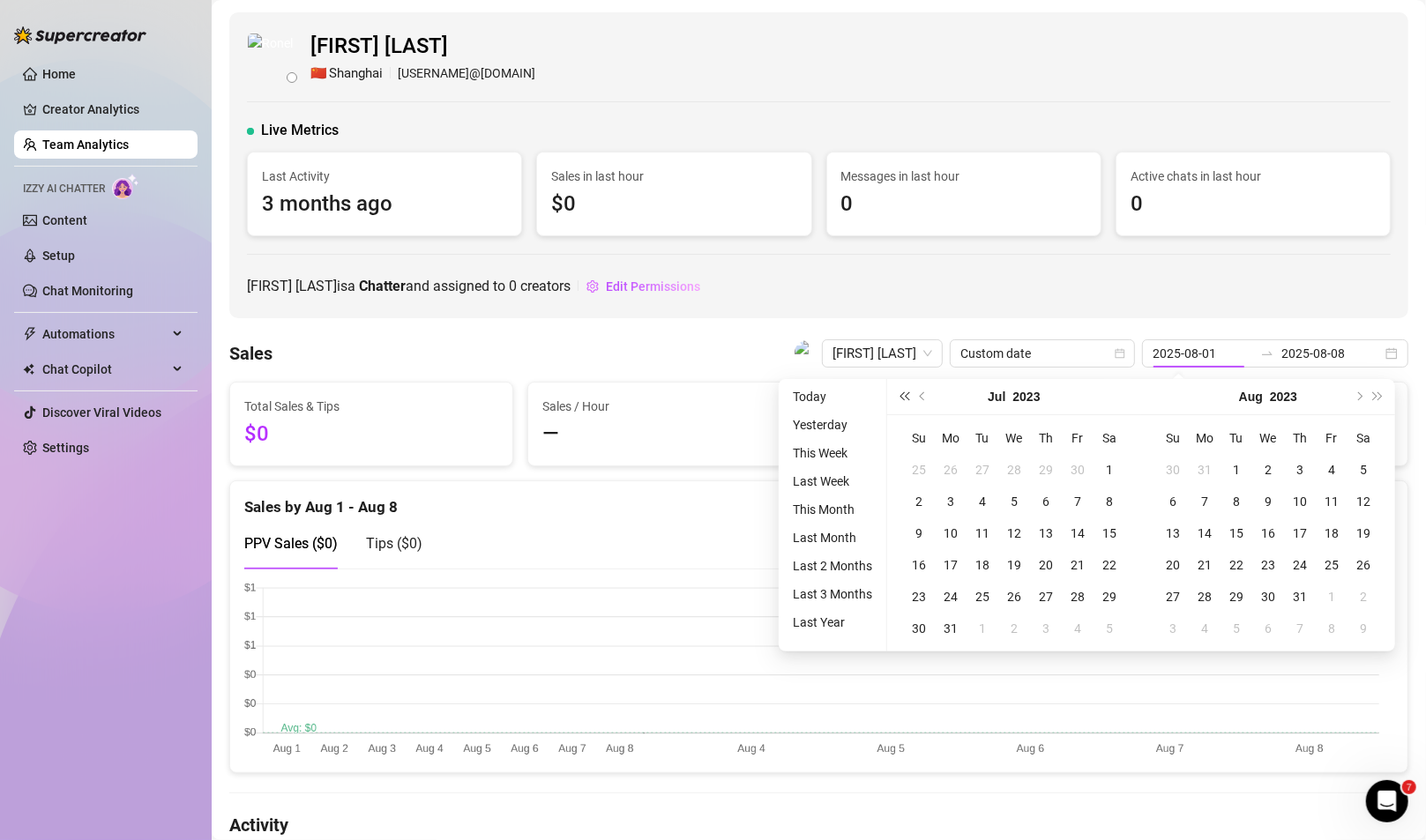 click at bounding box center (904, 397) 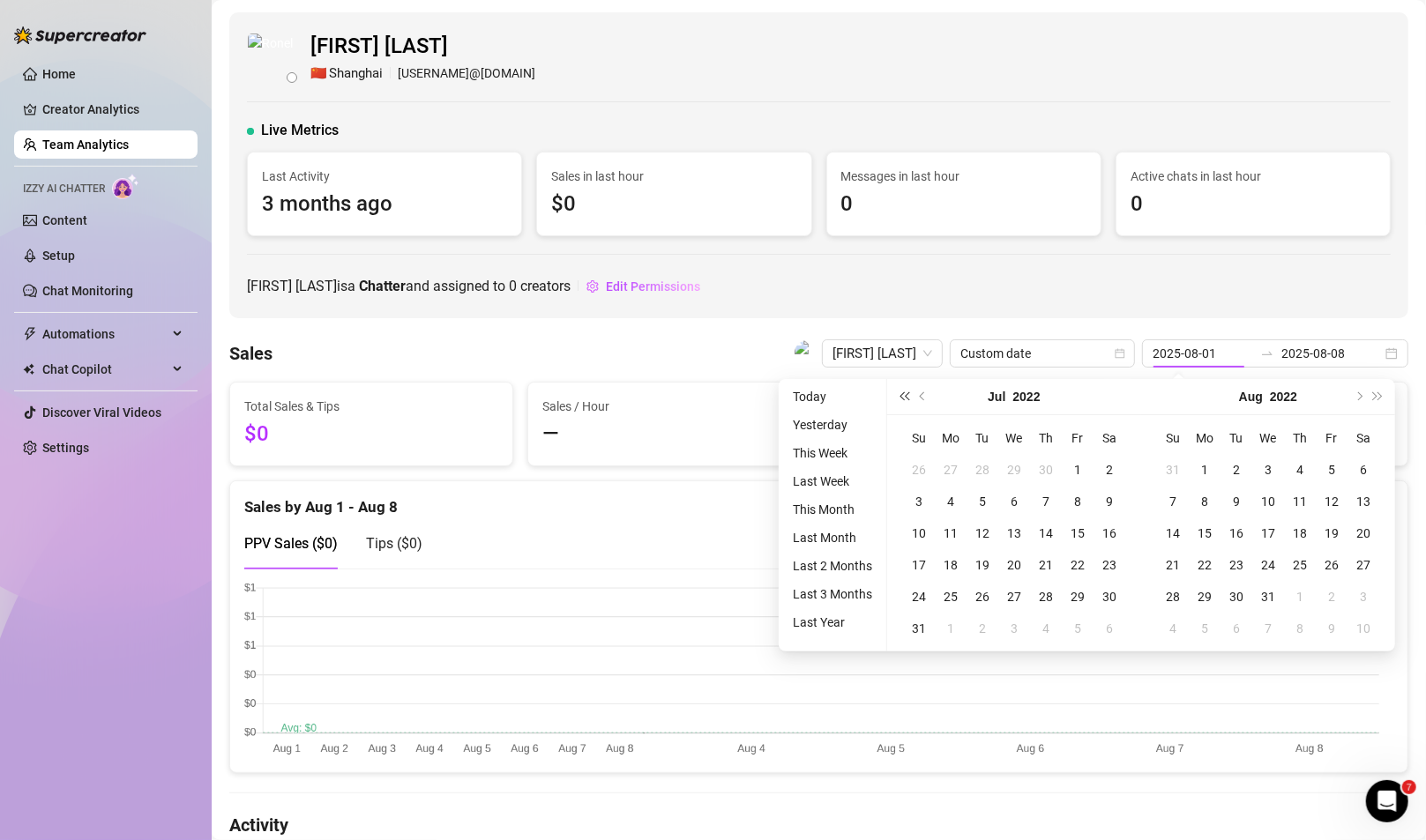 click at bounding box center [904, 397] 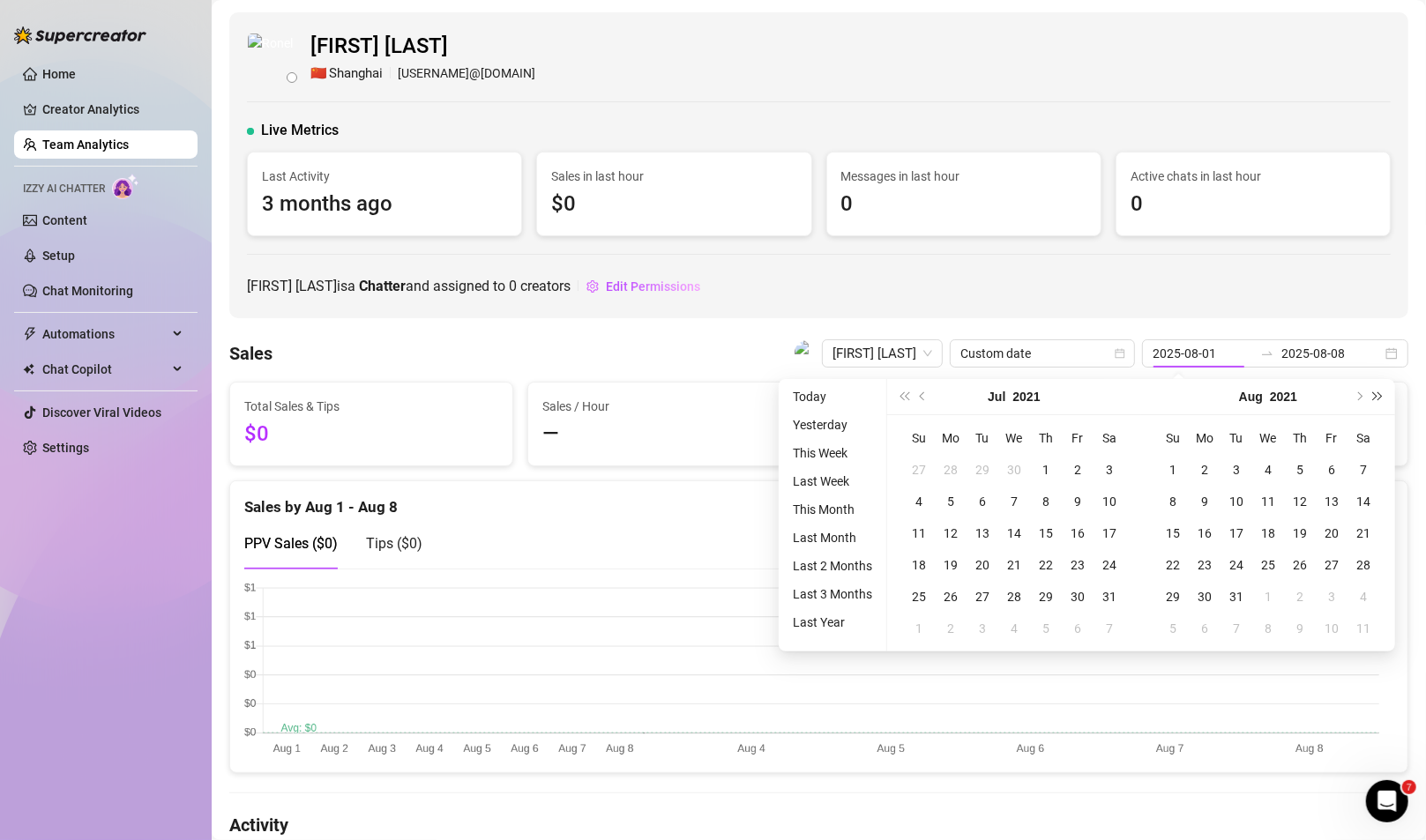 click at bounding box center (1378, 397) 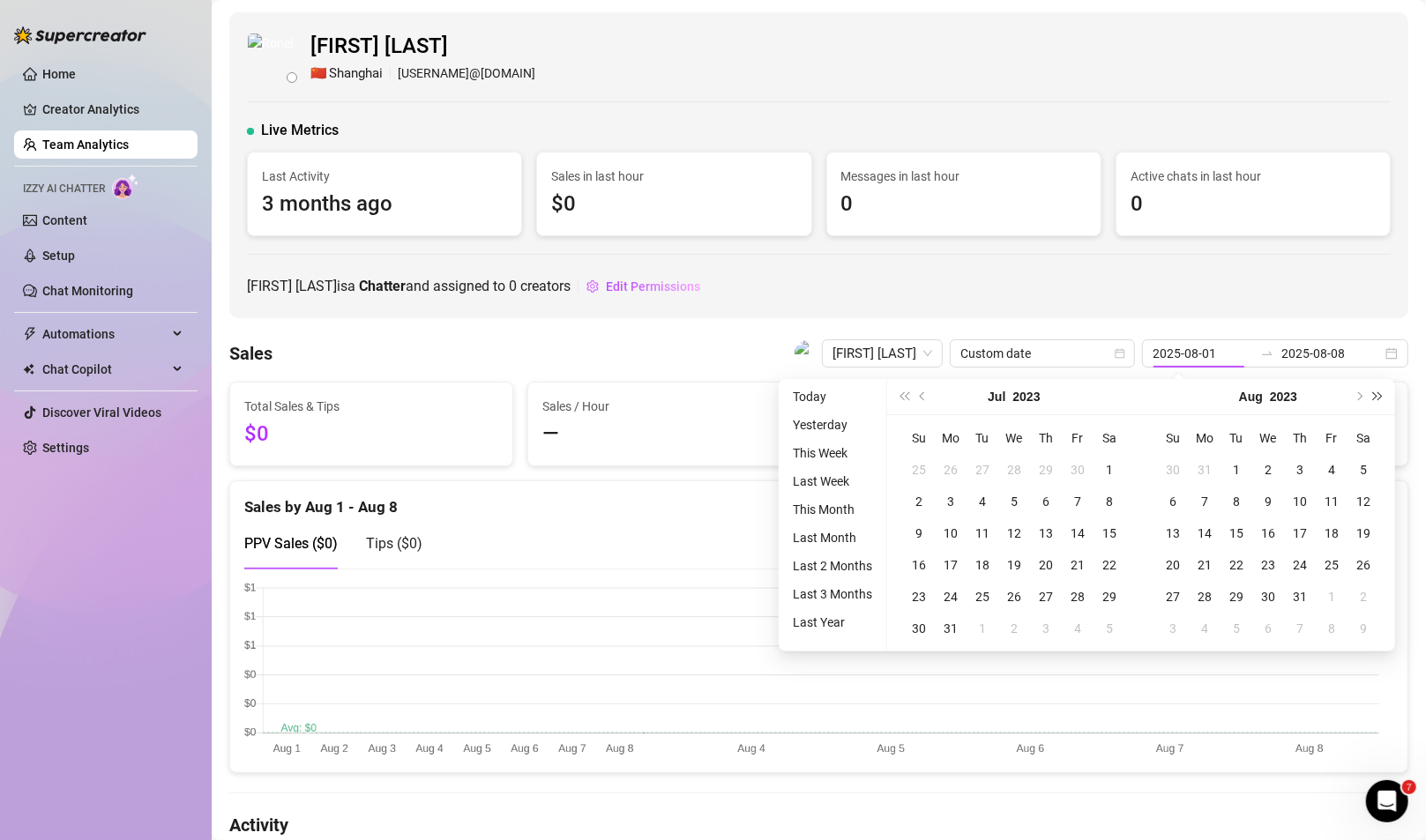 click at bounding box center (1378, 397) 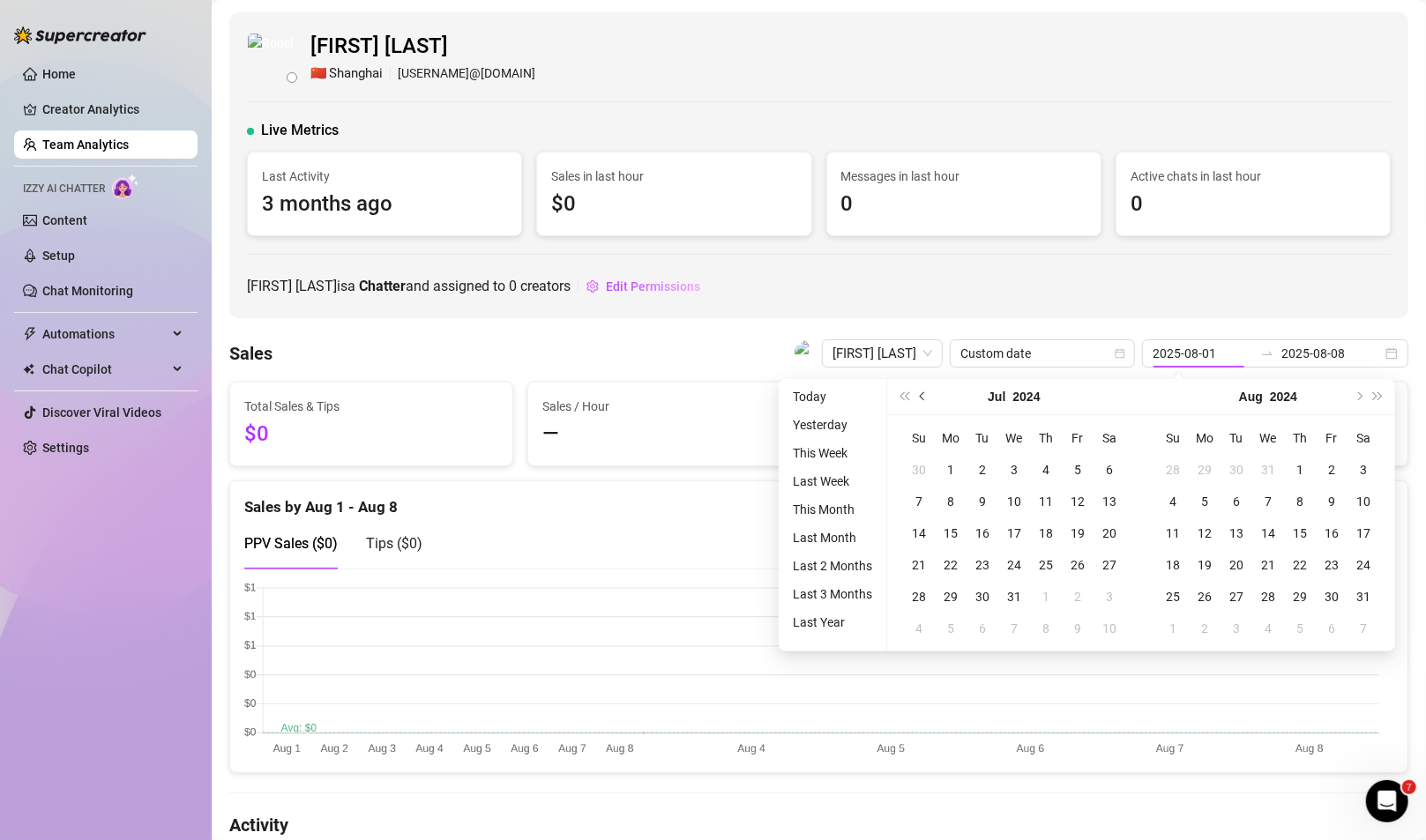 click at bounding box center [923, 397] 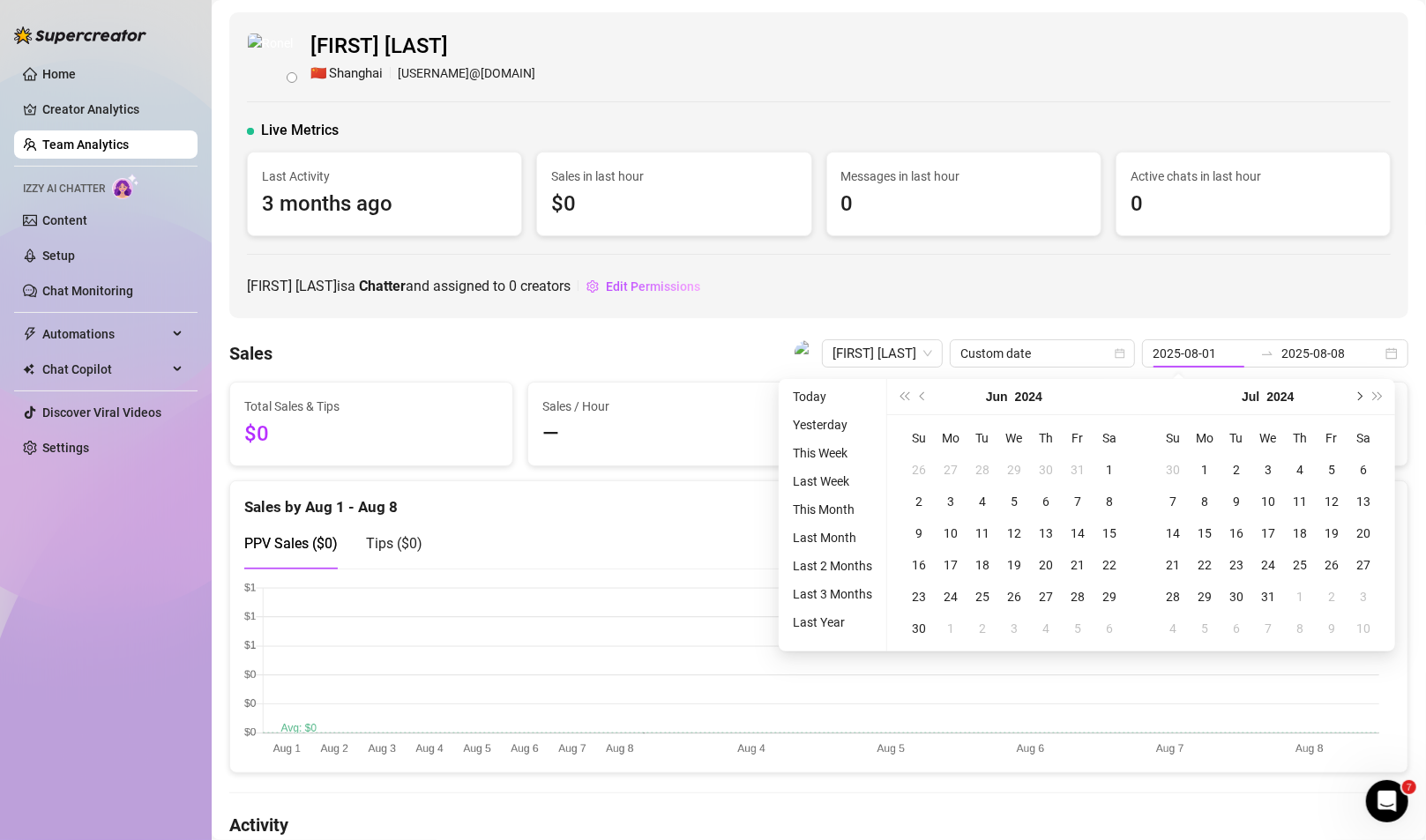 click at bounding box center [1358, 397] 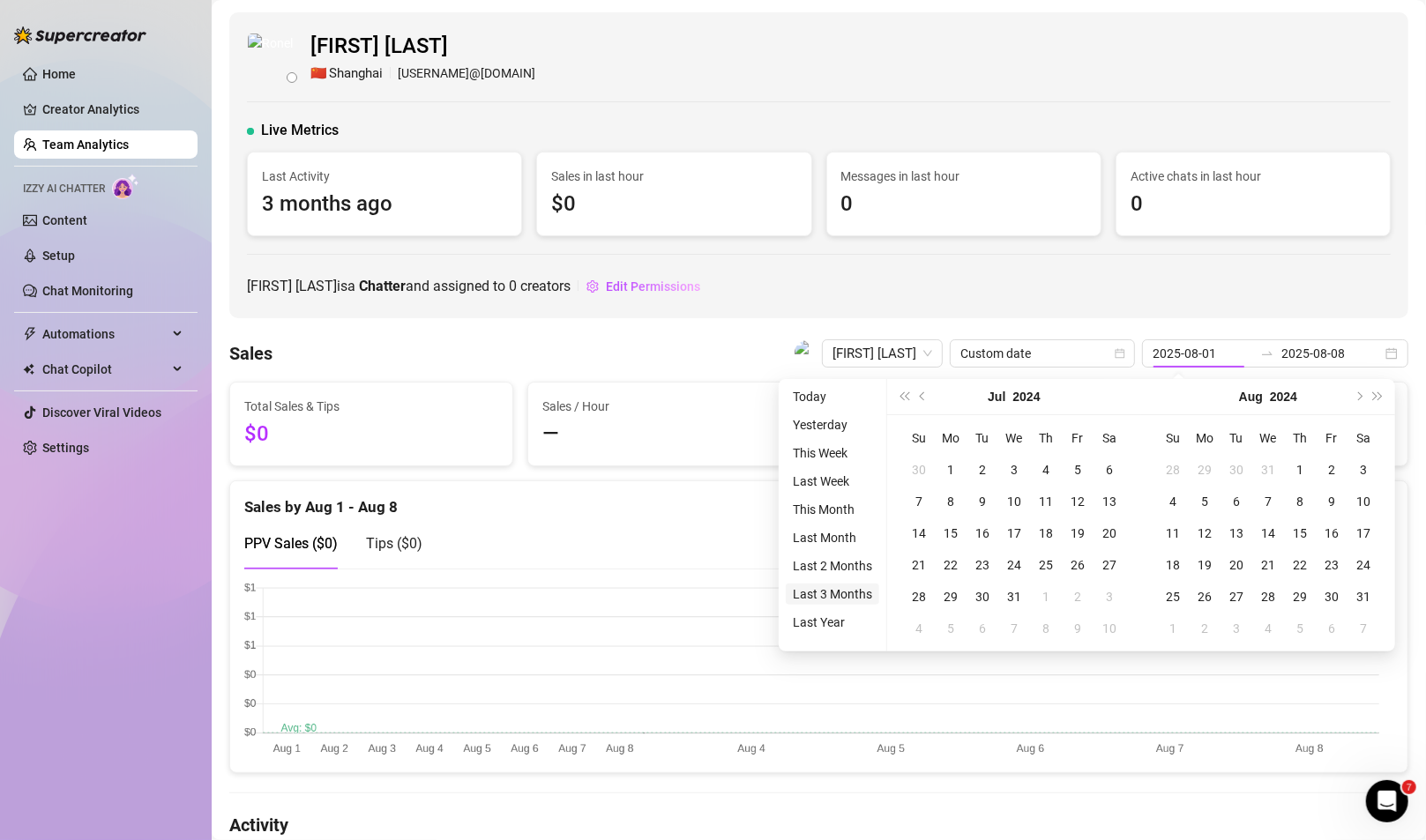 type on "2025-05-08" 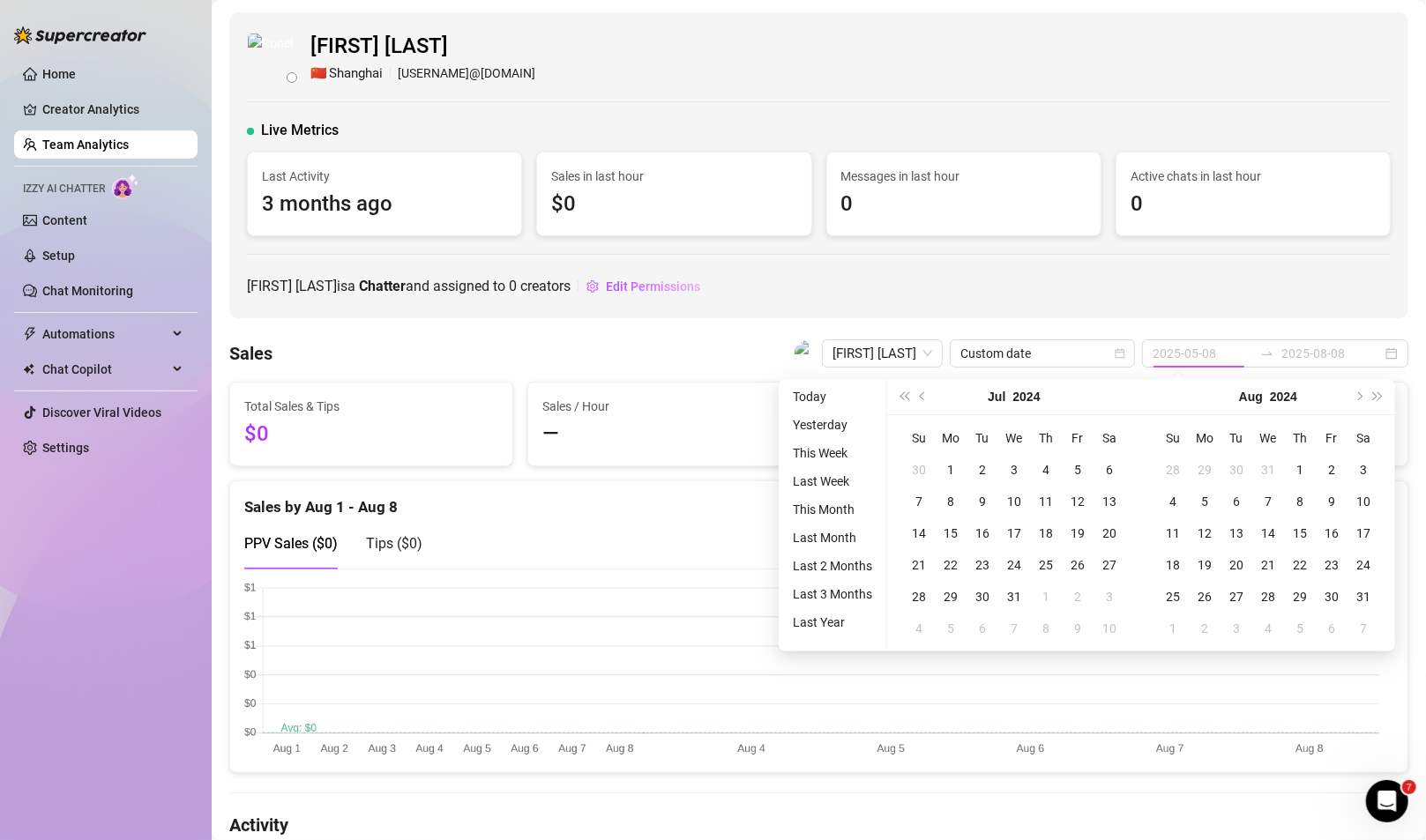 click on "Last 3 Months" at bounding box center [832, 594] 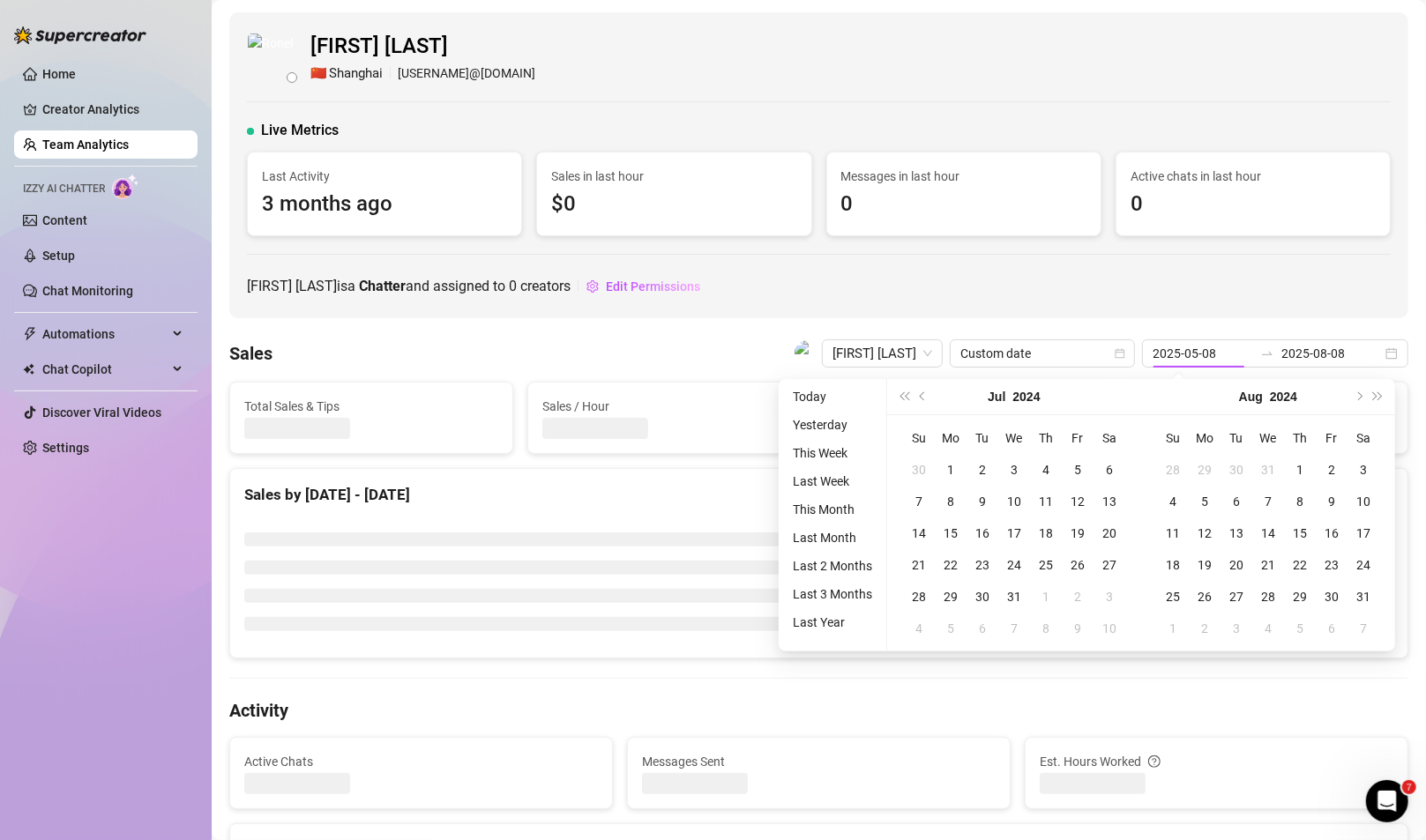 type on "2025-05-08" 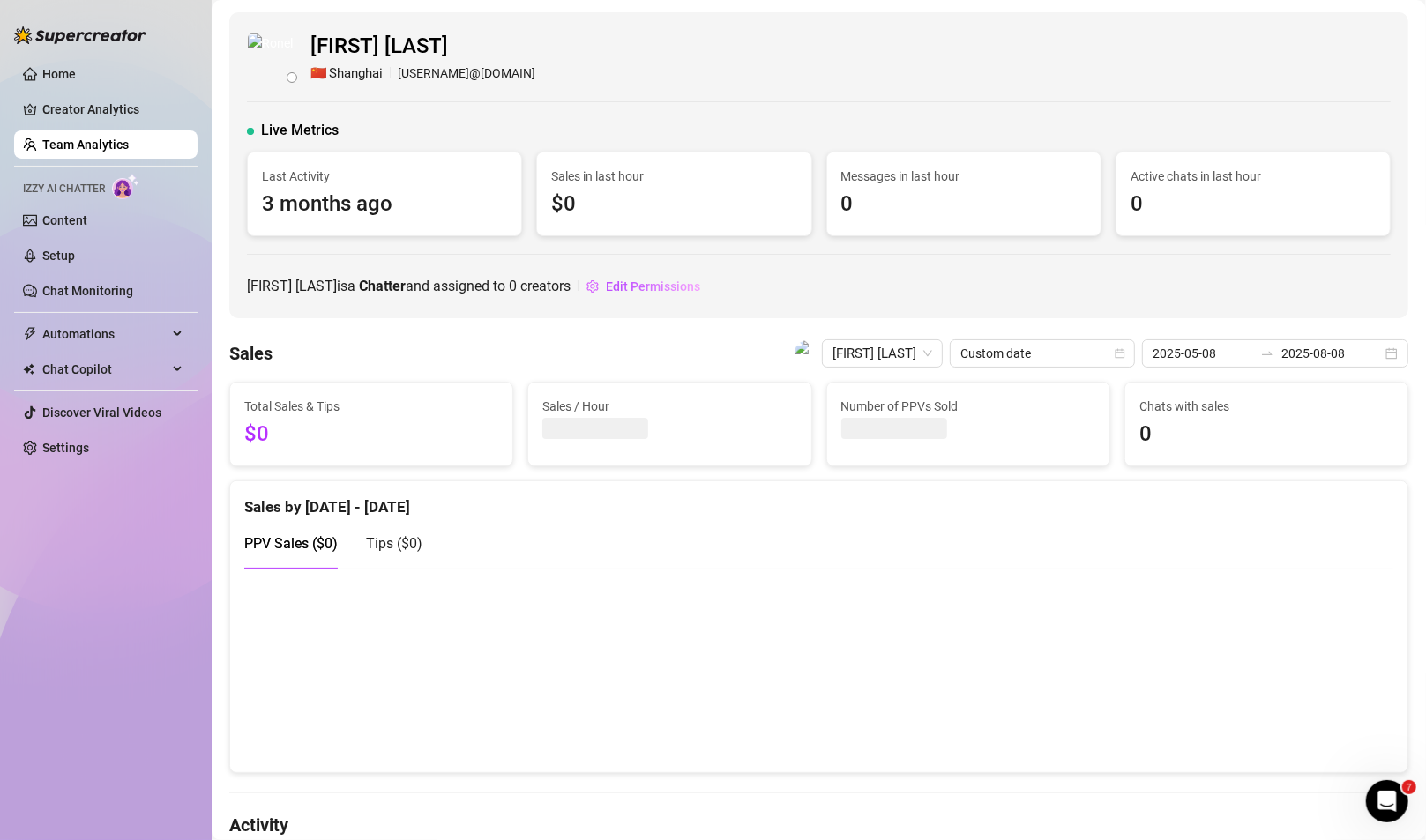 click on "[FIRST] [LAST]  🇨🇳 [CITY] [USERNAME]@[DOMAIN] Live Metrics Last Activity 3 months ago Sales in last hour $0 Messages in last hour 0 Active chats in last hour 0 [FIRST] [LAST]  is  a   Chatter  and assigned to   0   creators Edit Permissions Sales [FIRST] [LAST] Custom date [DATE] [DATE] Total Sales & Tips $0 Sales / Hour Number of PPVs Sold Chats with sales 0 Sales by [DATE] - [DATE] PPV Sales ( $0 ) Tips ( $0 ) Activity Active Chats Messages Sent Est. Hours Worked Engagement by [DATE] - [DATE] Messages Breakdown Last Week Messages PPVs Account Message Media Price When Sent When Purchased No data No data Payouts for  [DATE] - [DATE] Total Payouts Profitability $0 Breakdown Est. Hours Worked X Hourly Rate $2 + Sales $0 X Commissions 6 % = Payouts Performance by OnlyFans Creator Activity by Creator Name Total Sales & Tips Est. Hours Worked Sales / Hour Chat Conversion No data No data Sales by OnlyFans Creator Sales Metrics Highest Ppv Sales Highest Spenders Chat Conversion" at bounding box center [818, 1520] 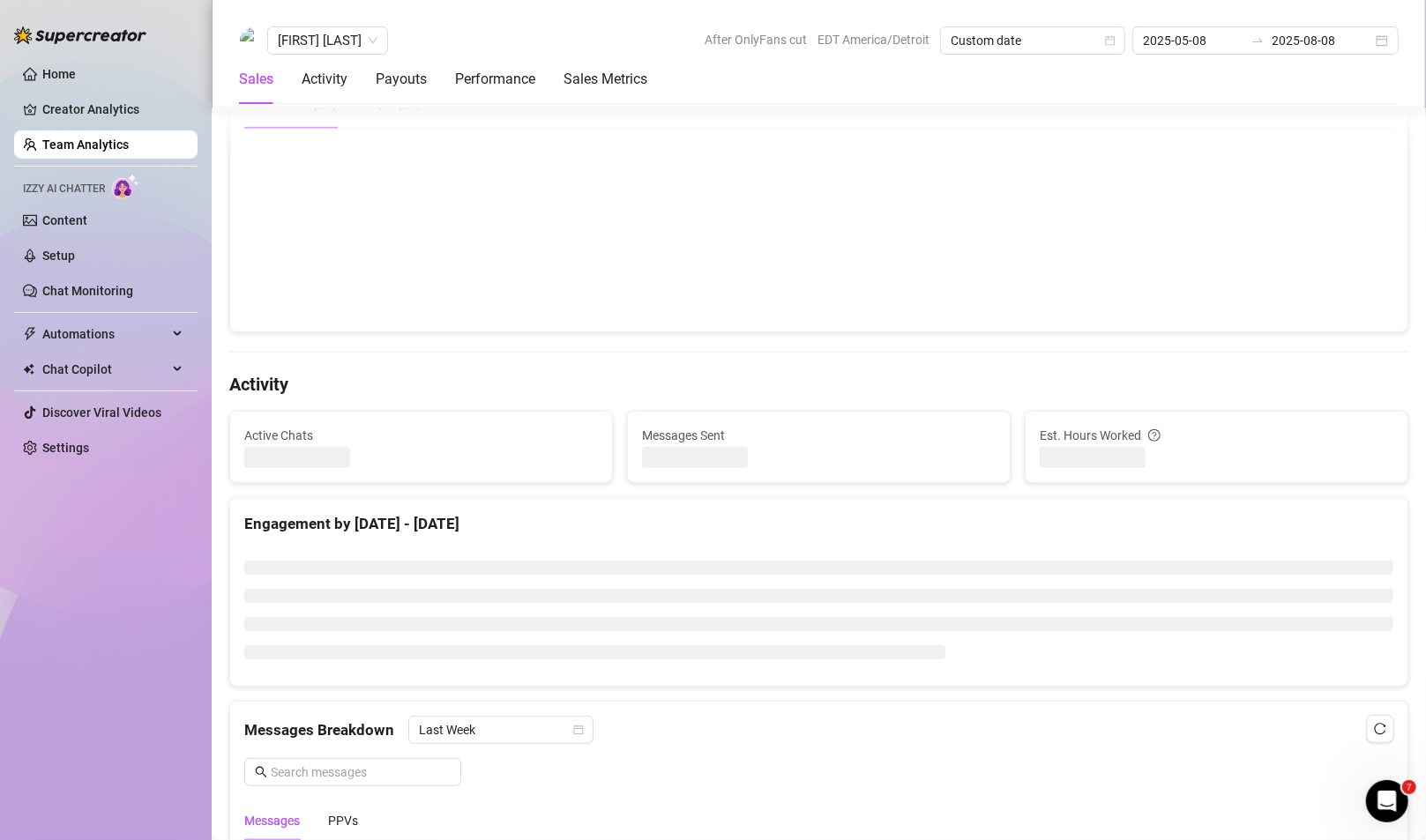 scroll, scrollTop: 0, scrollLeft: 0, axis: both 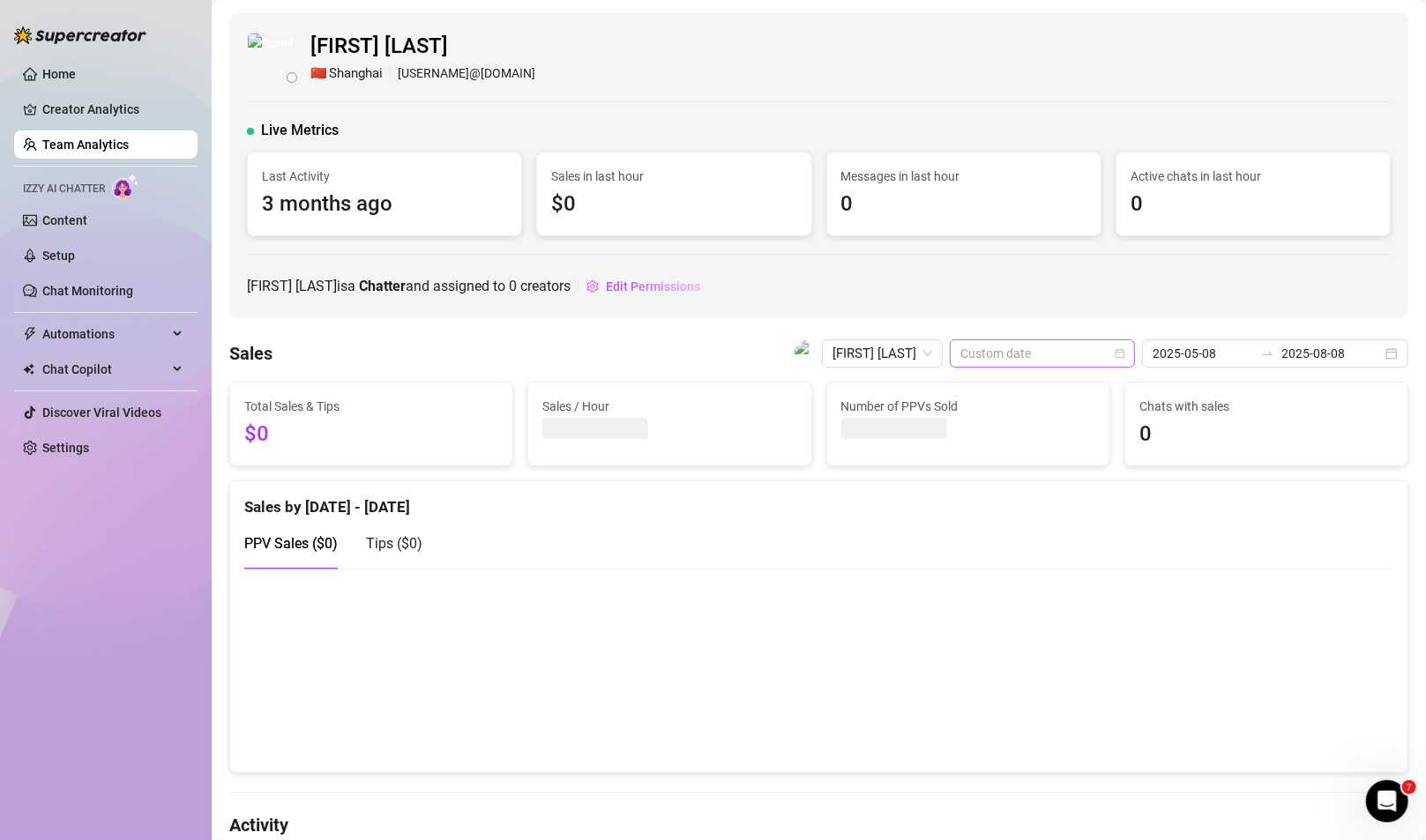 click on "Custom date" at bounding box center [1042, 353] 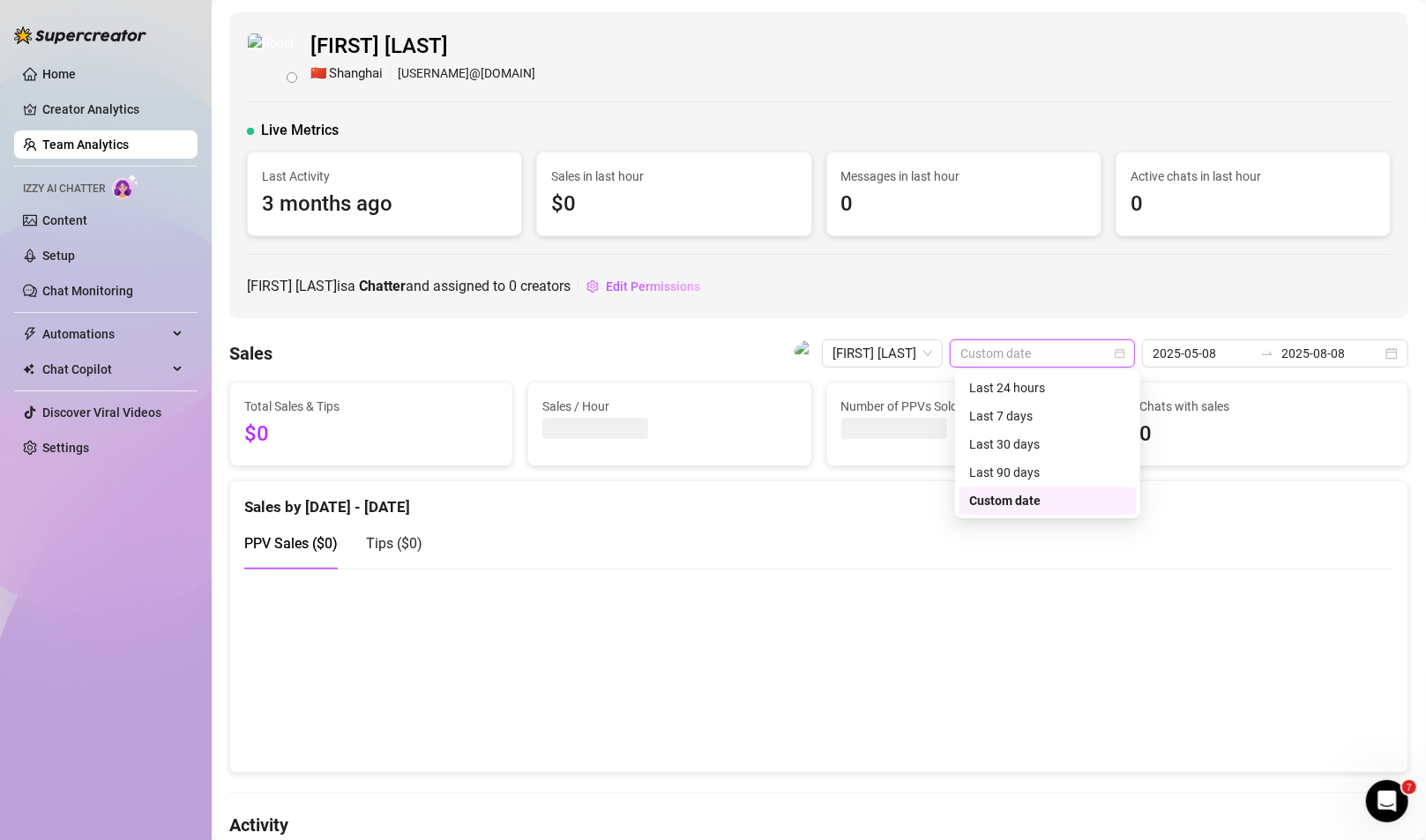 click on "Custom date" at bounding box center (1048, 501) 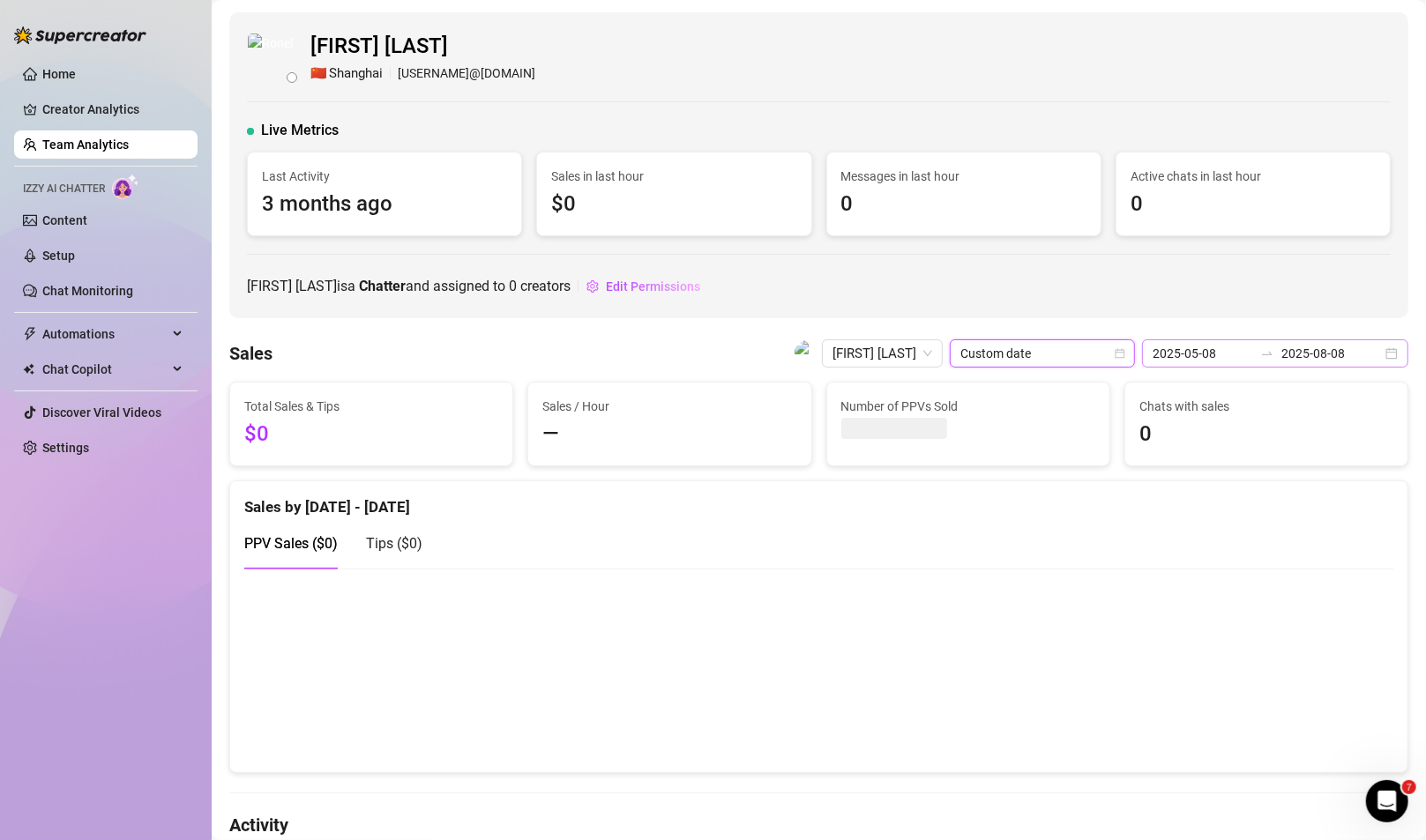 click on "[DATE] [DATE]" at bounding box center (1275, 353) 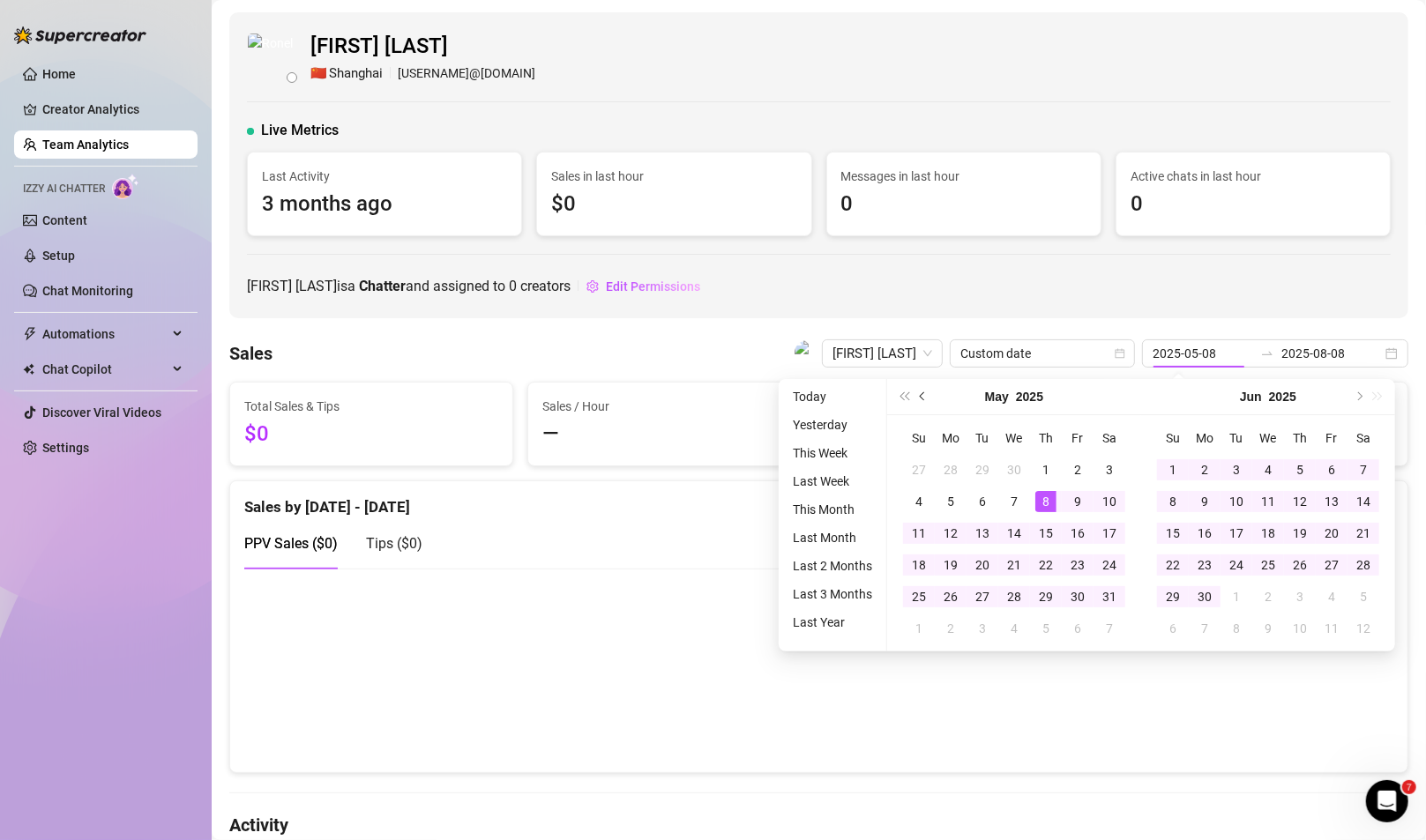 click at bounding box center [923, 397] 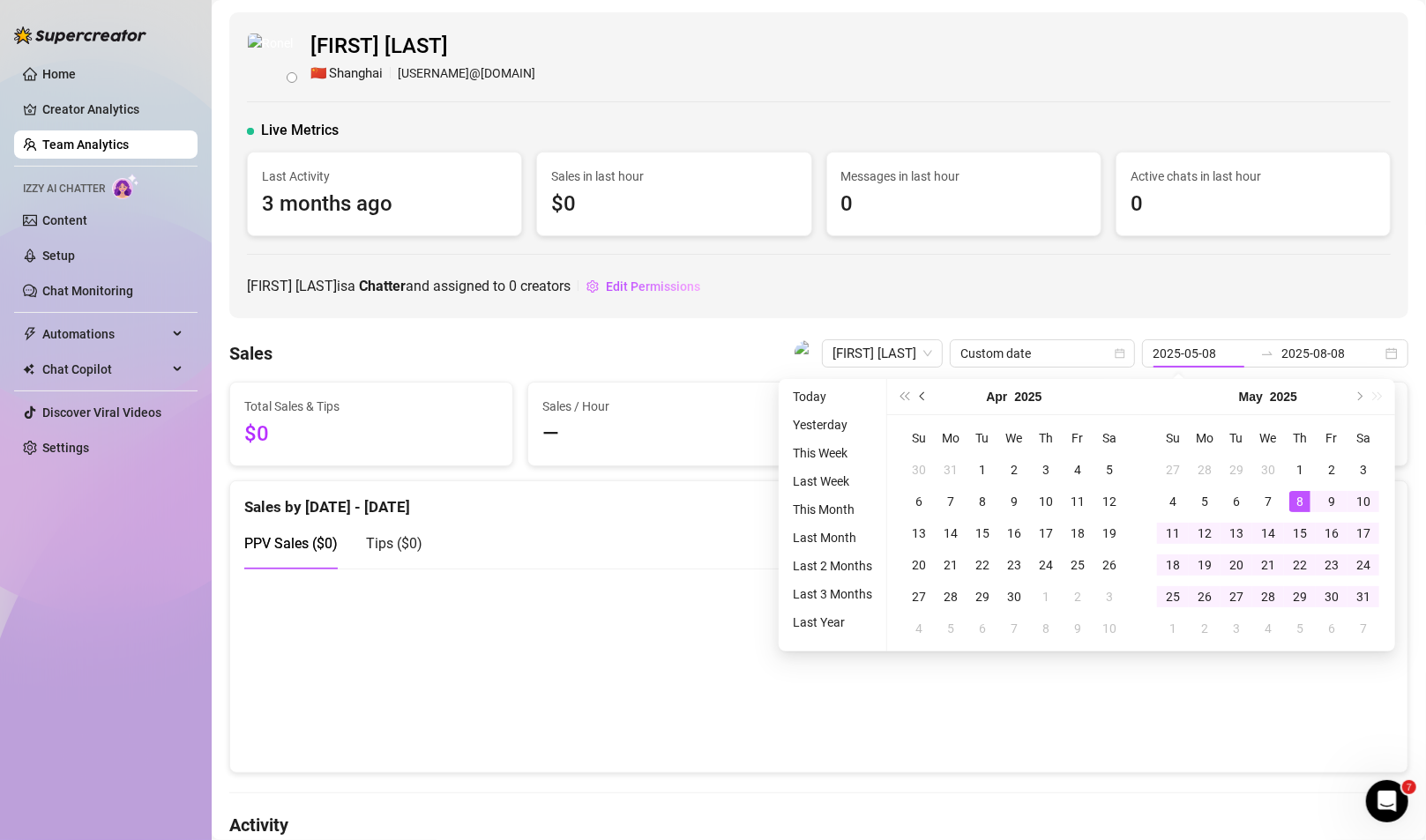 click at bounding box center [924, 397] 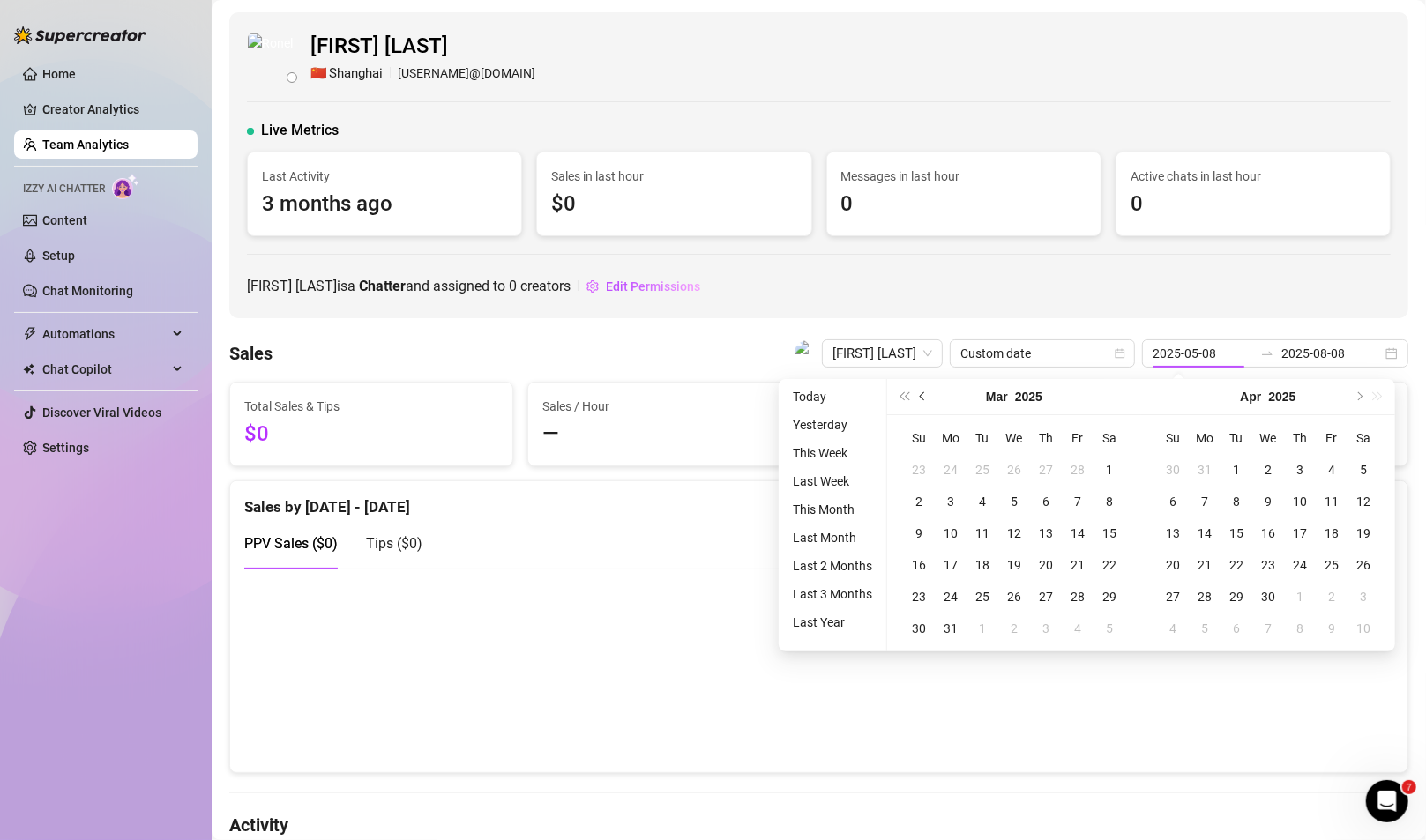 click at bounding box center (924, 397) 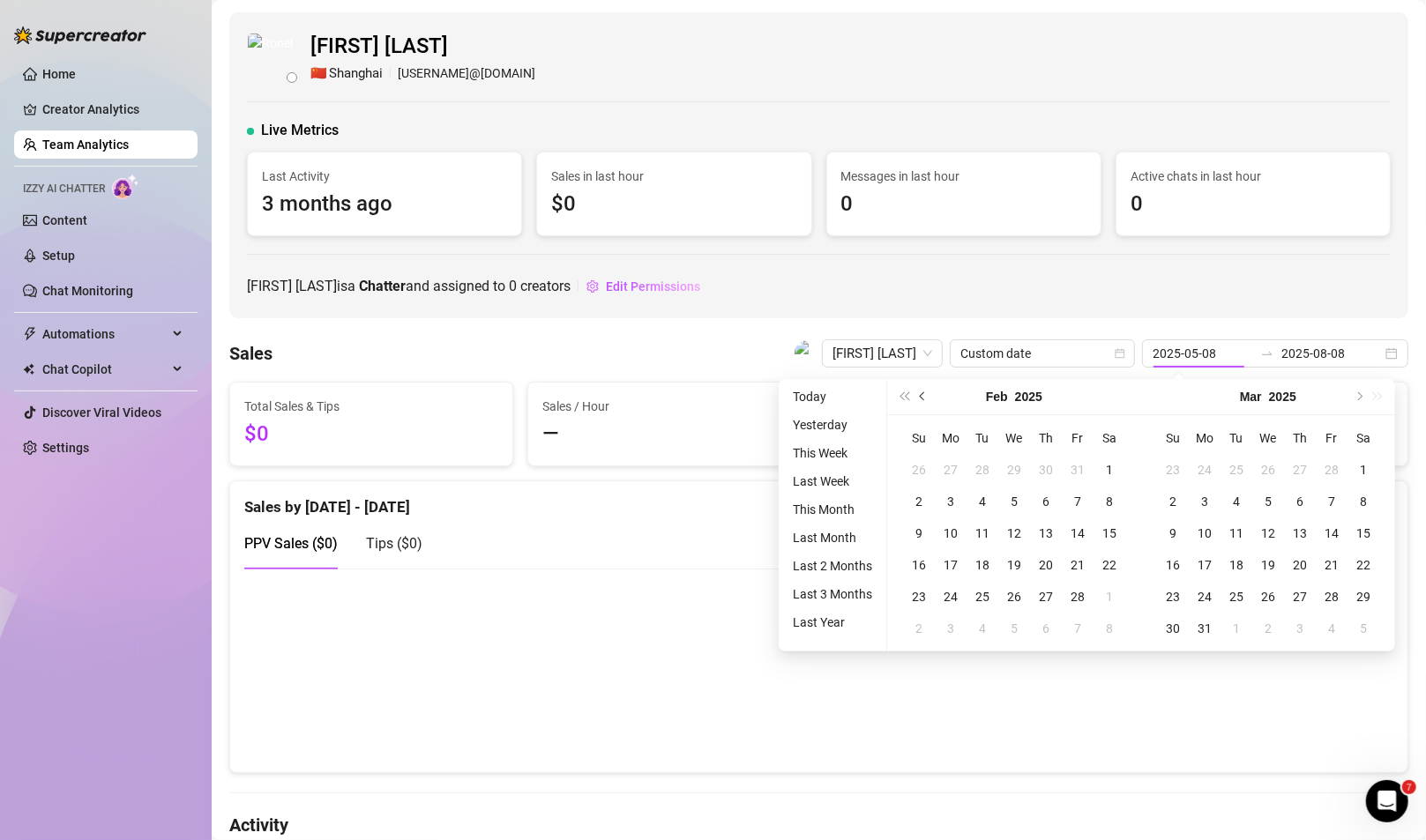 click at bounding box center (924, 397) 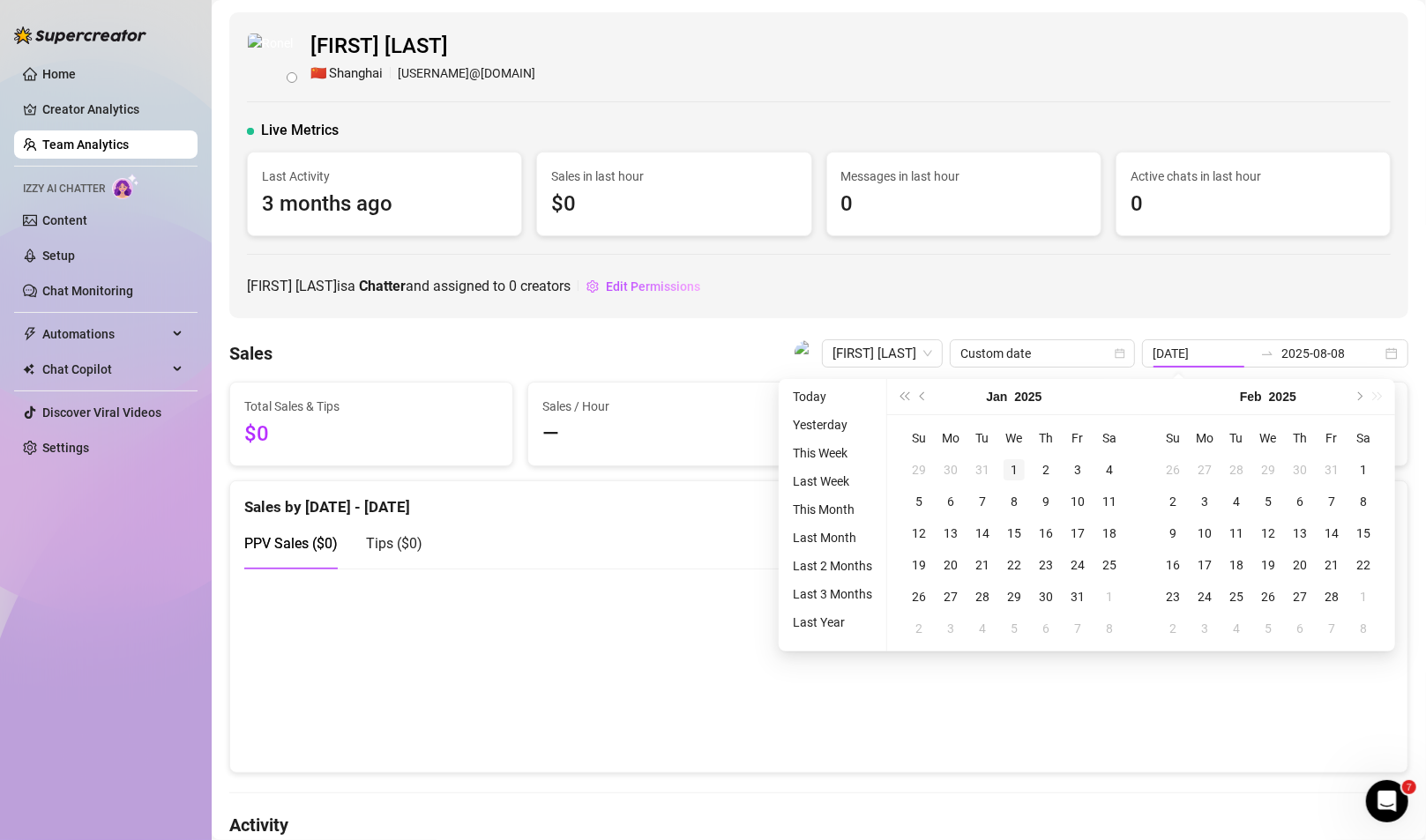 type on "[DATE]" 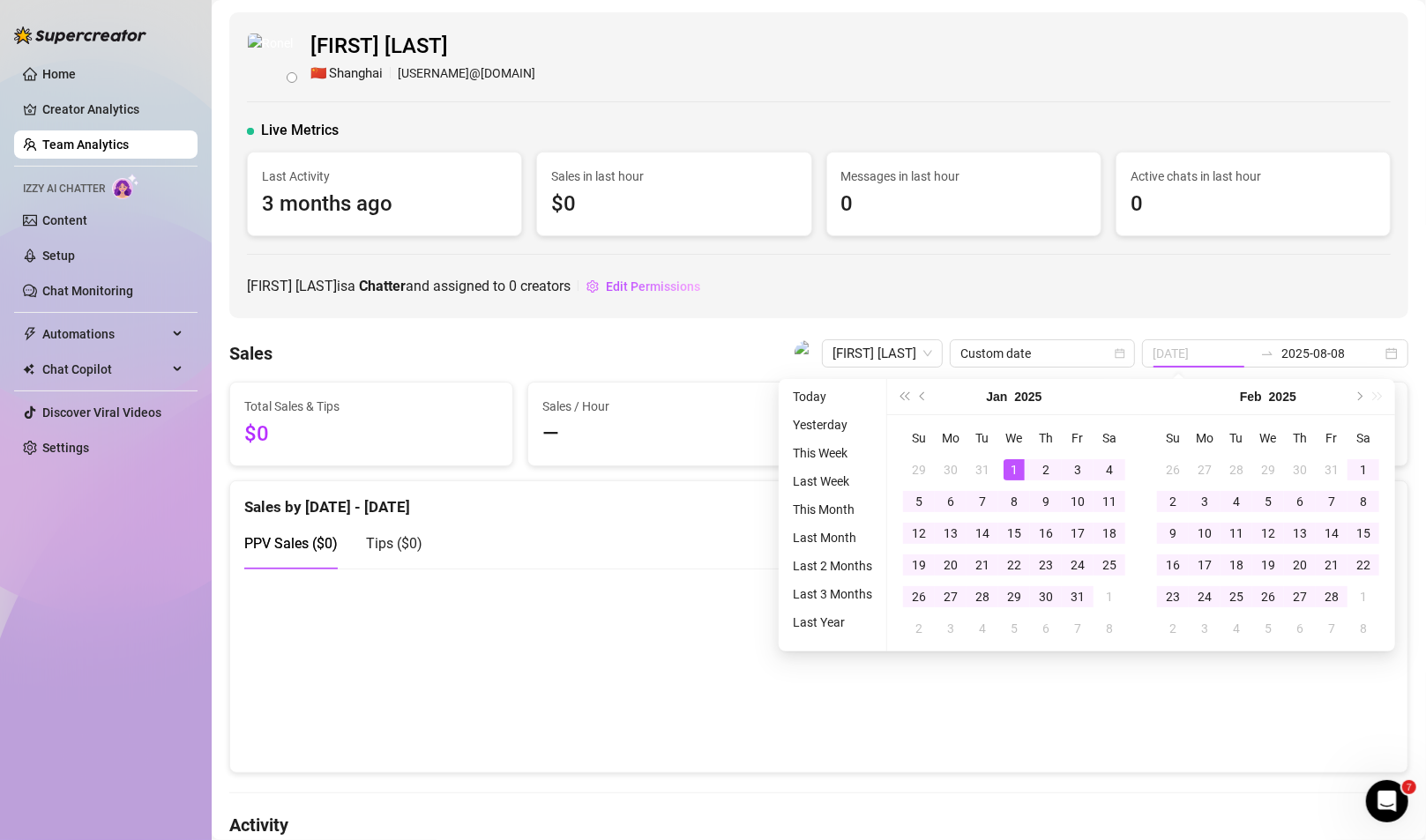 click on "1" at bounding box center [1014, 470] 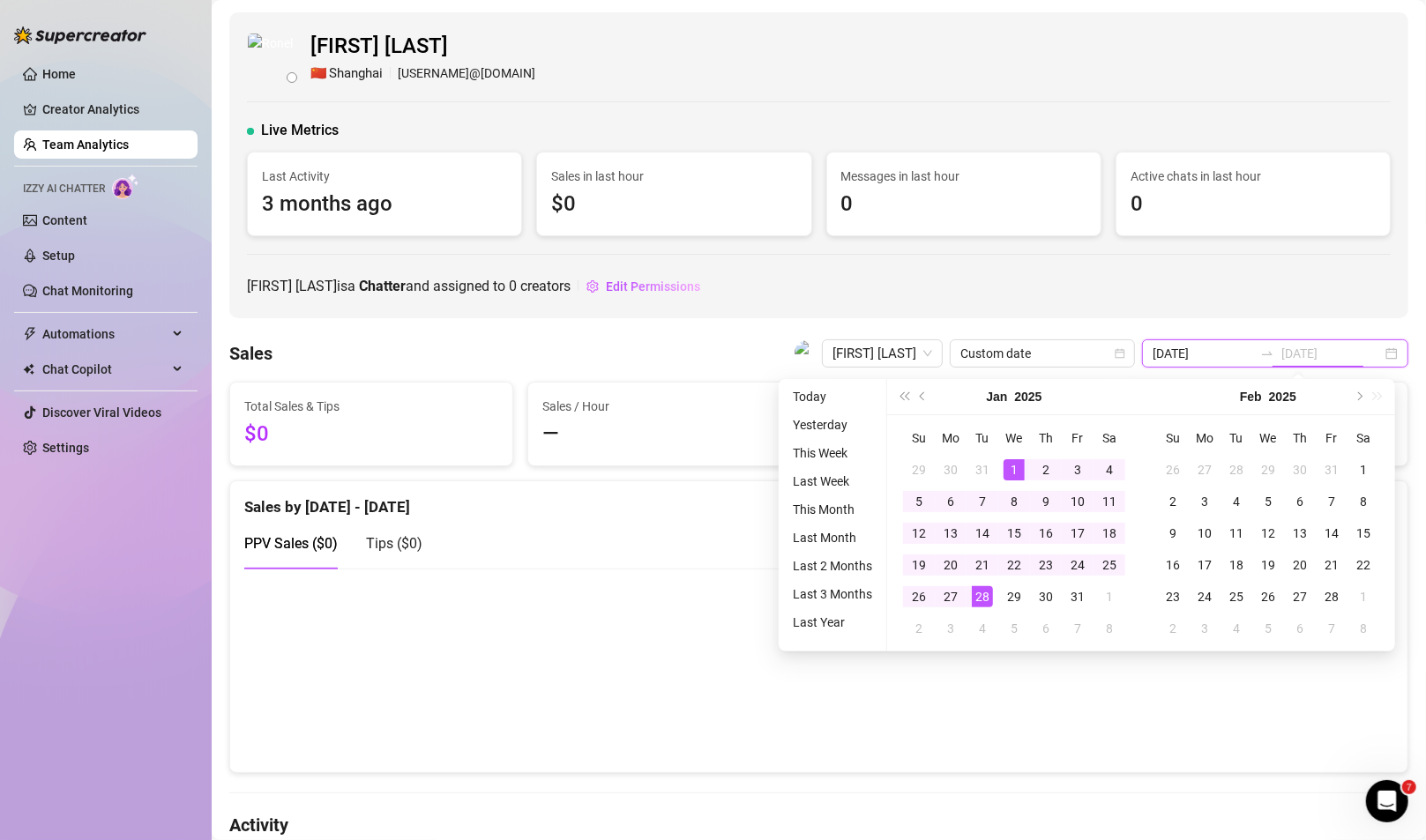 type on "2025-08-08" 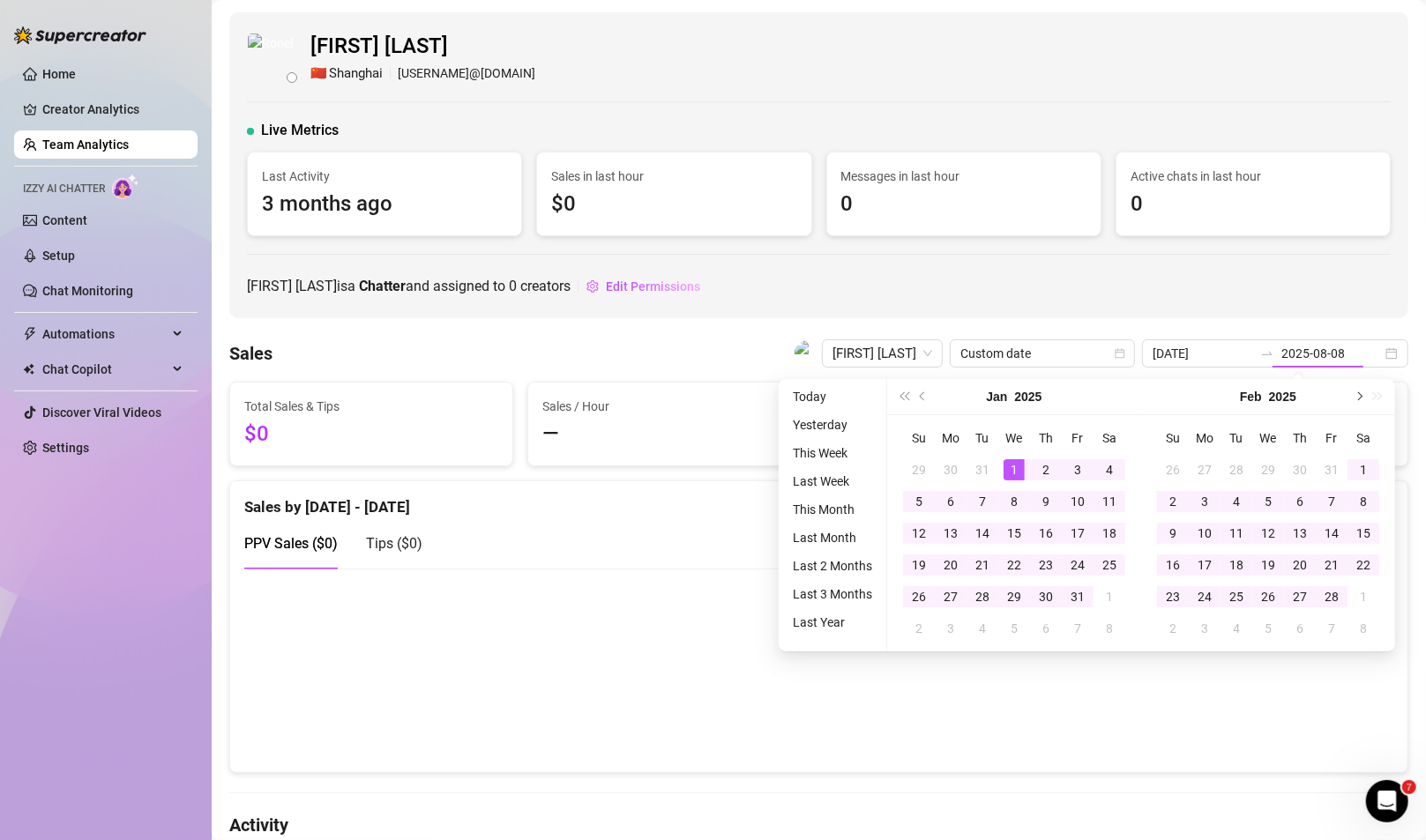 click at bounding box center (1358, 397) 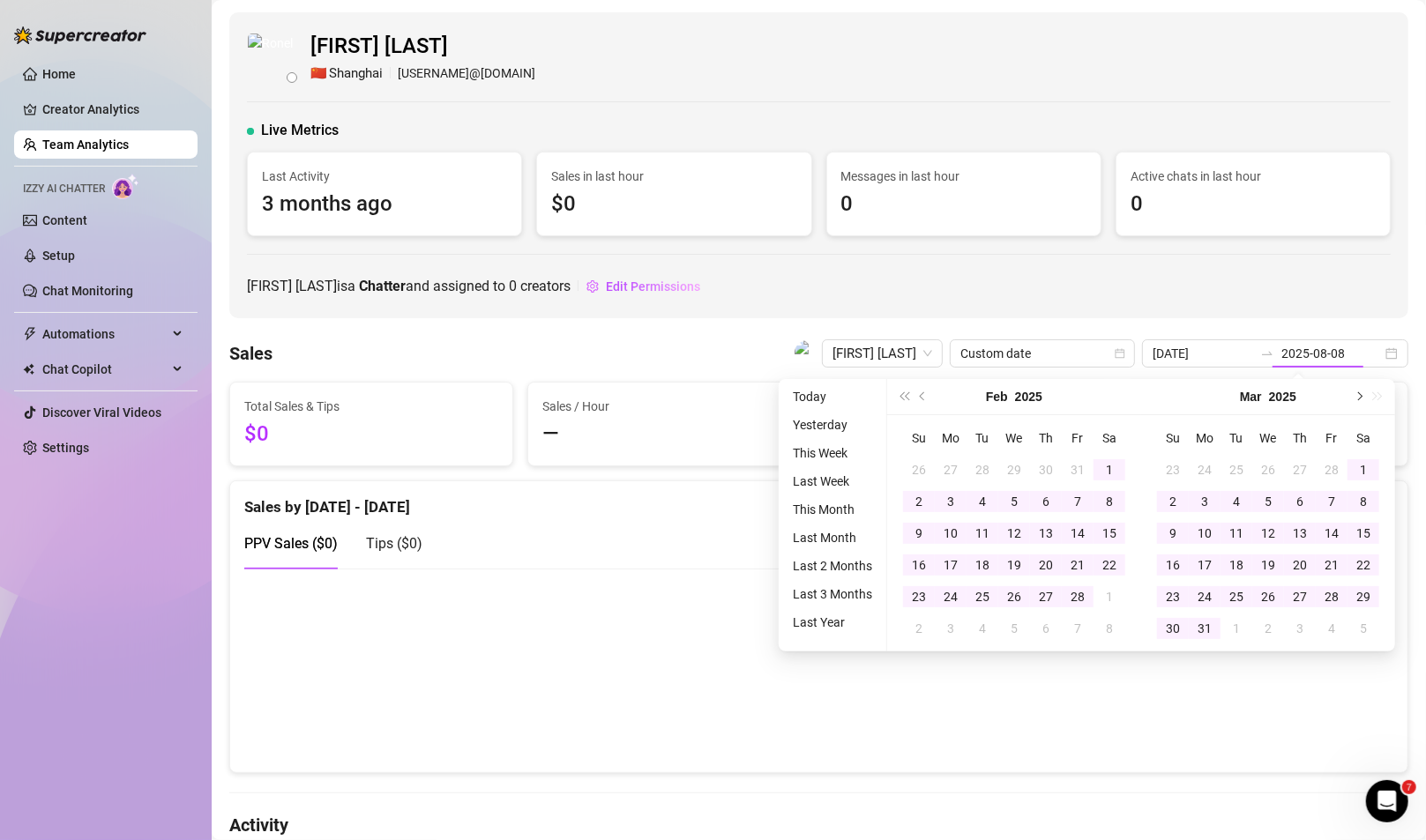 click at bounding box center [1358, 397] 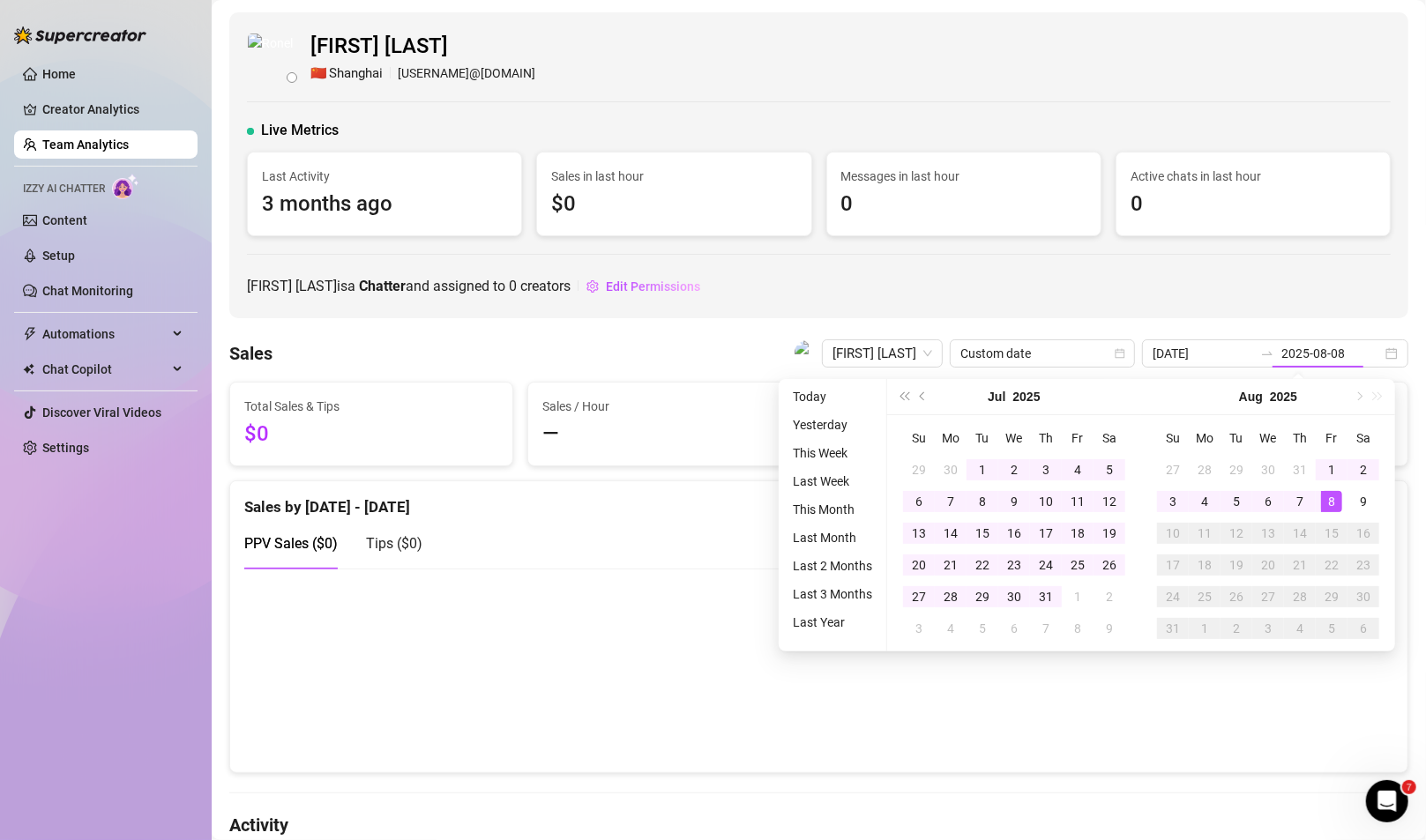 type on "2025-05-08" 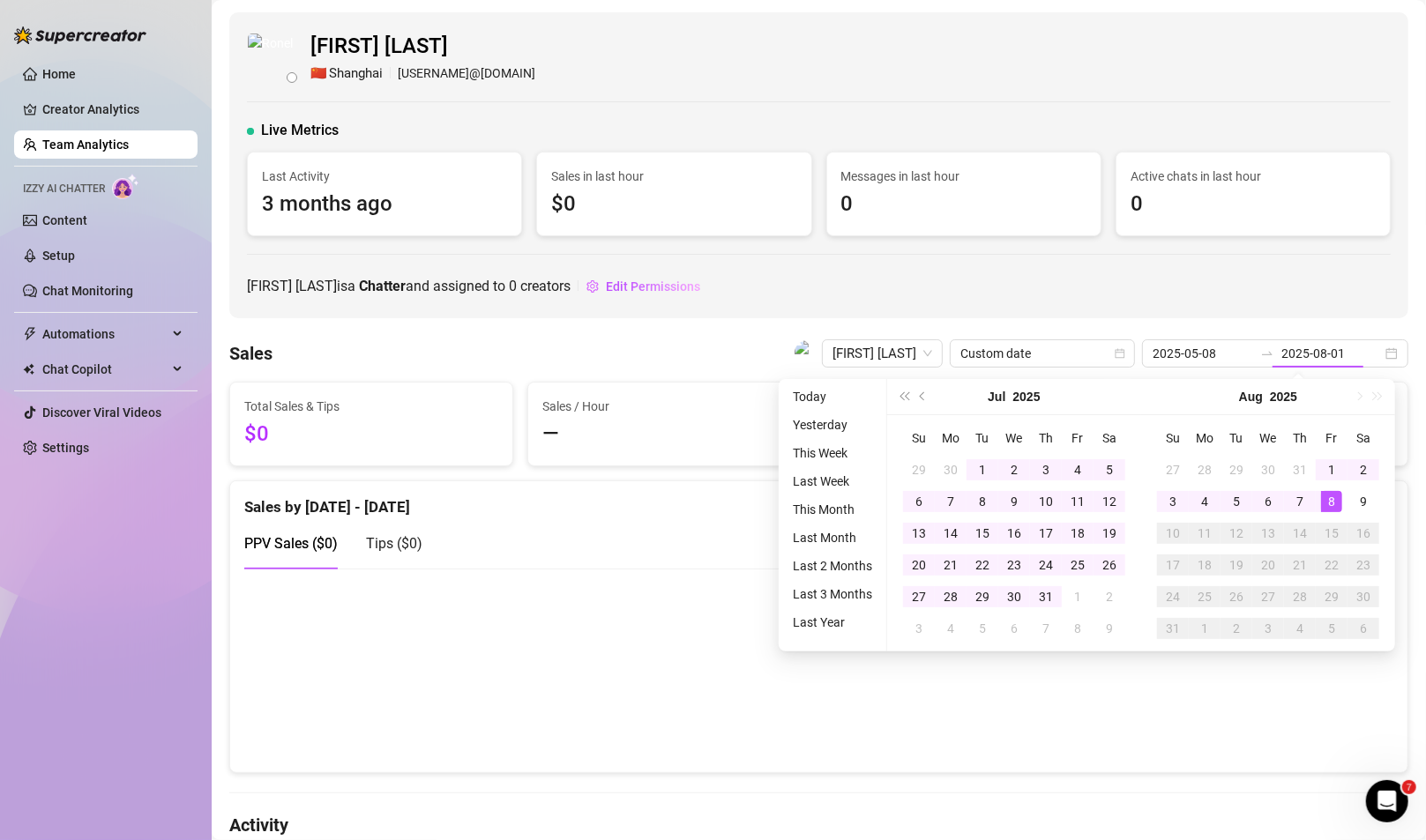 type on "2025-08-08" 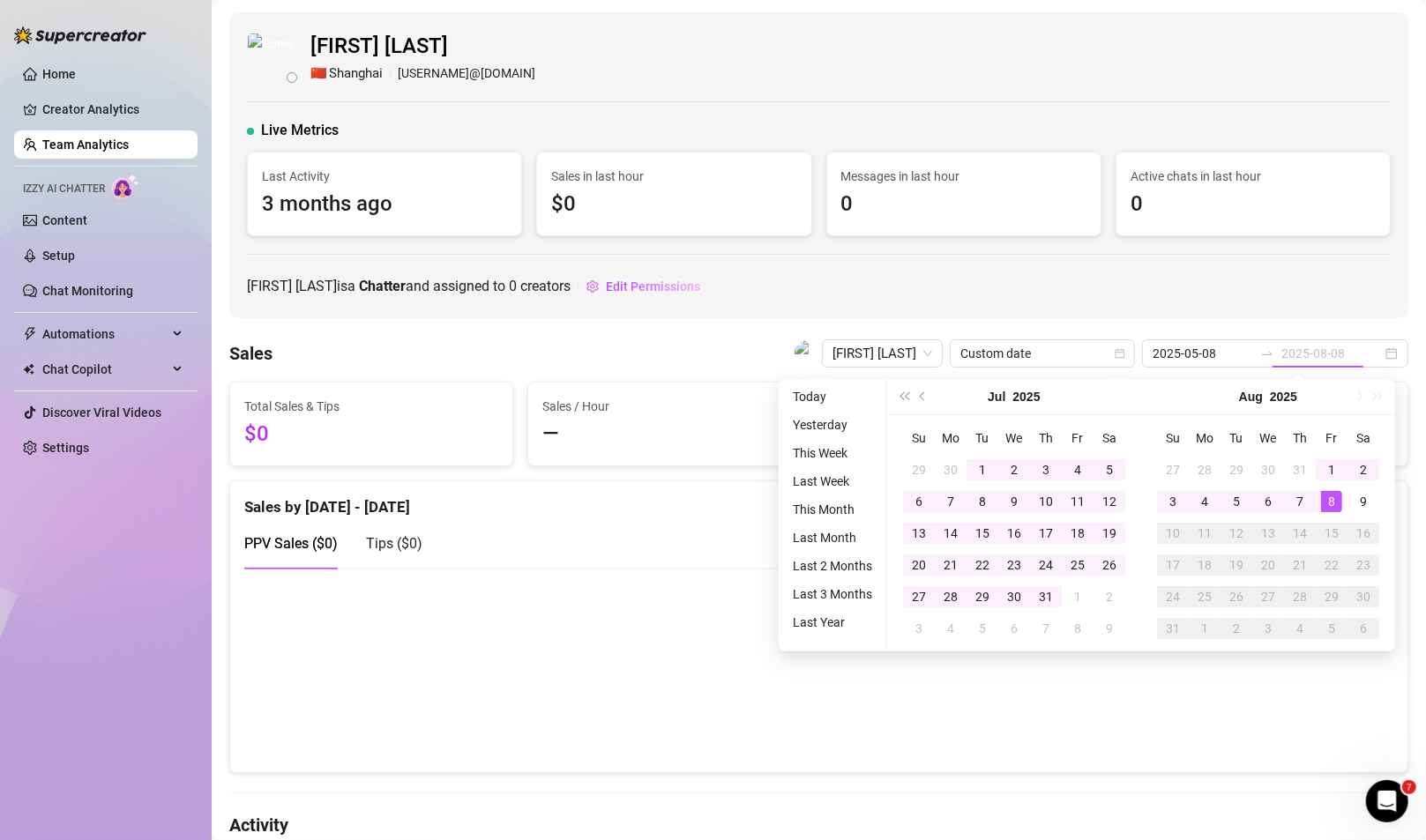 drag, startPoint x: 1334, startPoint y: 502, endPoint x: 1191, endPoint y: 427, distance: 161.47446 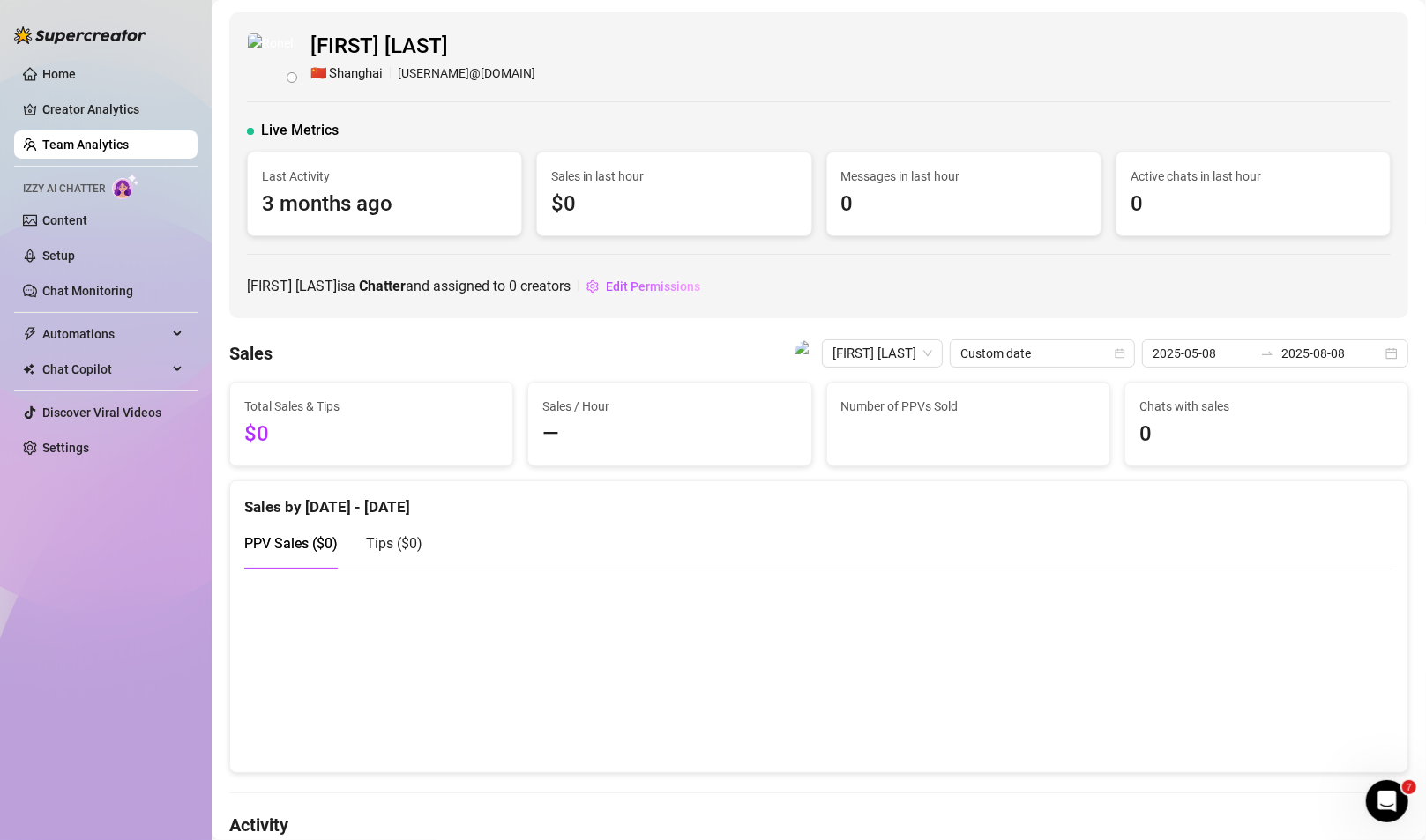 click on "[FIRST] [LAST] is a Chatter and assigned to 0 creators Edit Permissions" at bounding box center [818, 286] 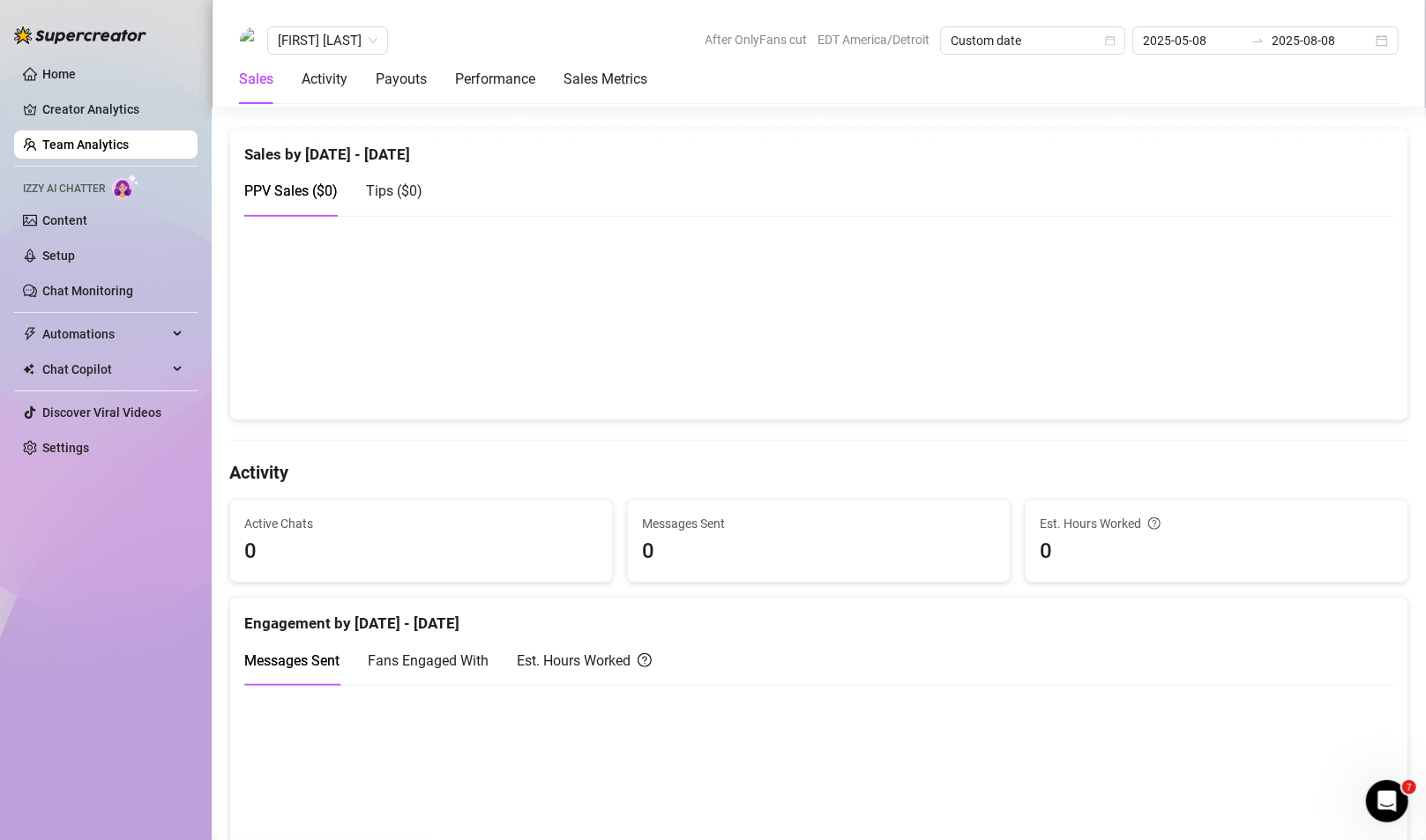 scroll, scrollTop: 793, scrollLeft: 0, axis: vertical 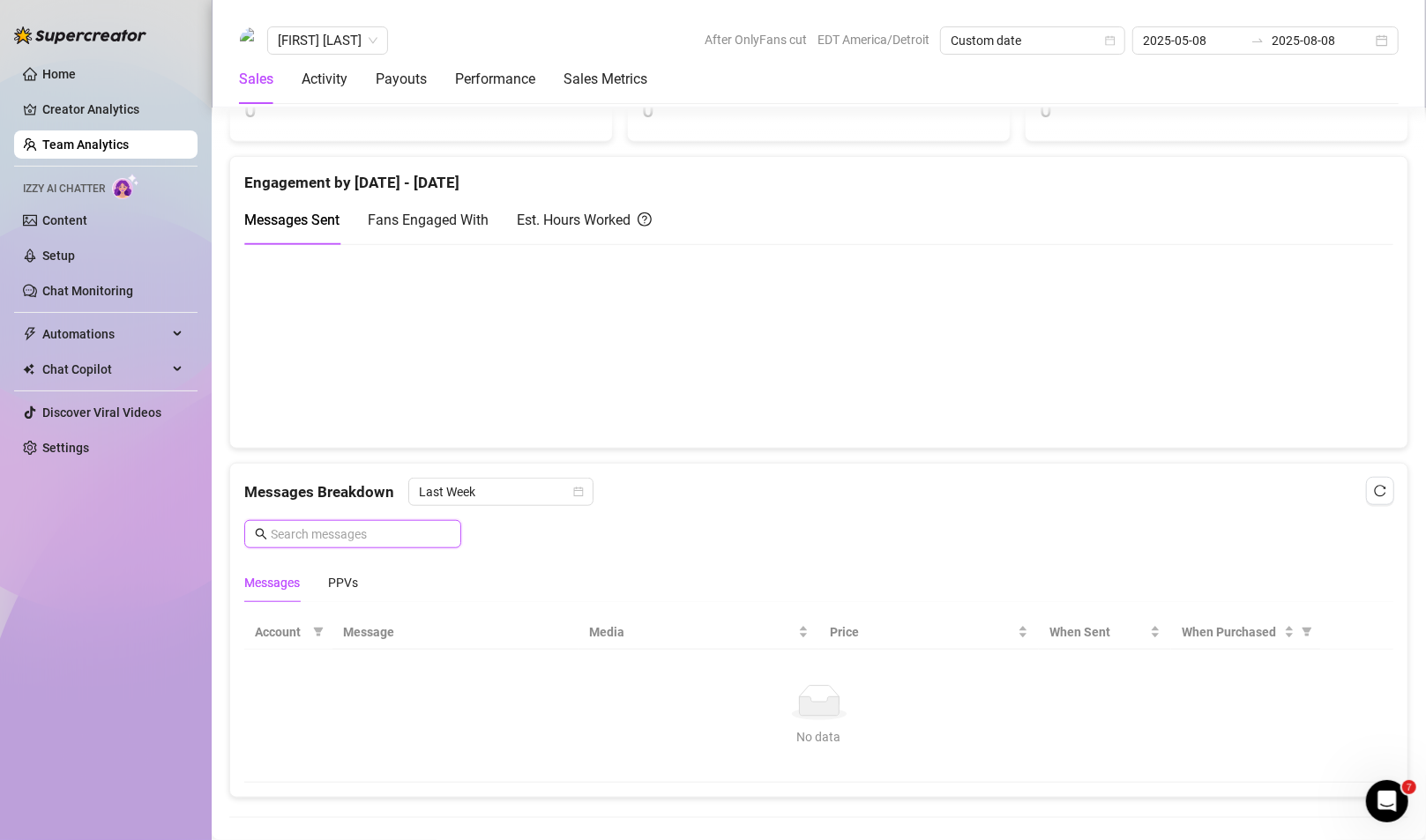 click at bounding box center [361, 534] 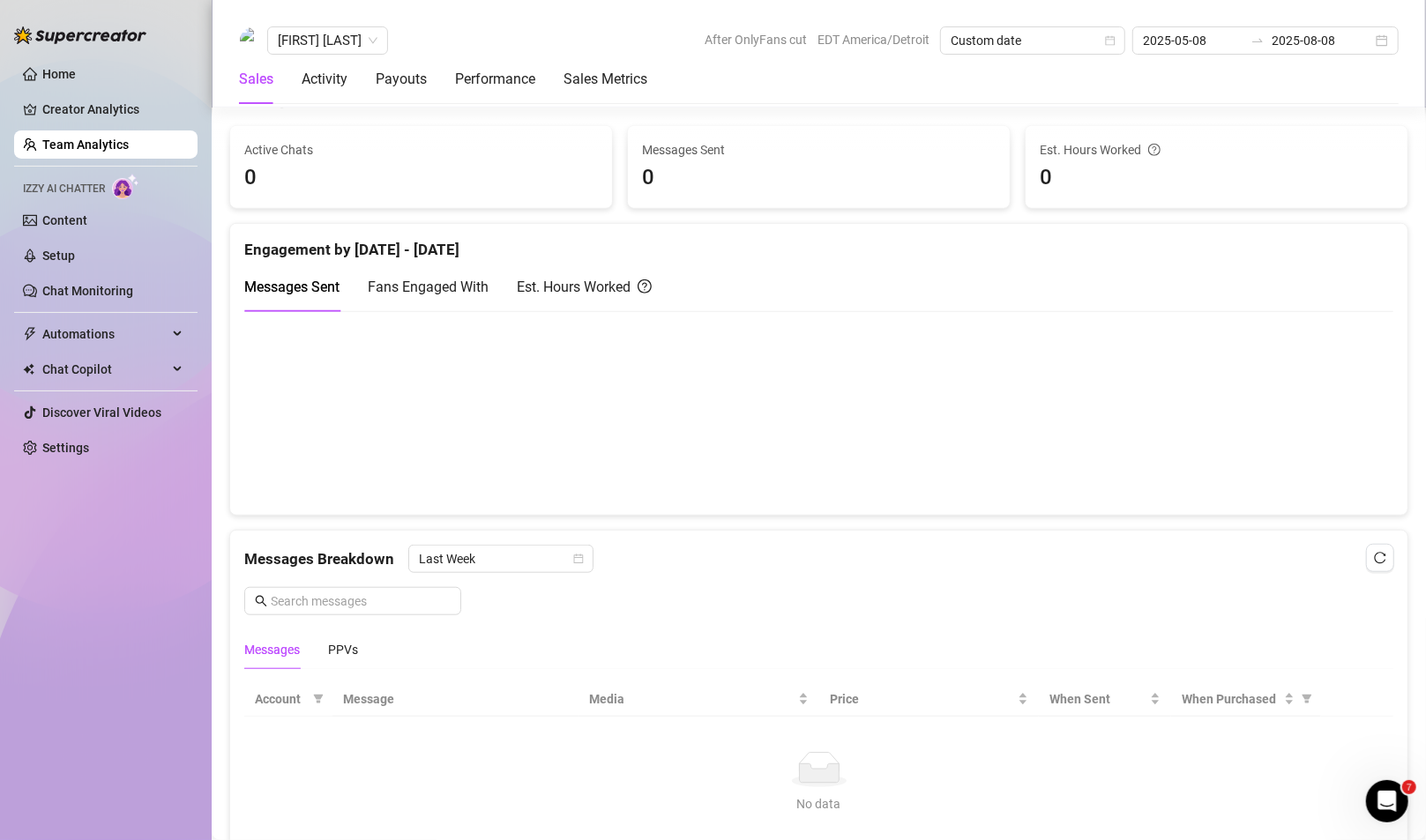 scroll, scrollTop: 881, scrollLeft: 0, axis: vertical 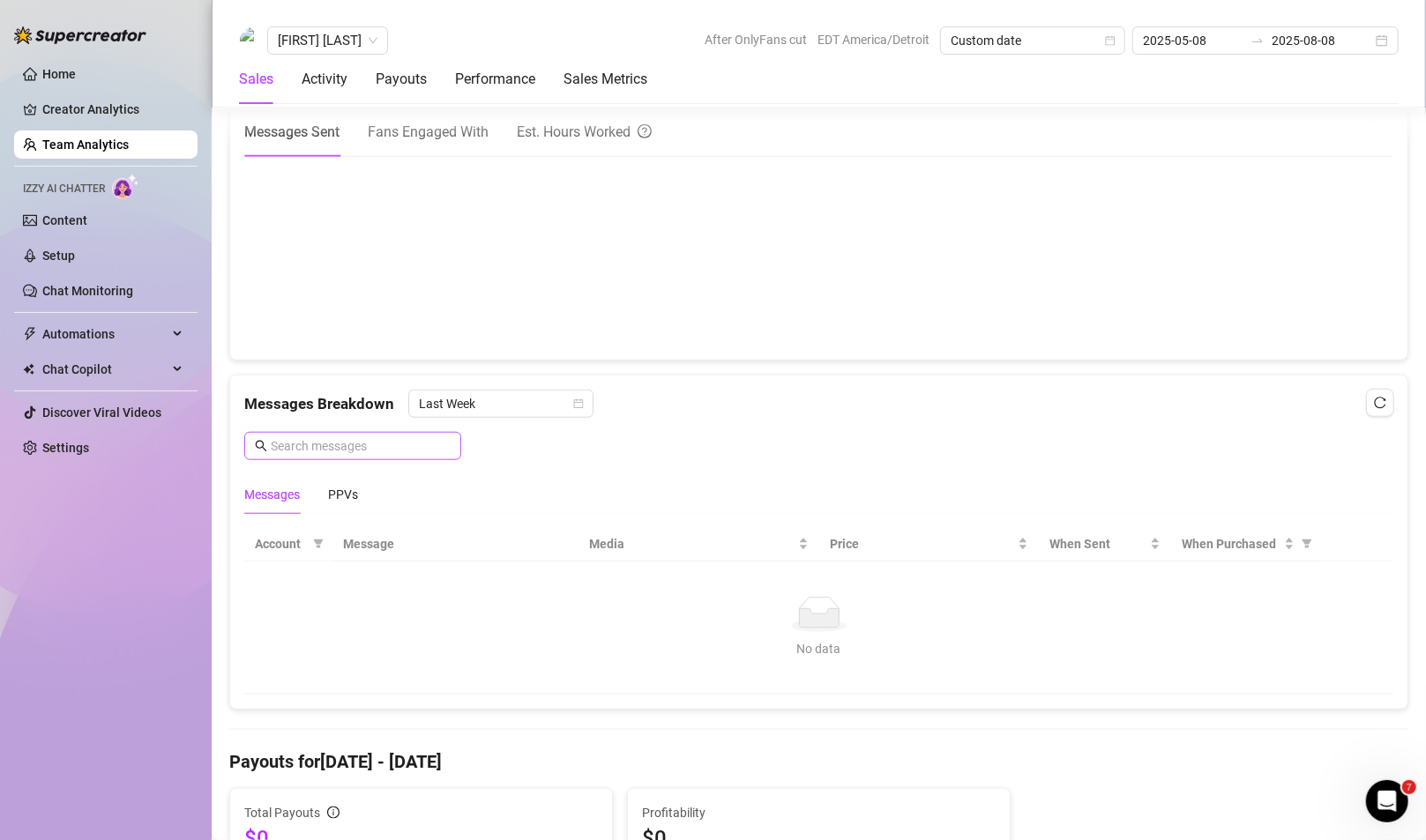 drag, startPoint x: 442, startPoint y: 453, endPoint x: 437, endPoint y: 431, distance: 22.56103 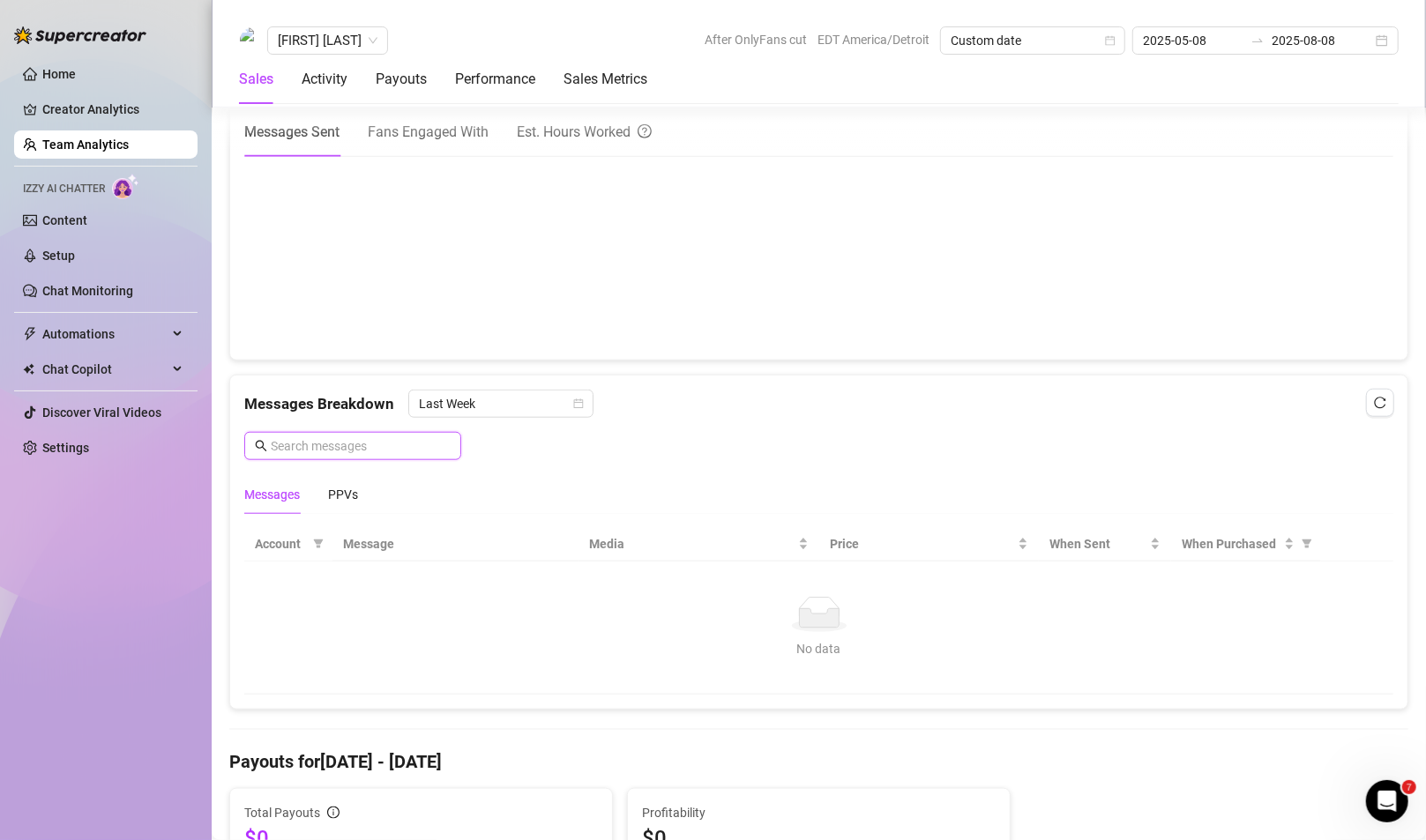 click at bounding box center [353, 446] 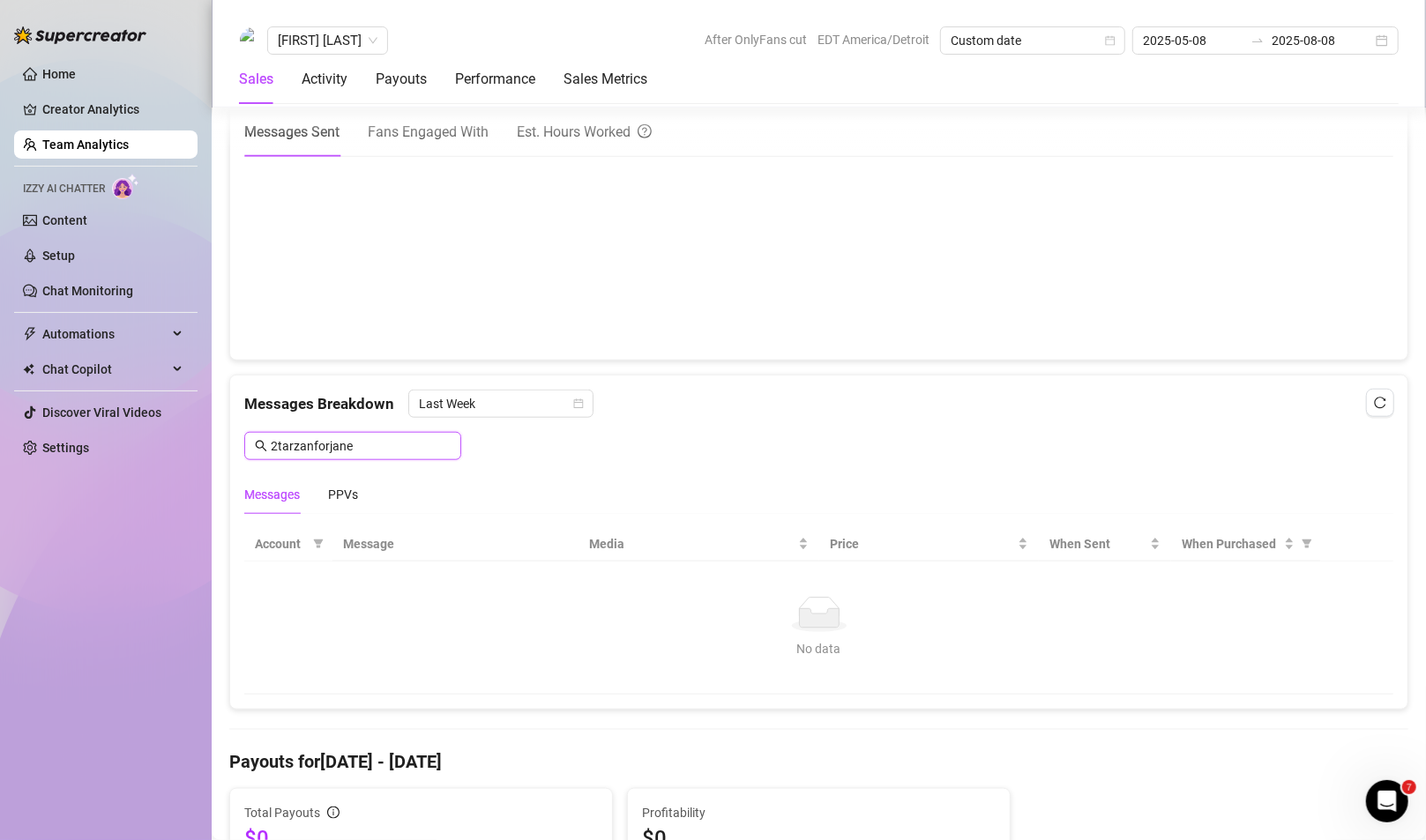 type on "2tarzanforjane" 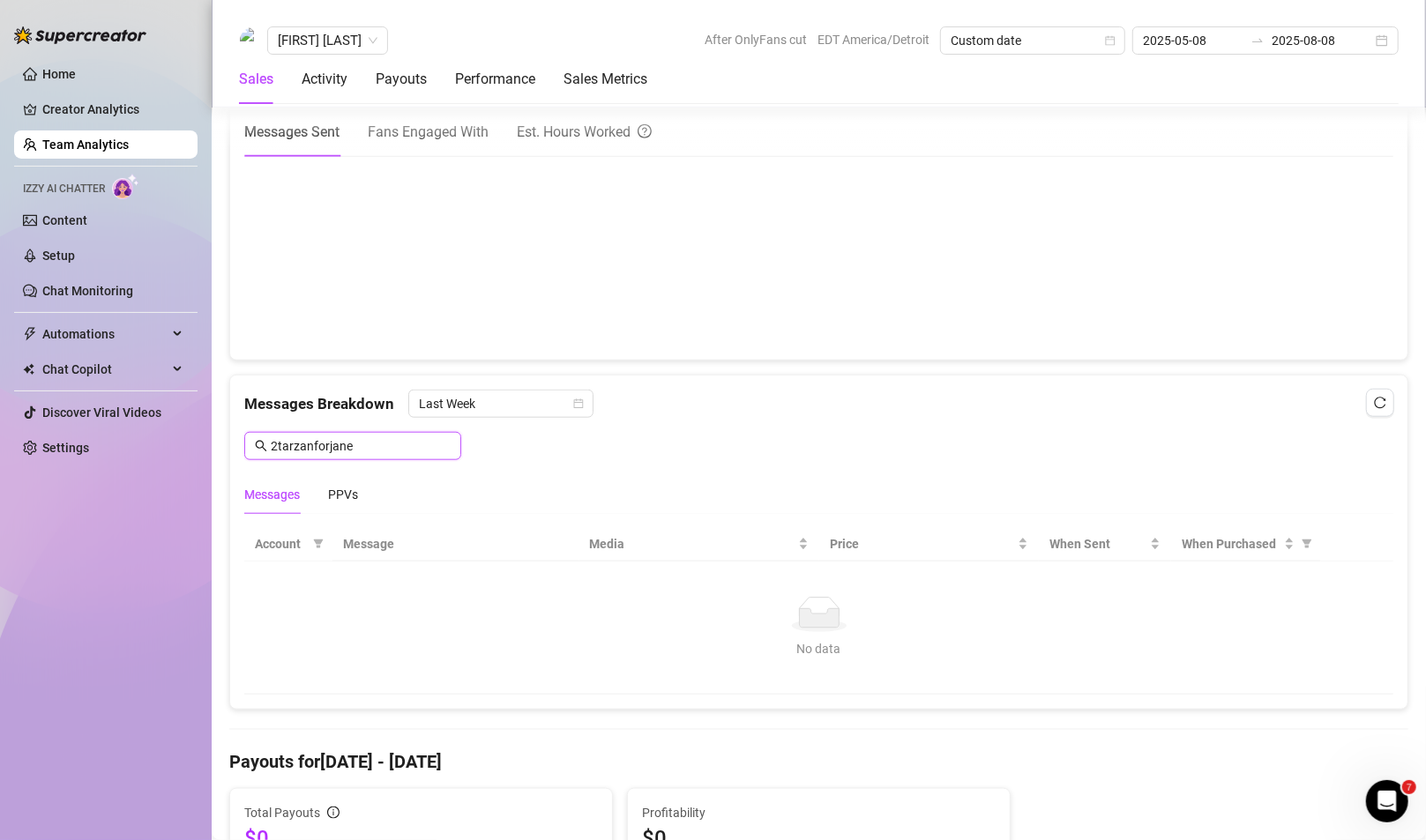 scroll, scrollTop: 1146, scrollLeft: 0, axis: vertical 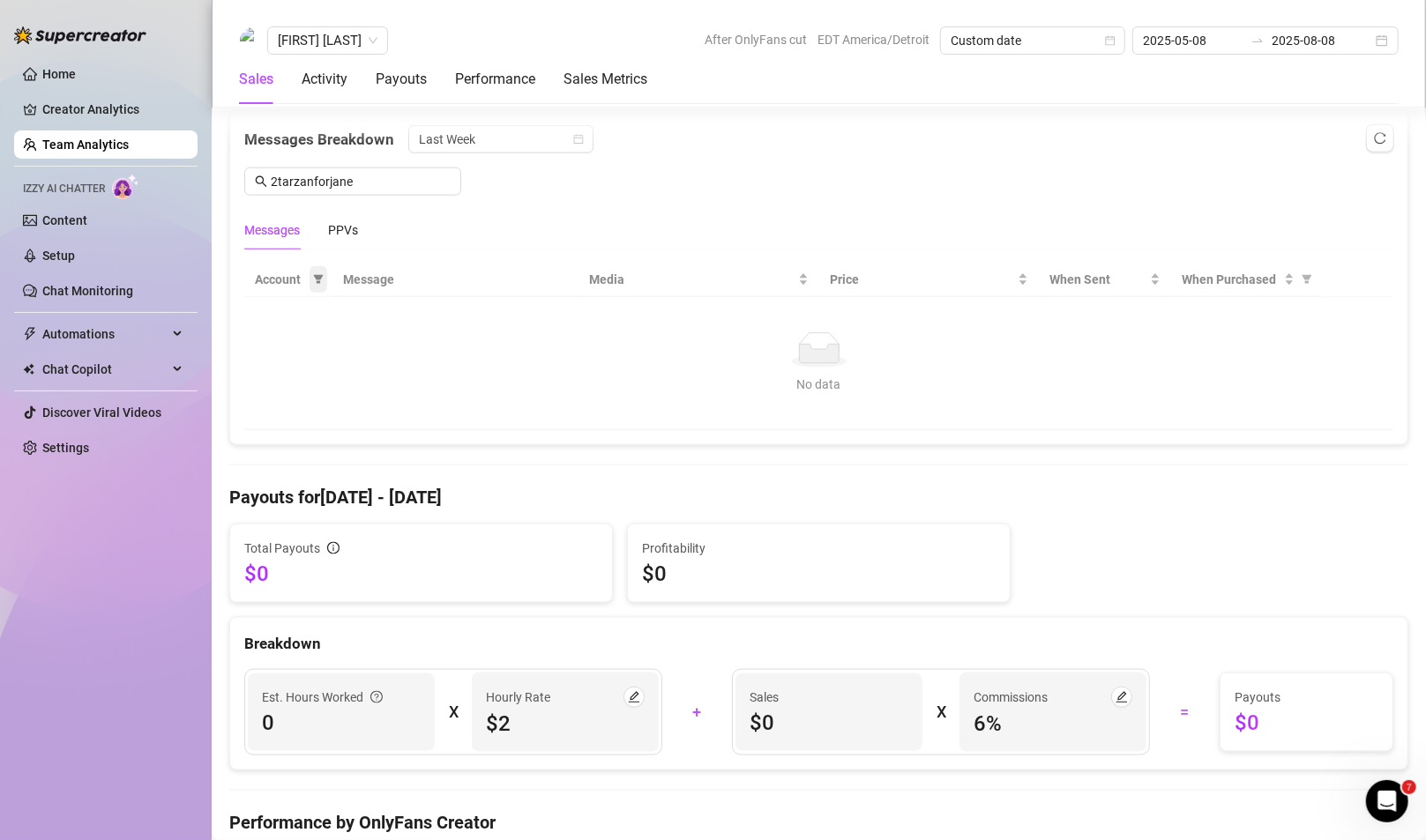 click 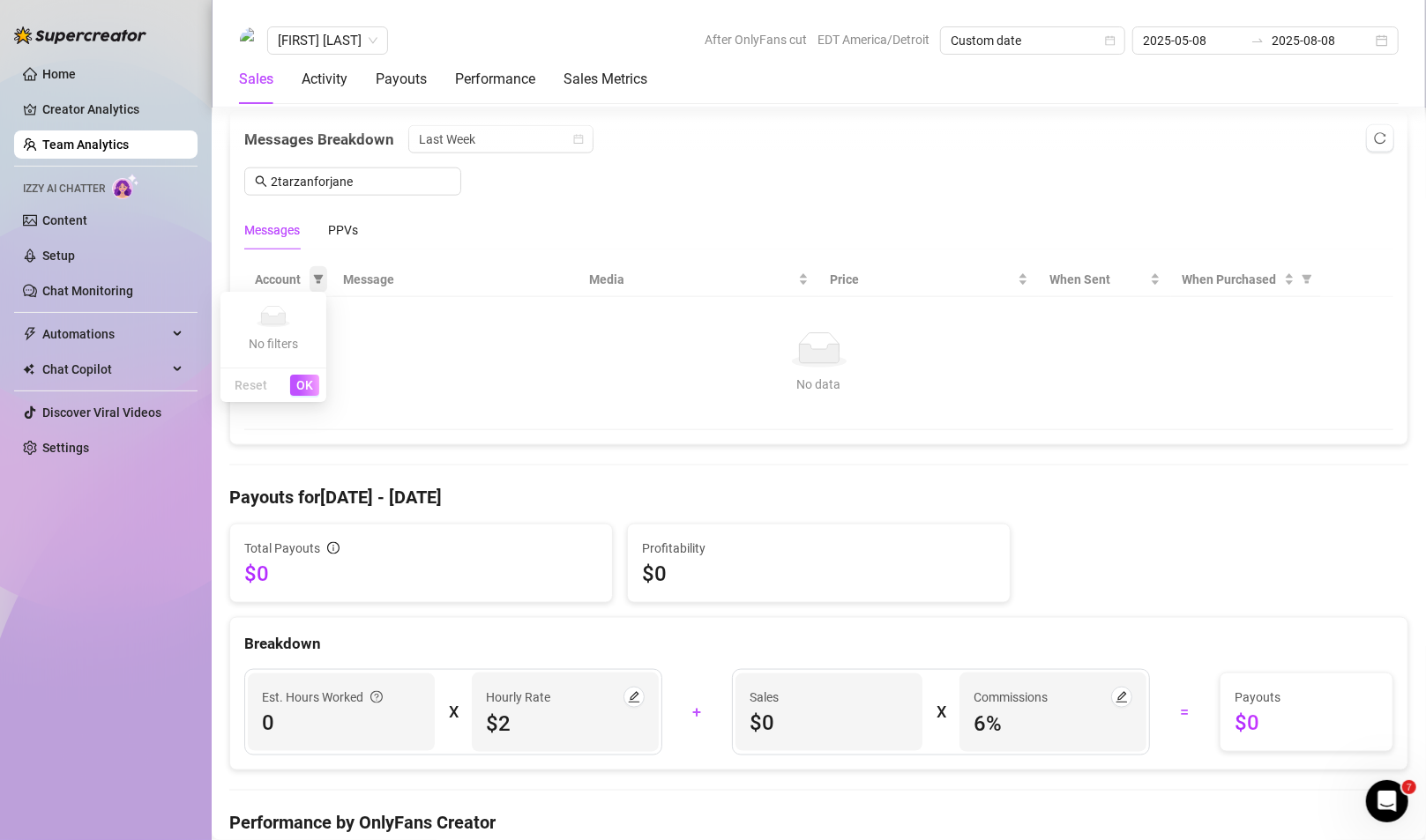 click 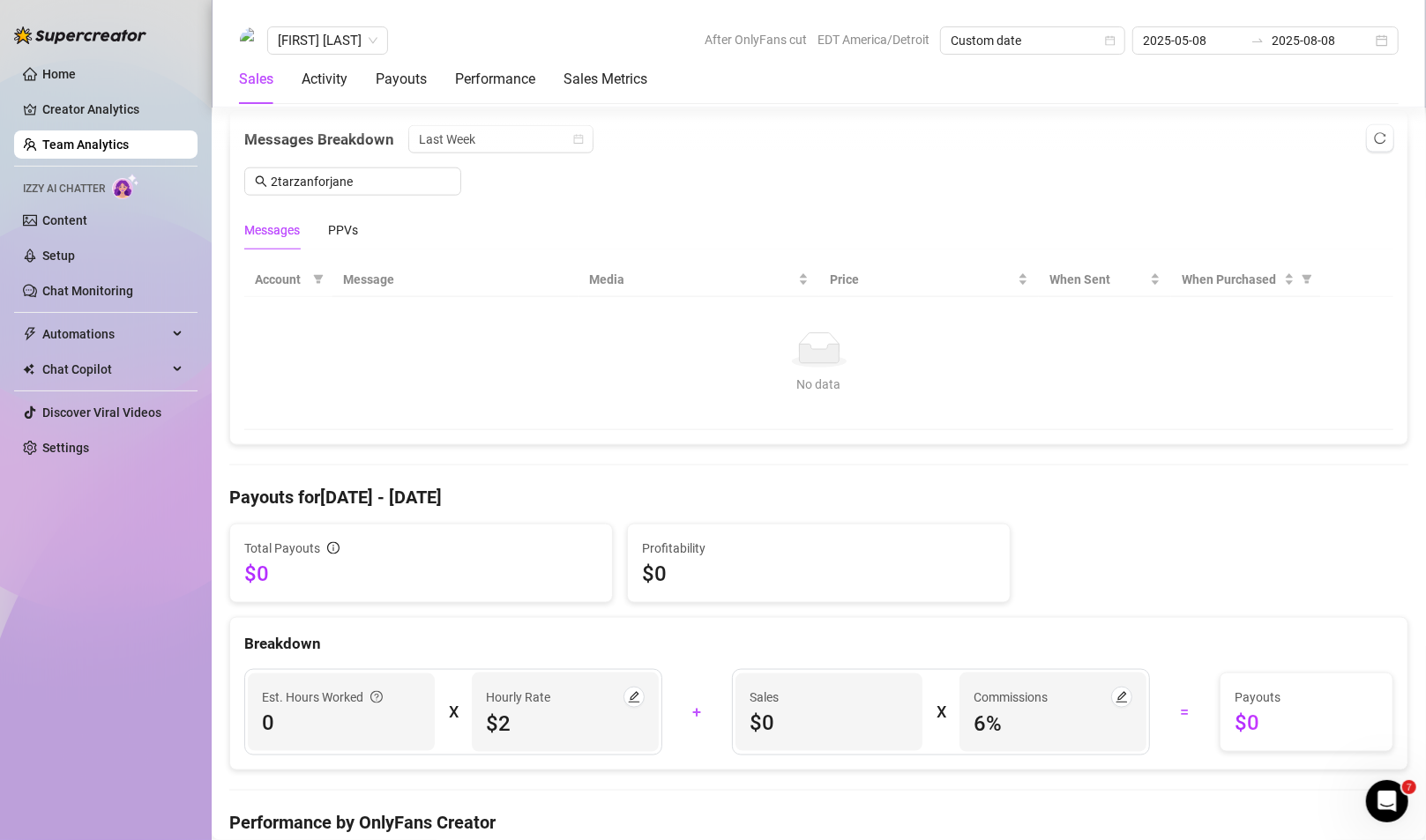 click on "Messages PPVs" at bounding box center [818, 230] 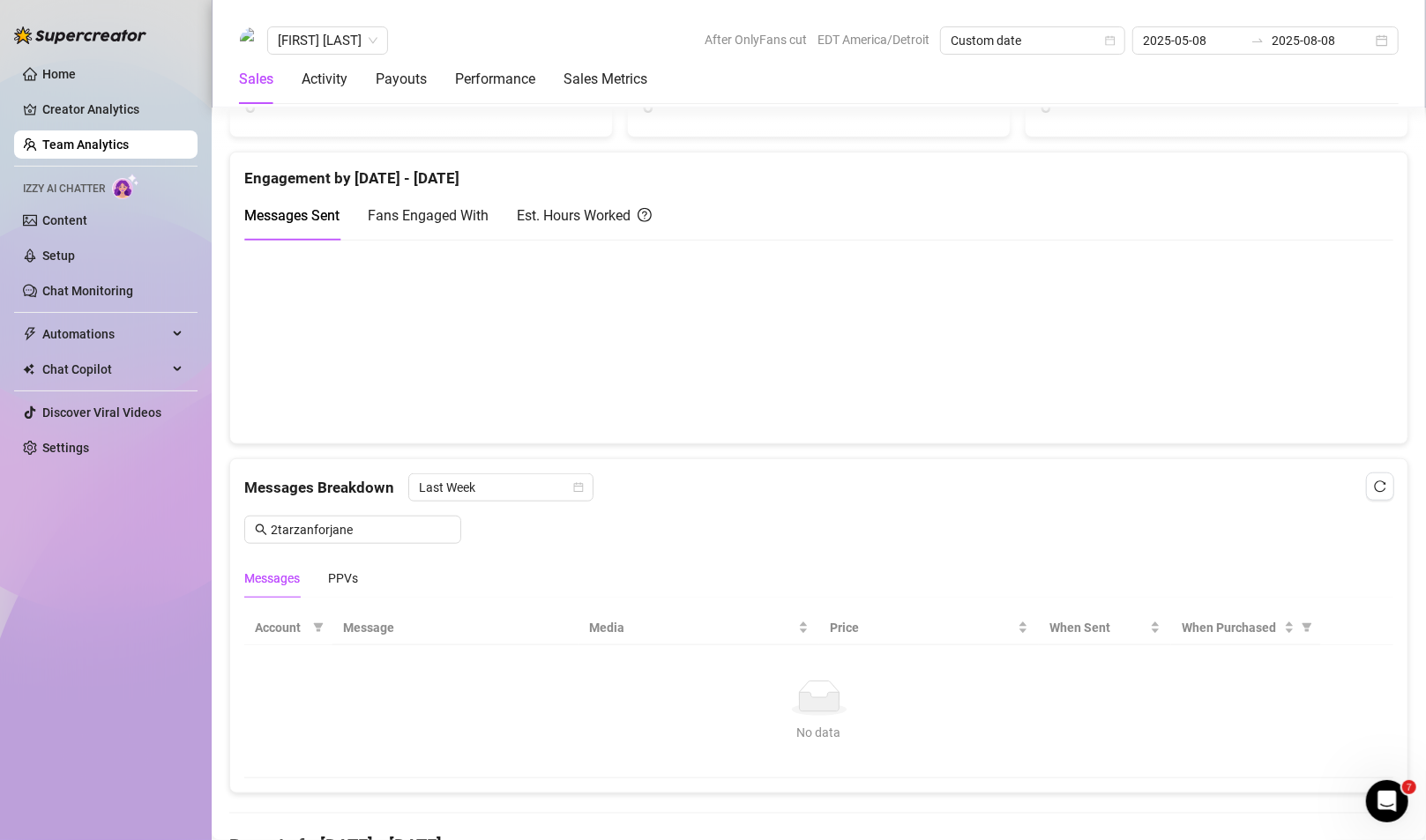 scroll, scrollTop: 705, scrollLeft: 0, axis: vertical 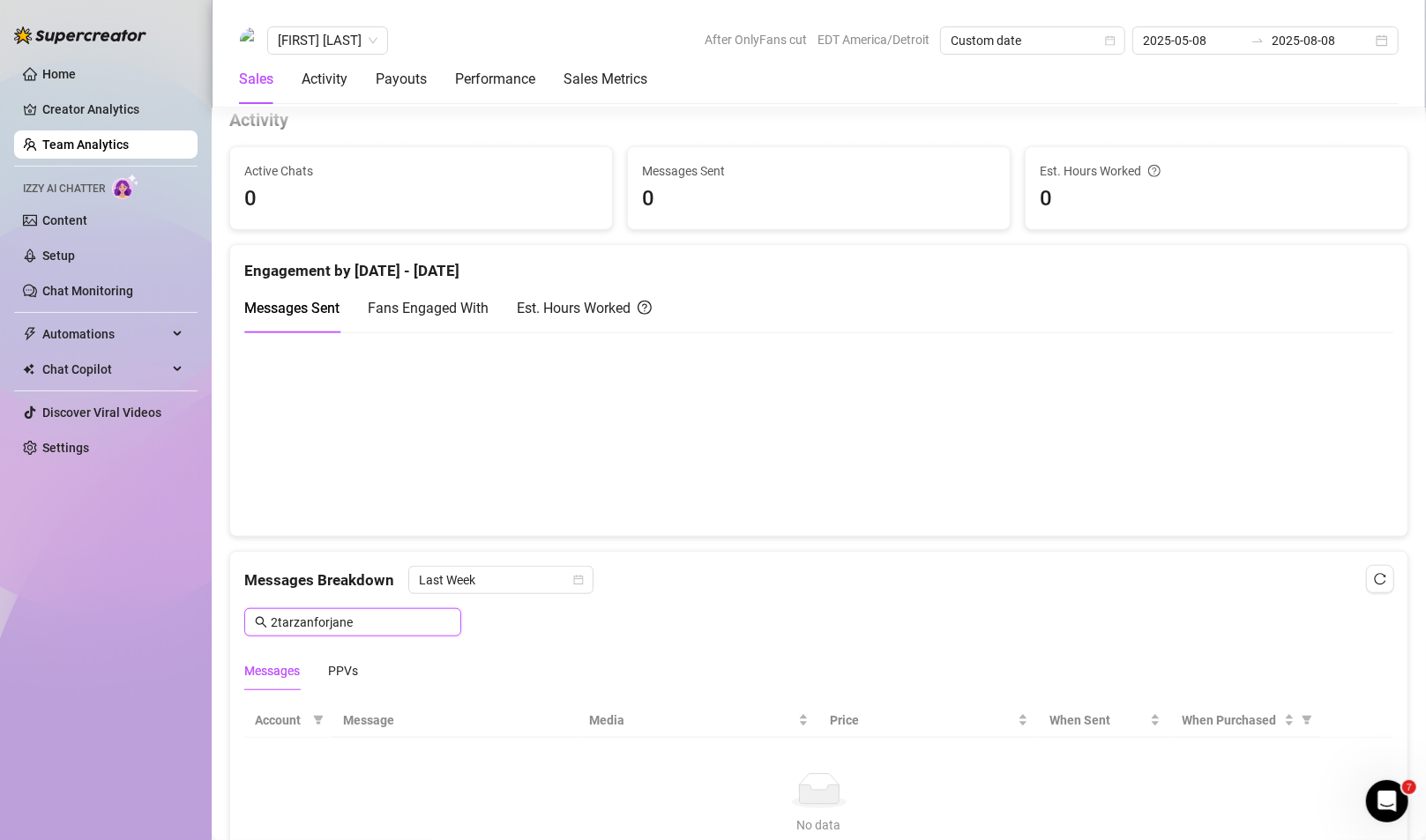 click on "2tarzanforjane" at bounding box center (361, 622) 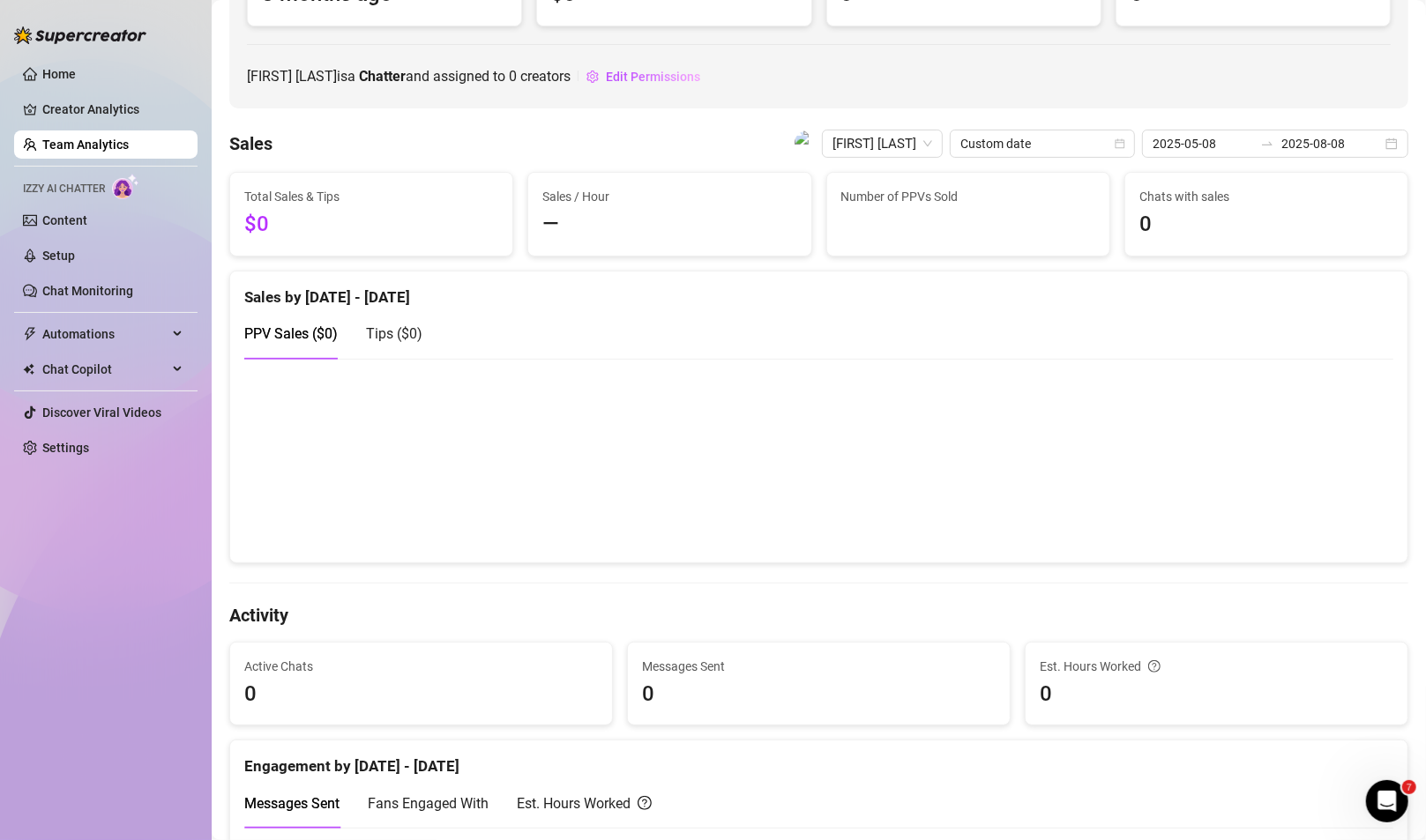 scroll, scrollTop: 0, scrollLeft: 0, axis: both 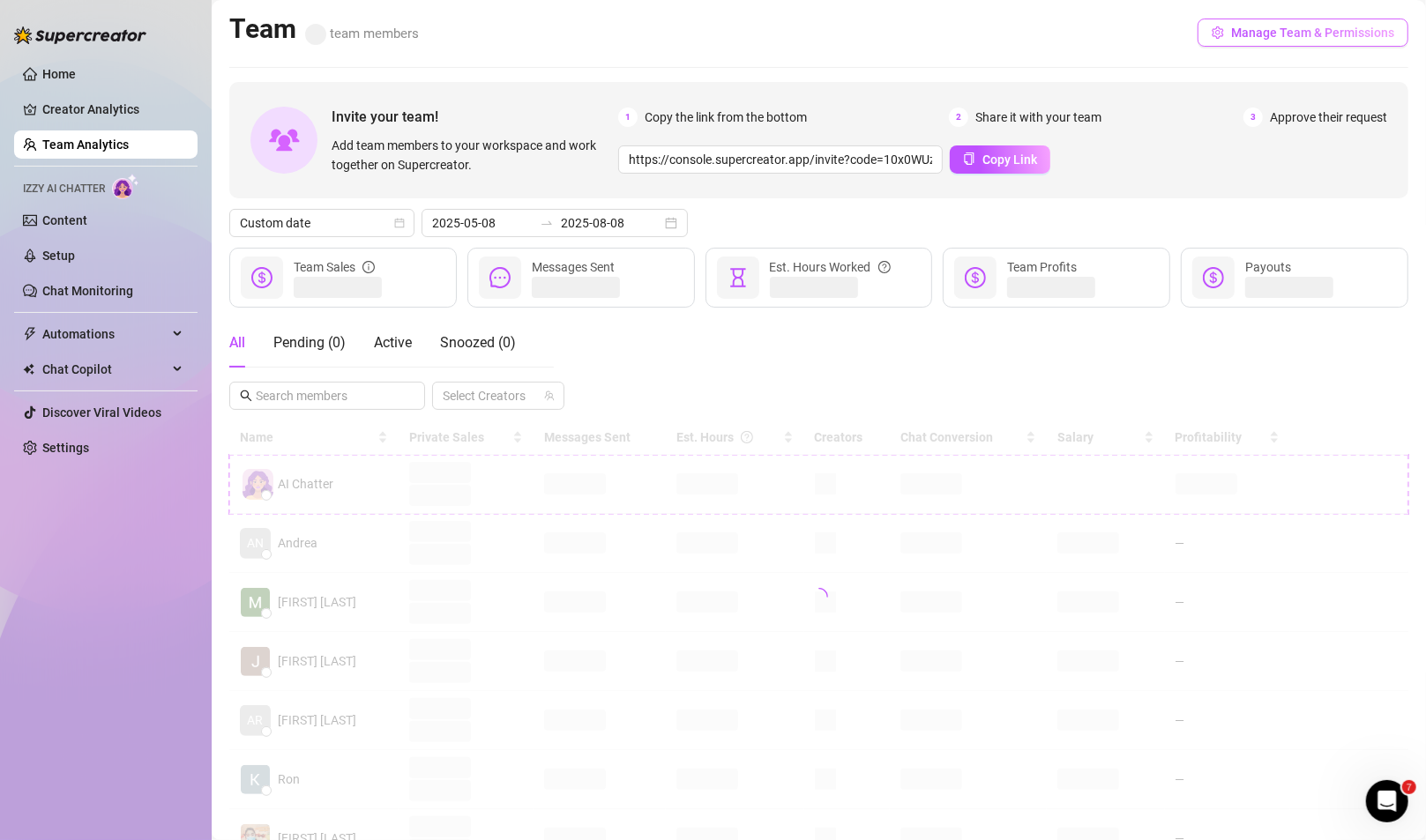 click on "Manage Team & Permissions" at bounding box center (1303, 33) 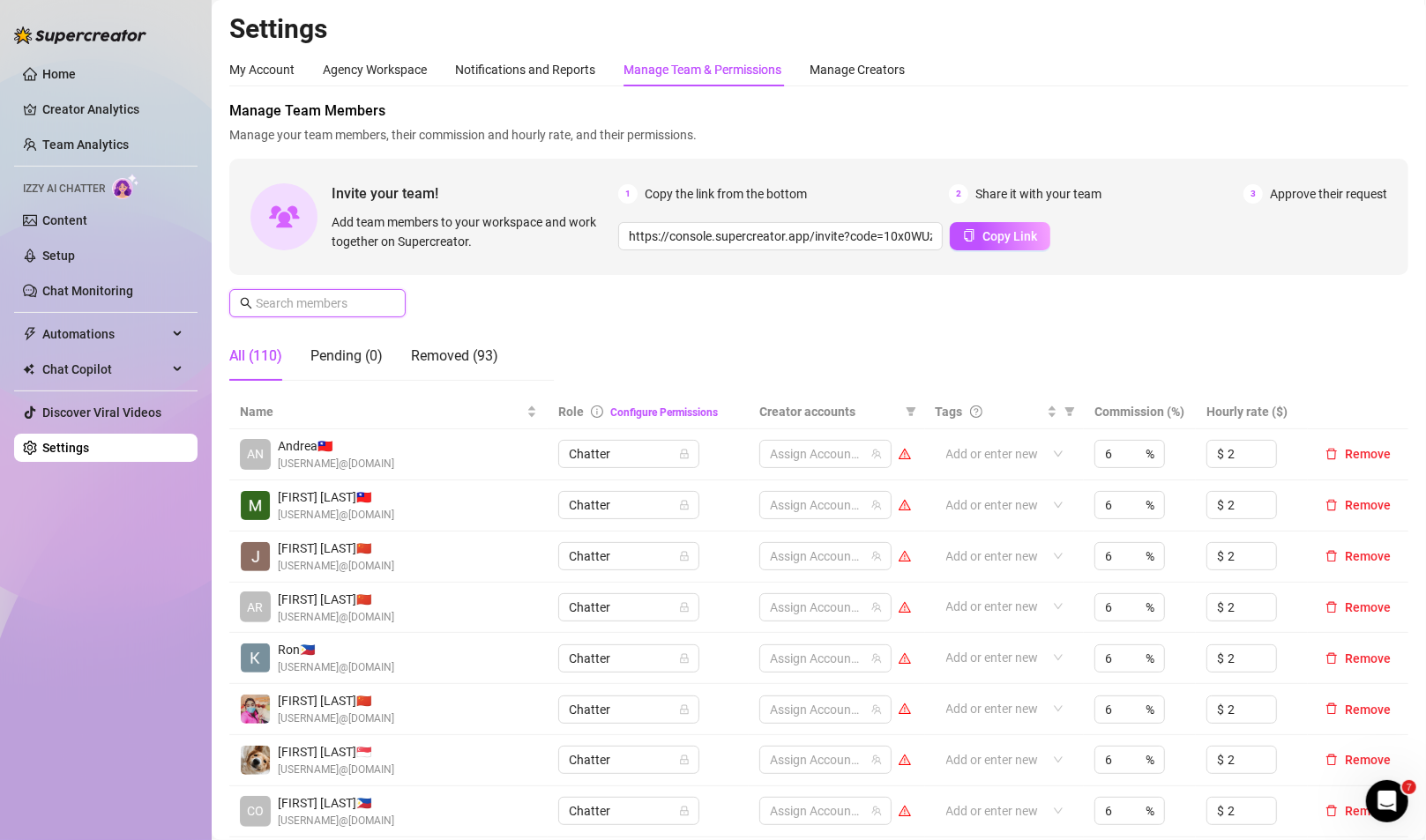 click at bounding box center (318, 303) 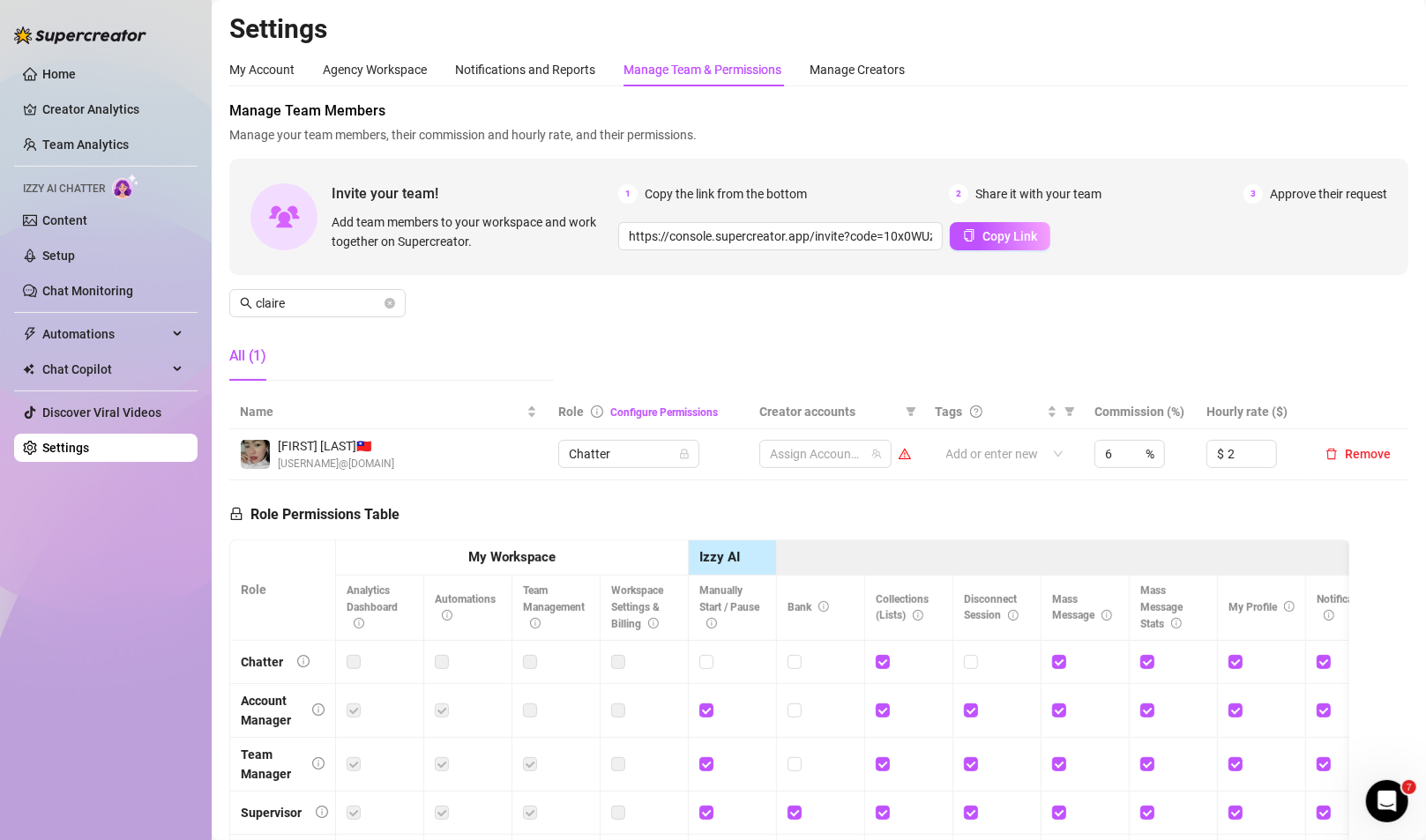 click on "Manage Team Members Manage your team members, their commission and hourly rate, and their permissions. Invite your team! Add team members to your workspace and work together on Supercreator. 1 Copy the link from the bottom 2 Share it with your team 3 Approve their request https://console.supercreator.app/invite?code=10x0WUzjpYTQCAjnoeb7wRtrTs23&workspace=Internet%20Girlfriend%20Agency Copy Link [FIRST] All (1)" at bounding box center [818, 248] 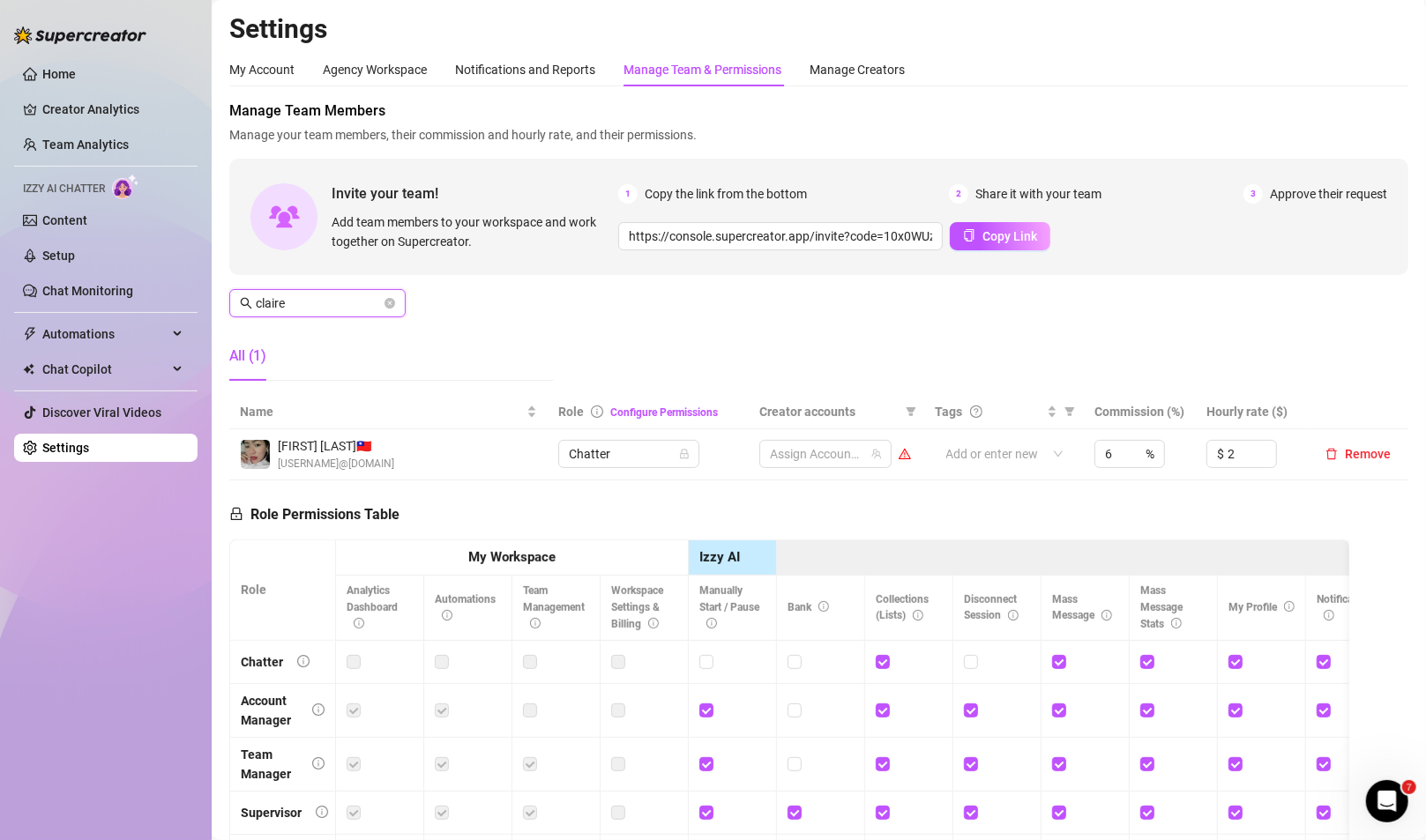 click on "claire" at bounding box center (318, 303) 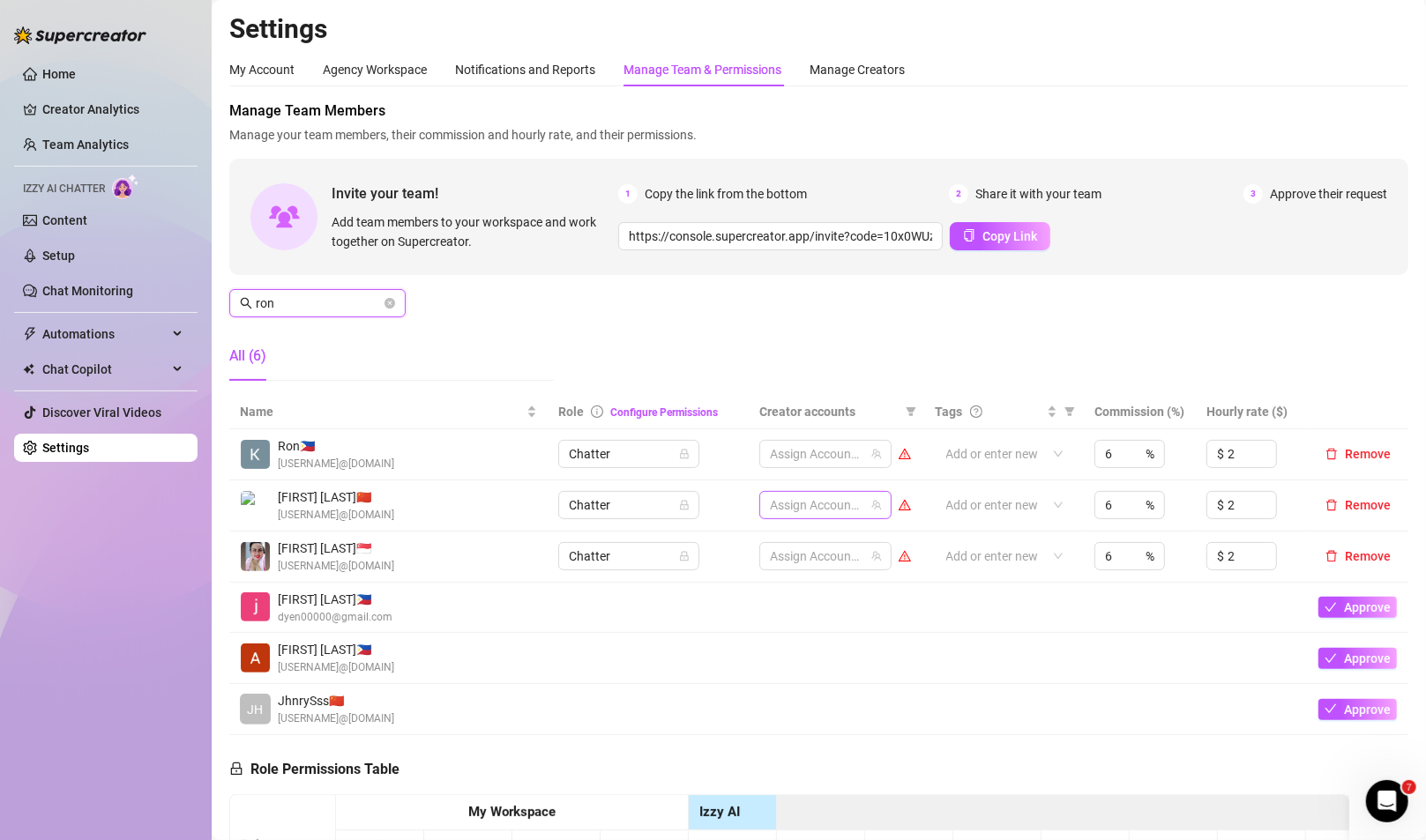 click at bounding box center [816, 505] 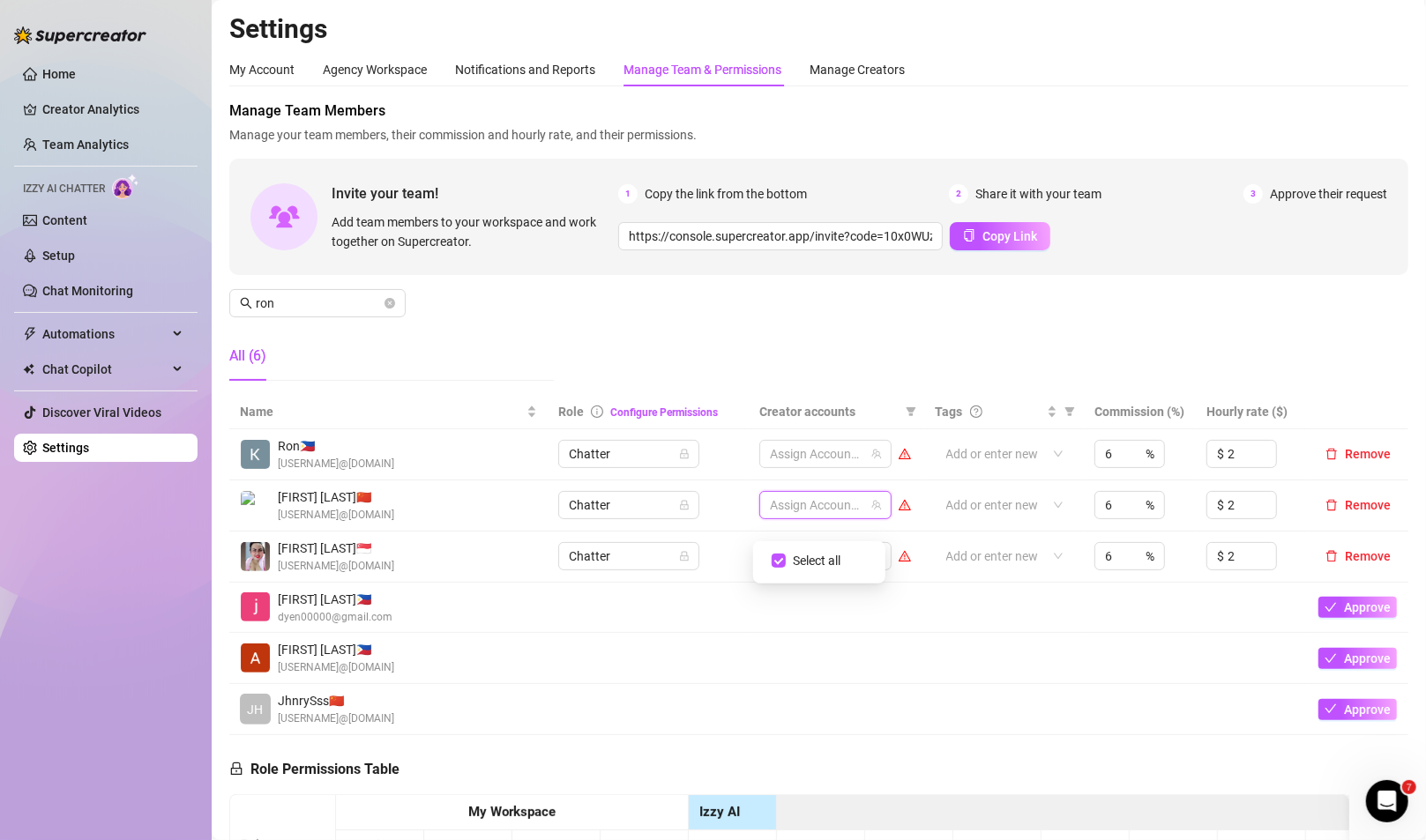 click 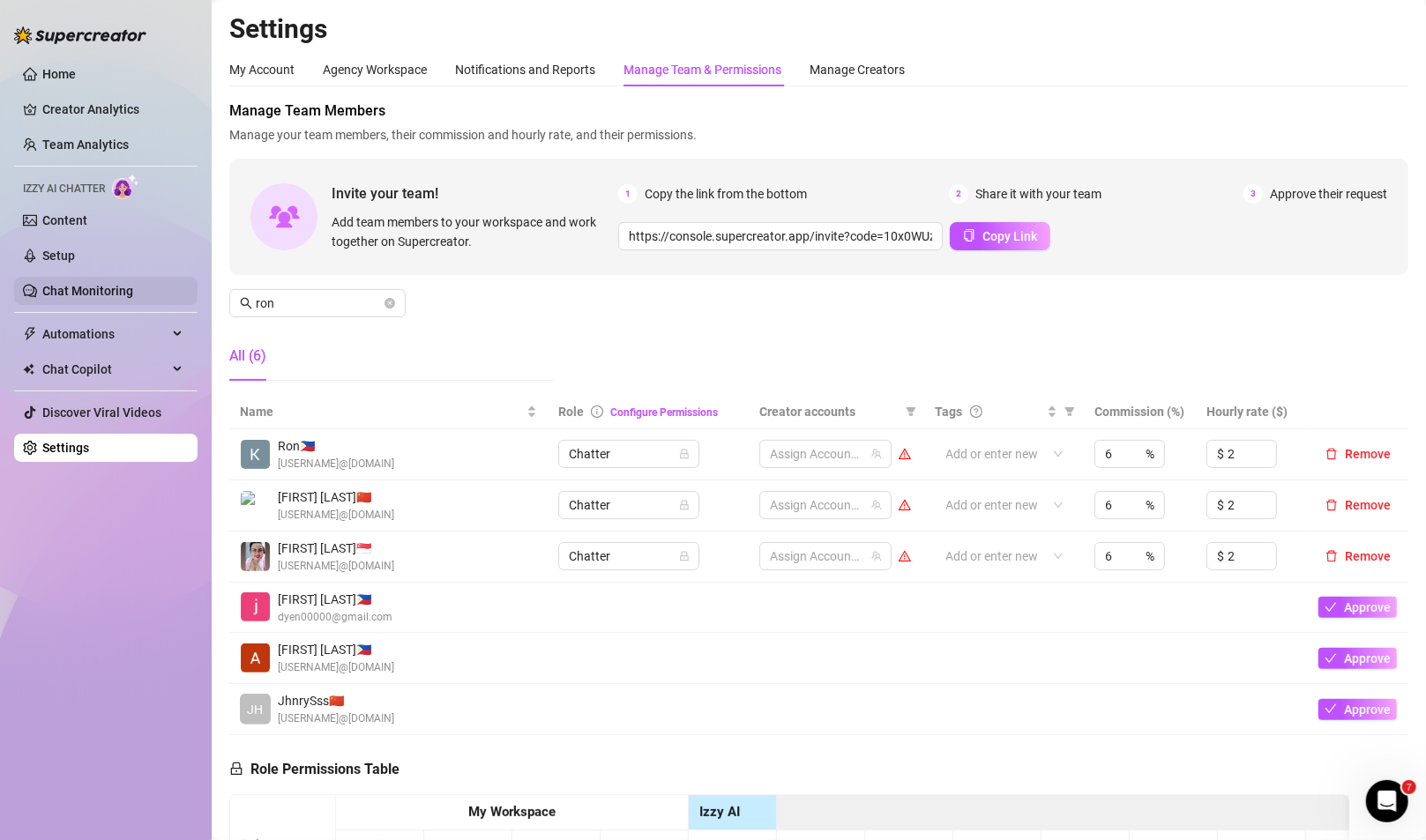 click on "Chat Monitoring" at bounding box center (87, 291) 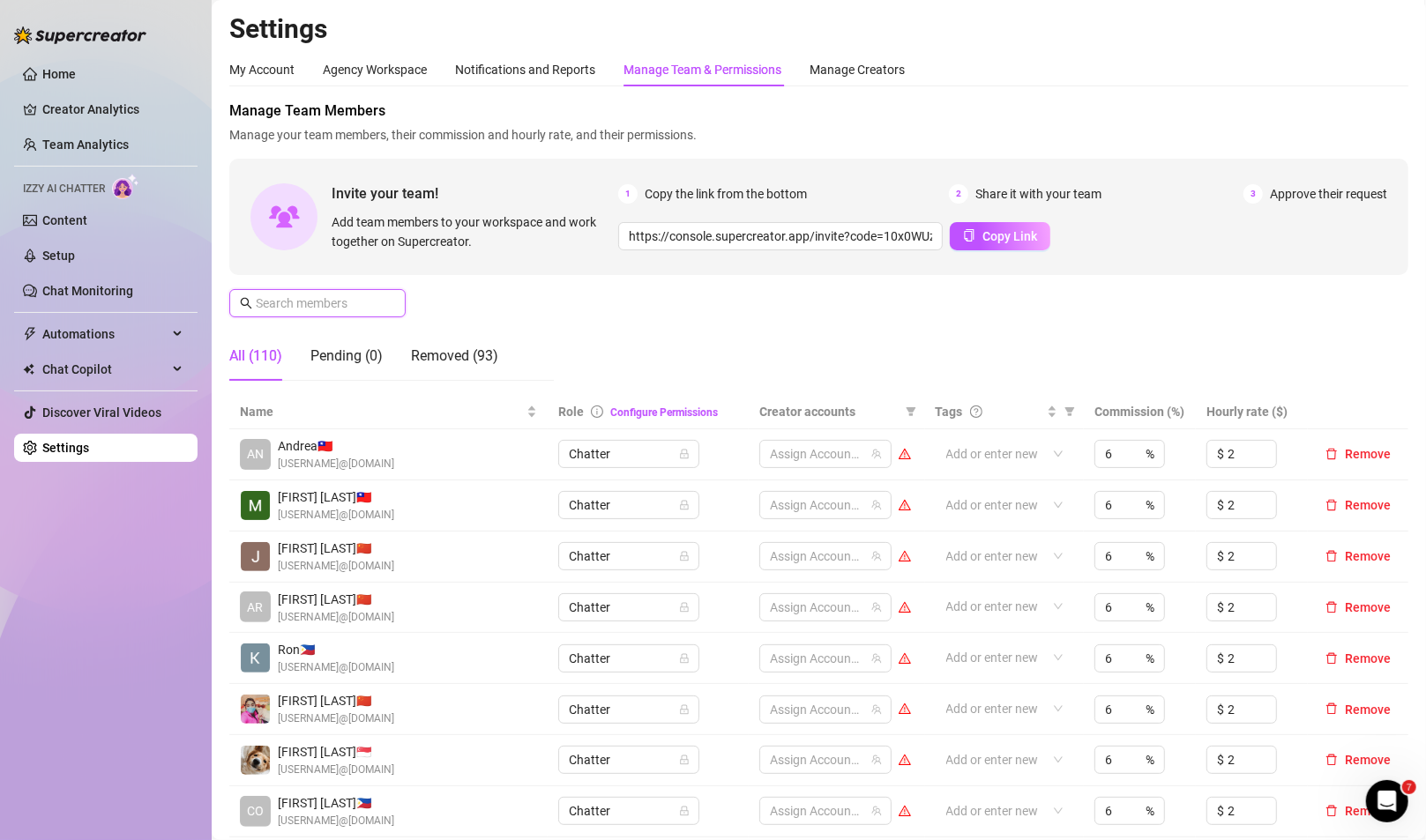 click at bounding box center (318, 303) 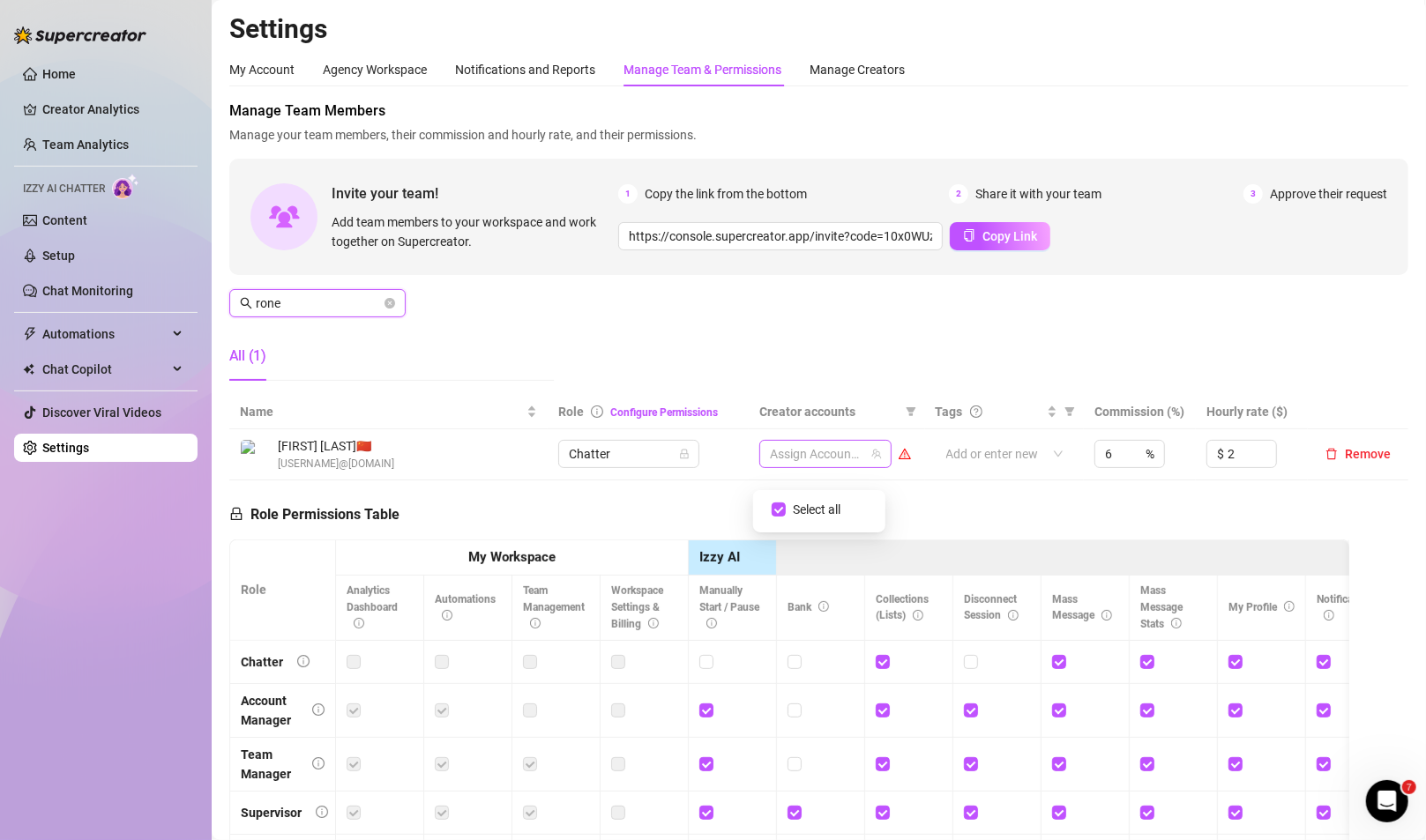 click at bounding box center [816, 454] 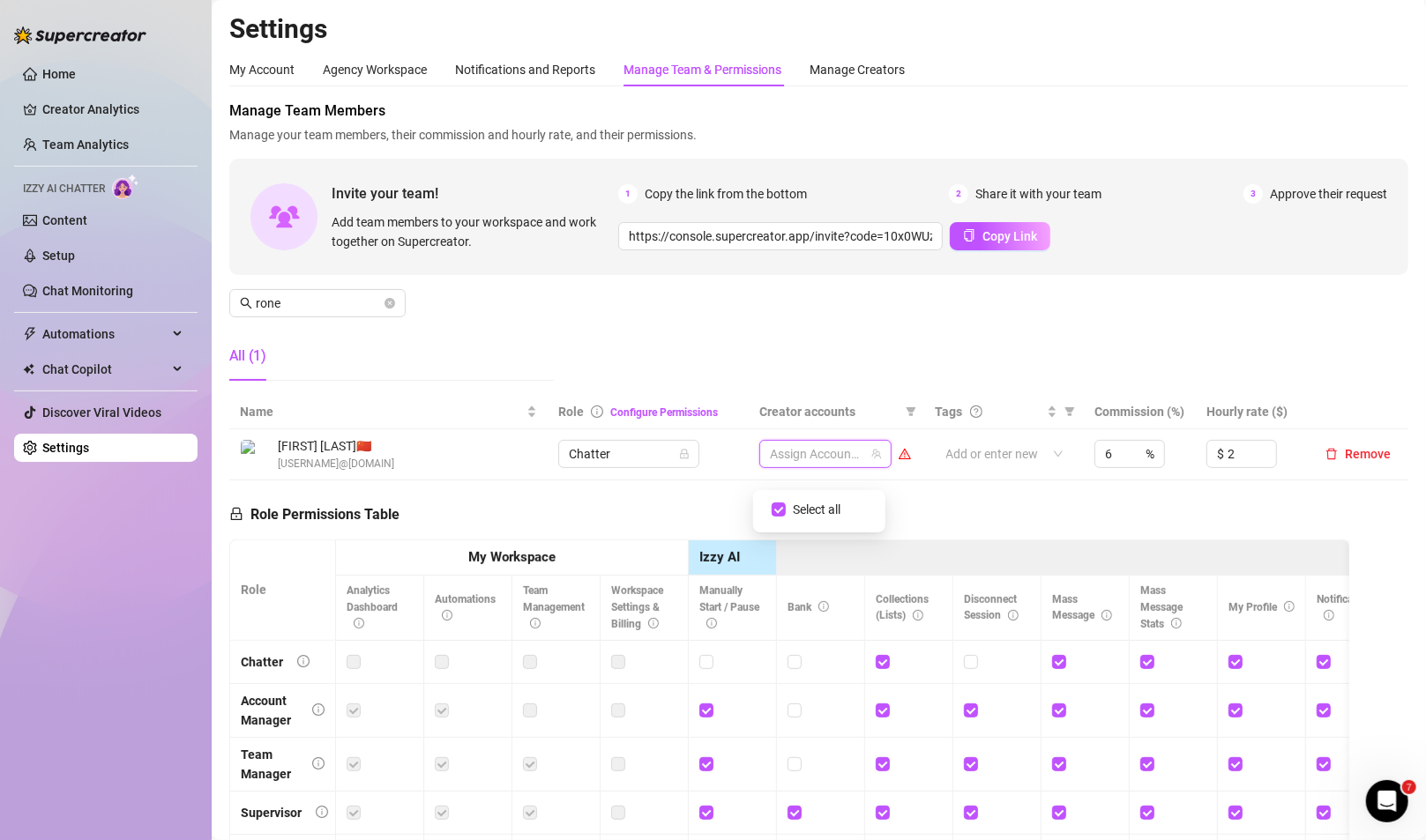 drag, startPoint x: 961, startPoint y: 504, endPoint x: 996, endPoint y: 494, distance: 36.400549 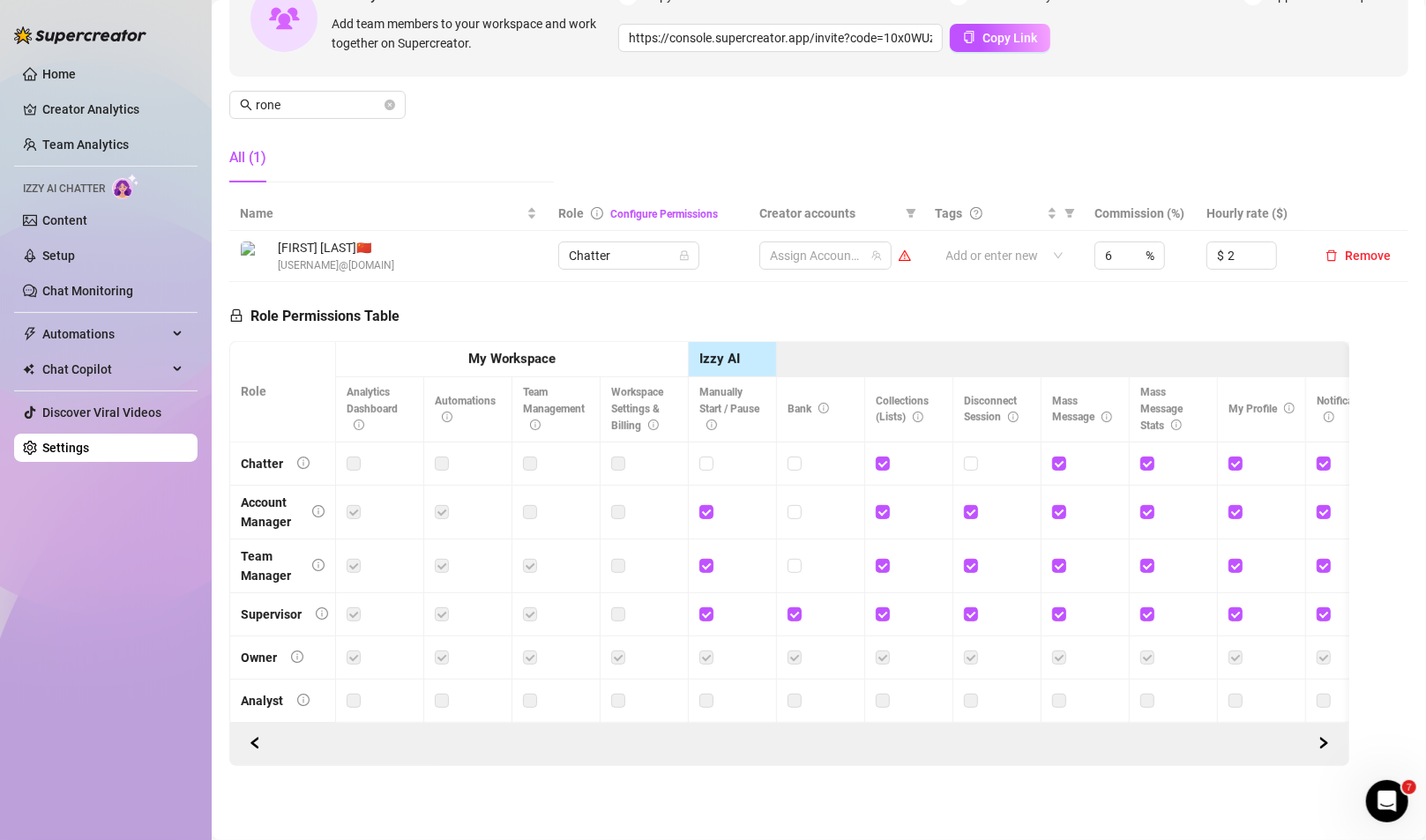 scroll, scrollTop: 0, scrollLeft: 0, axis: both 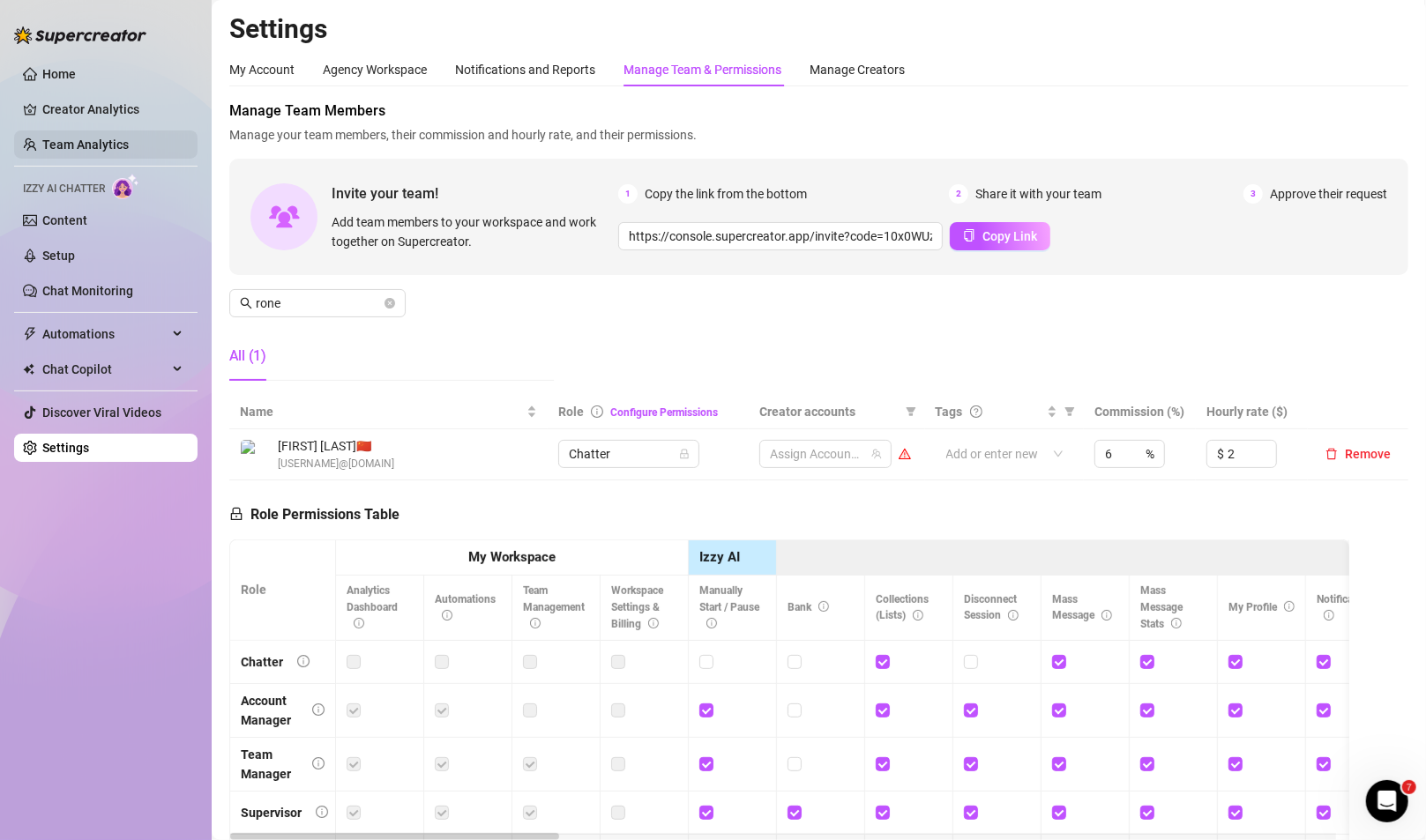 drag, startPoint x: 92, startPoint y: 143, endPoint x: 144, endPoint y: 159, distance: 54.40588 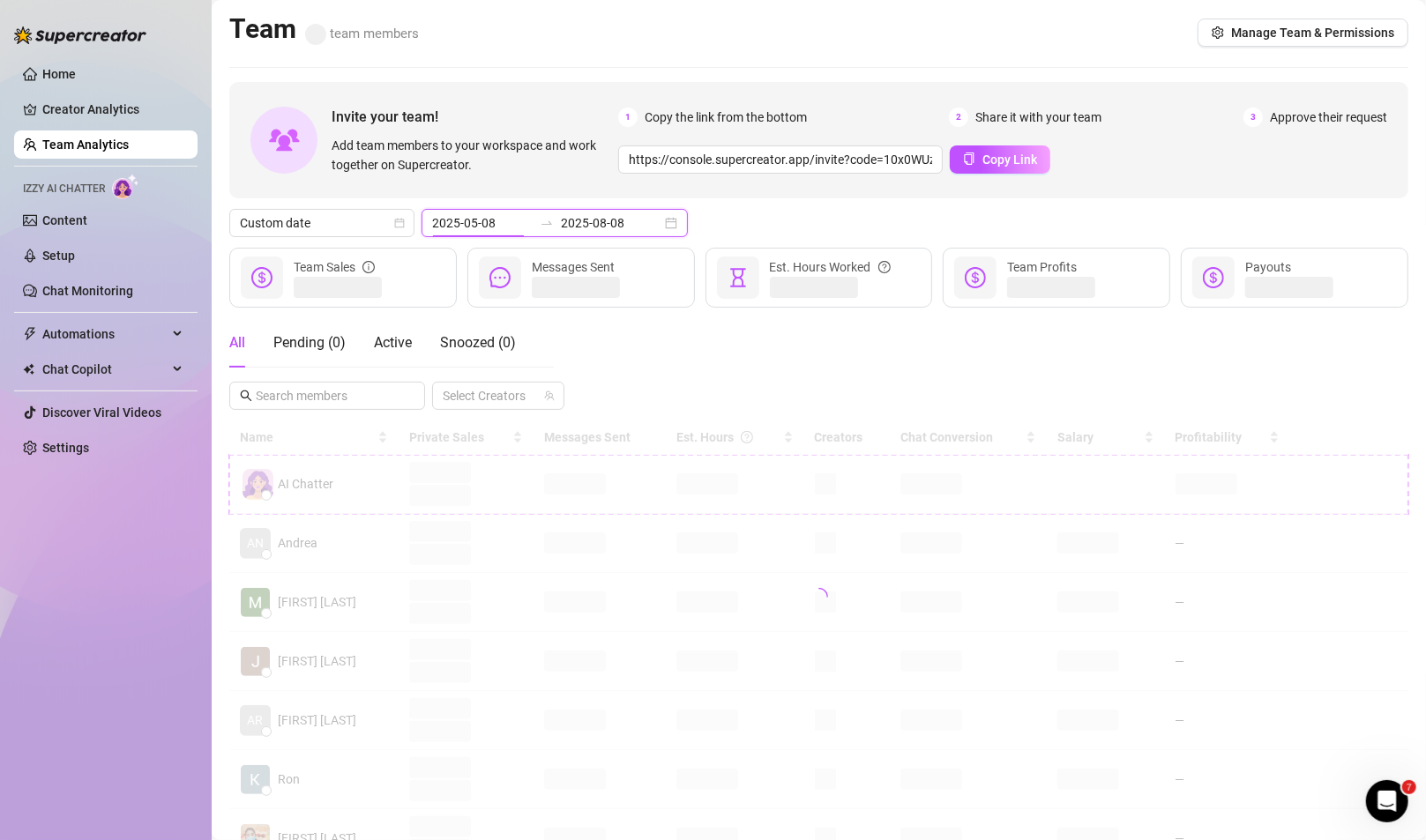 click on "2025-05-08" at bounding box center (482, 223) 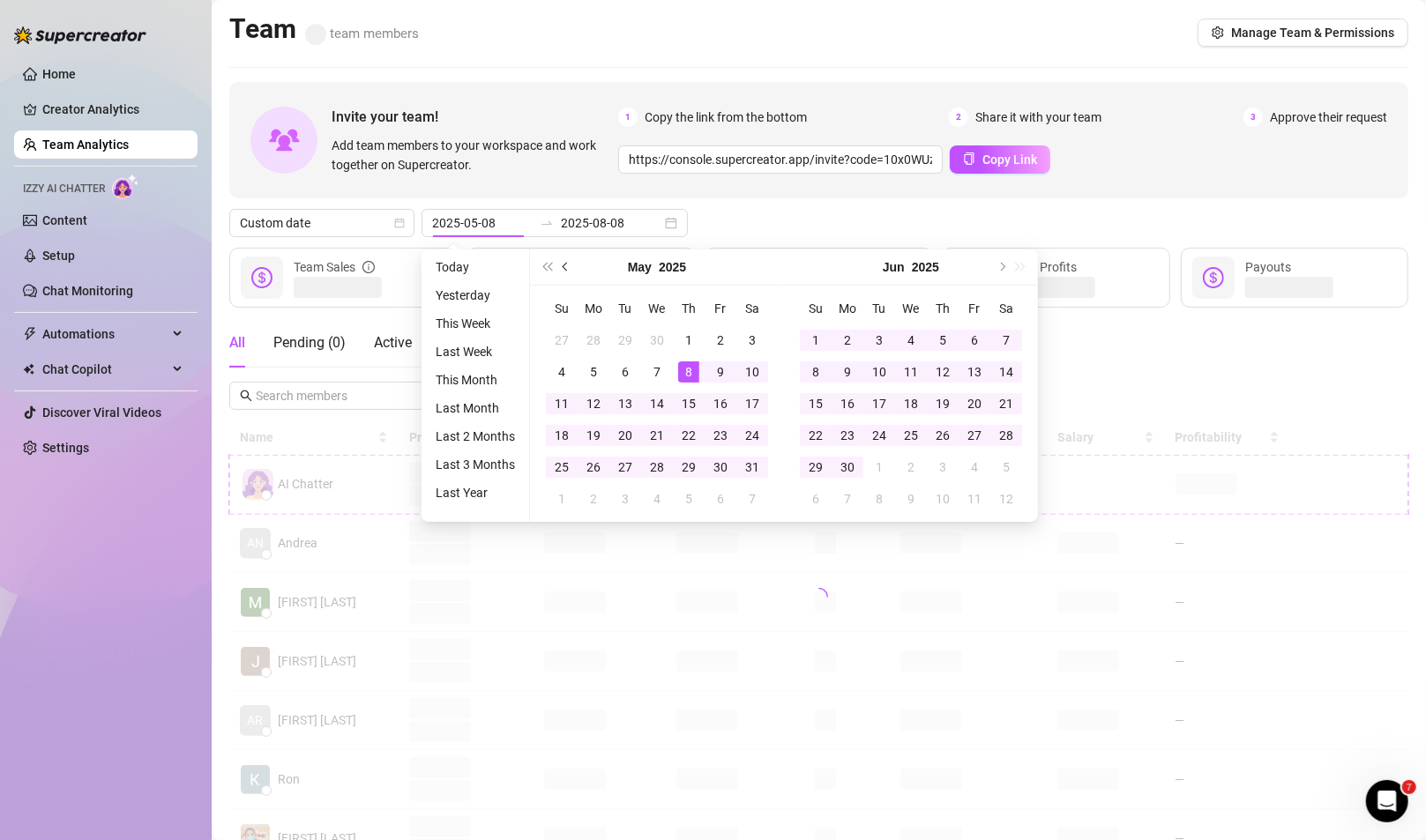 click at bounding box center [567, 267] 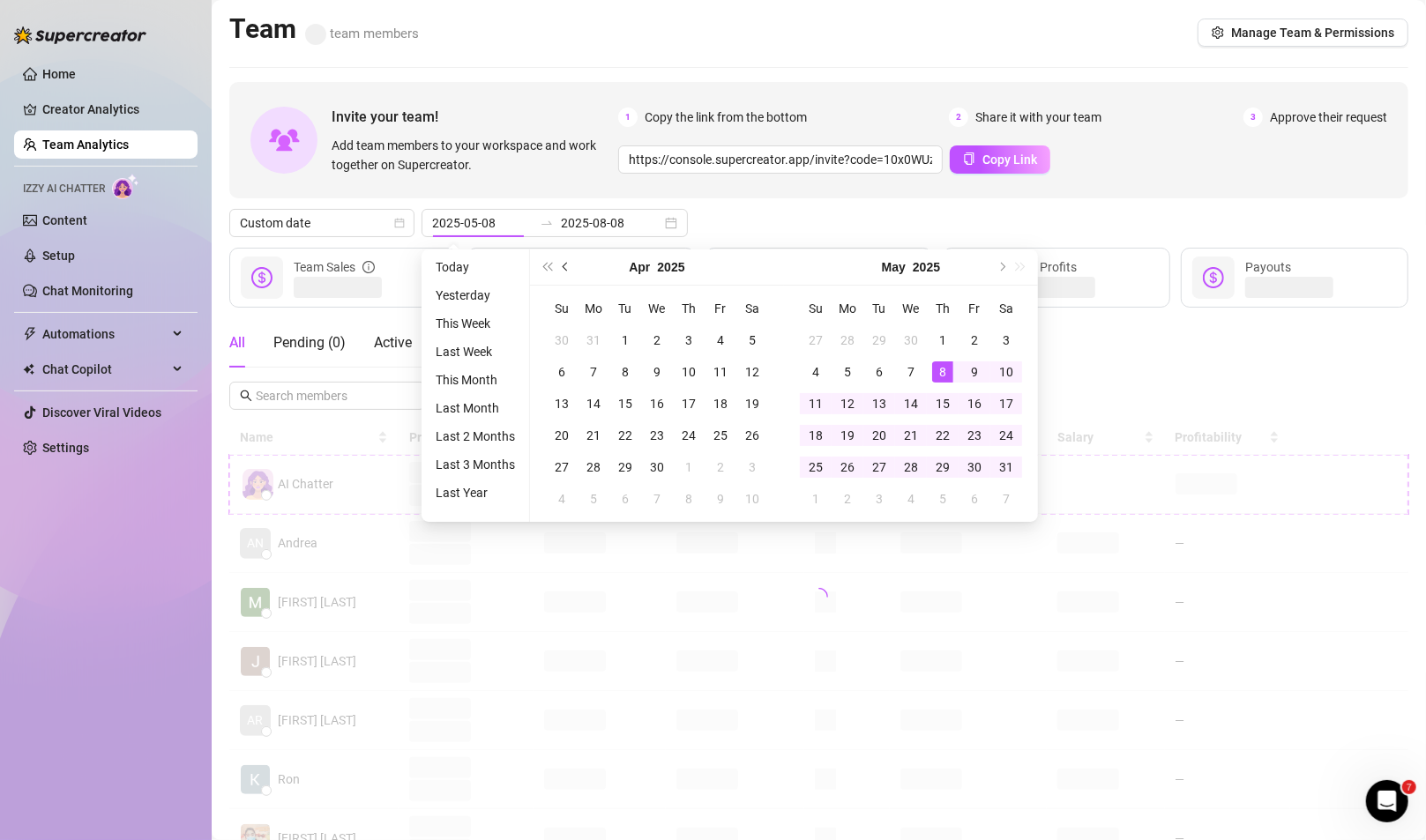 click at bounding box center (567, 267) 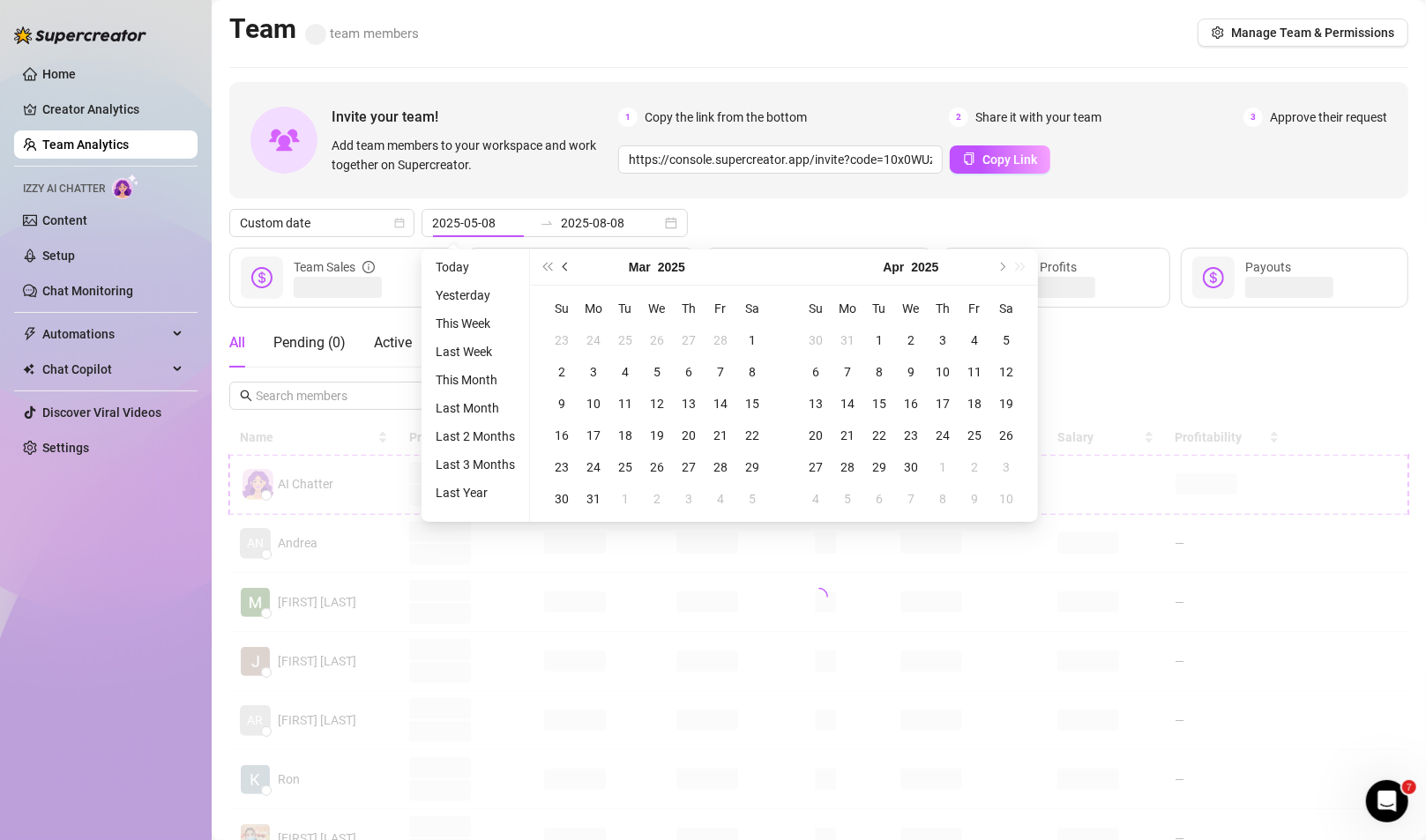 click at bounding box center [567, 267] 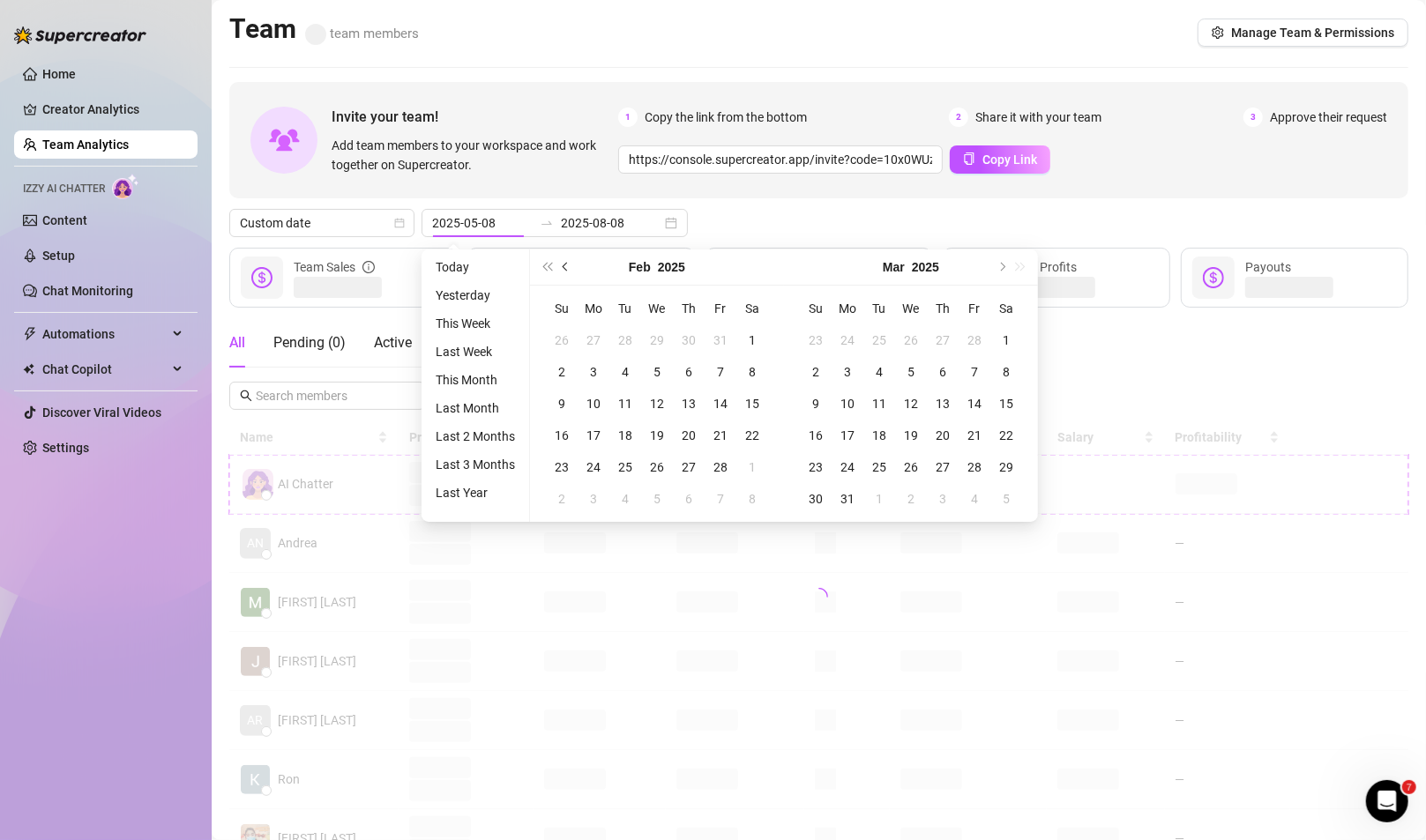 click at bounding box center [567, 267] 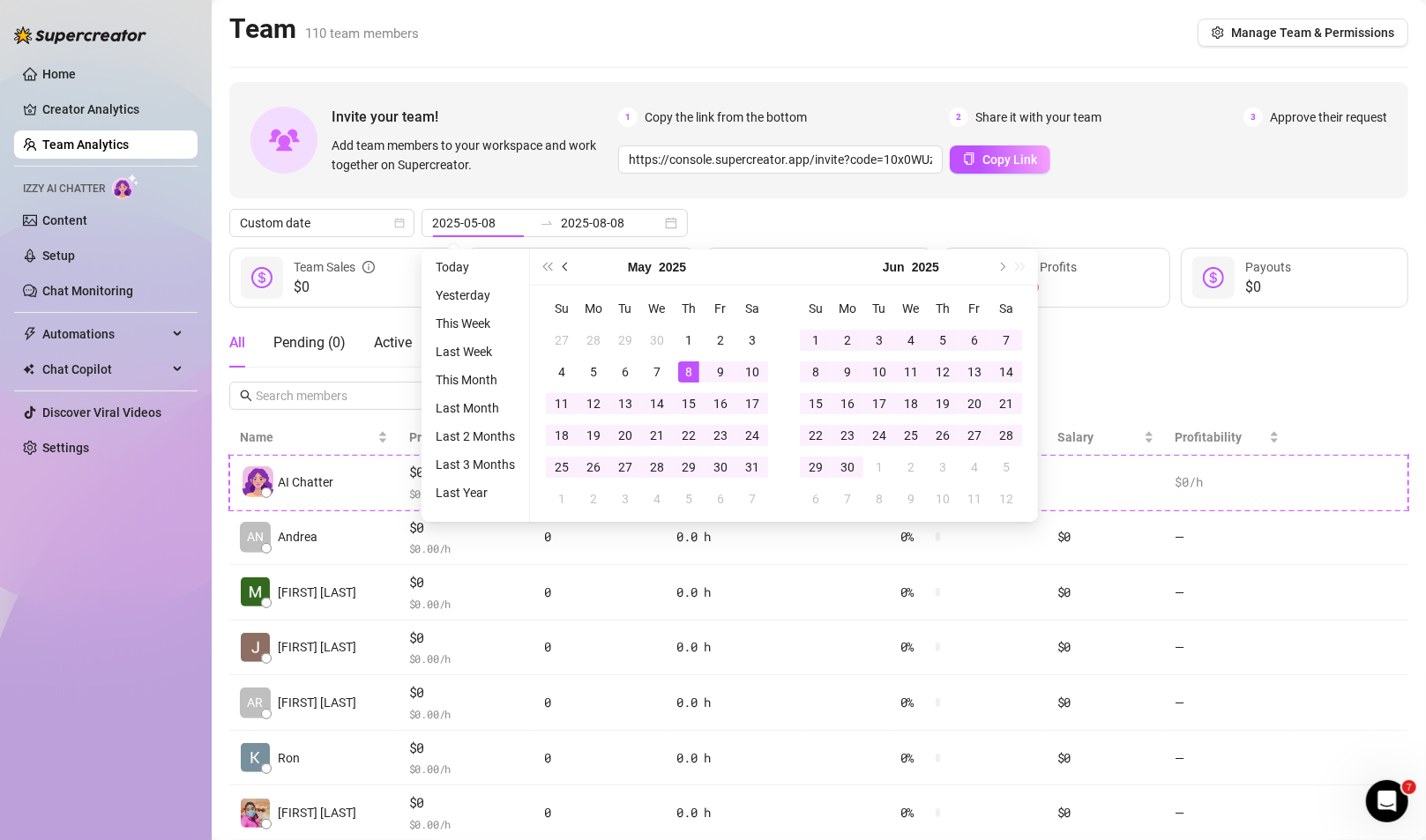 click at bounding box center (566, 267) 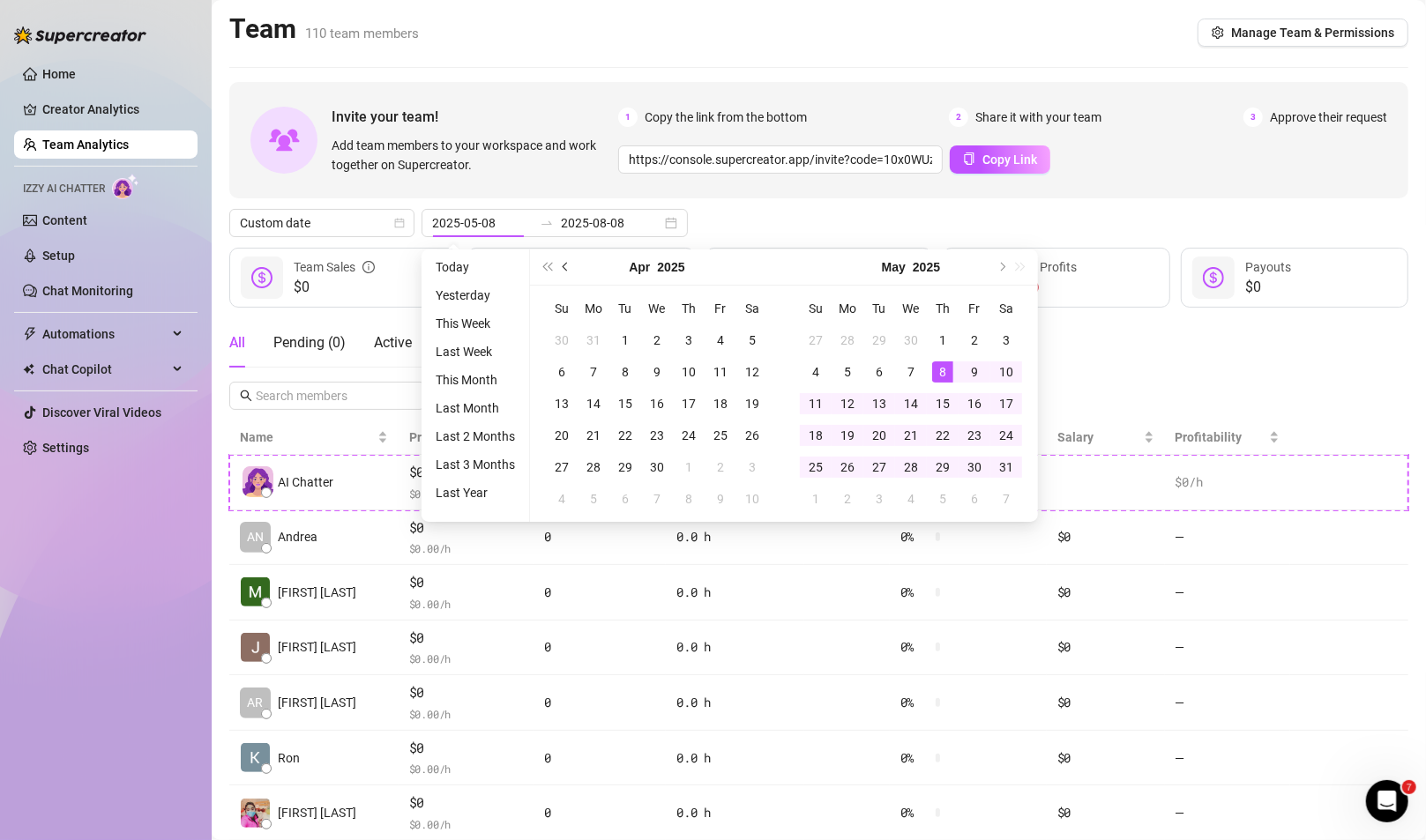 click at bounding box center [566, 267] 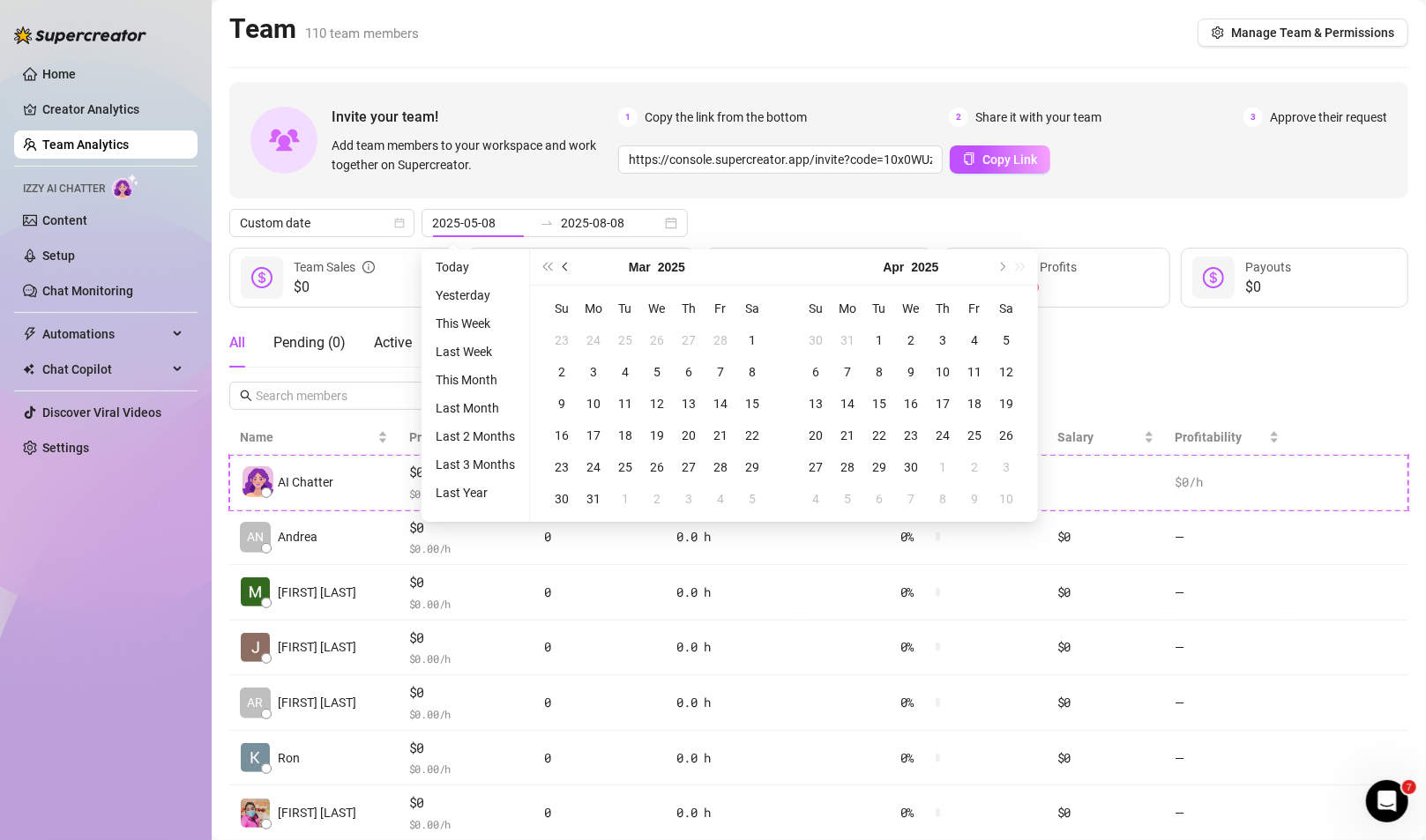 click at bounding box center [566, 267] 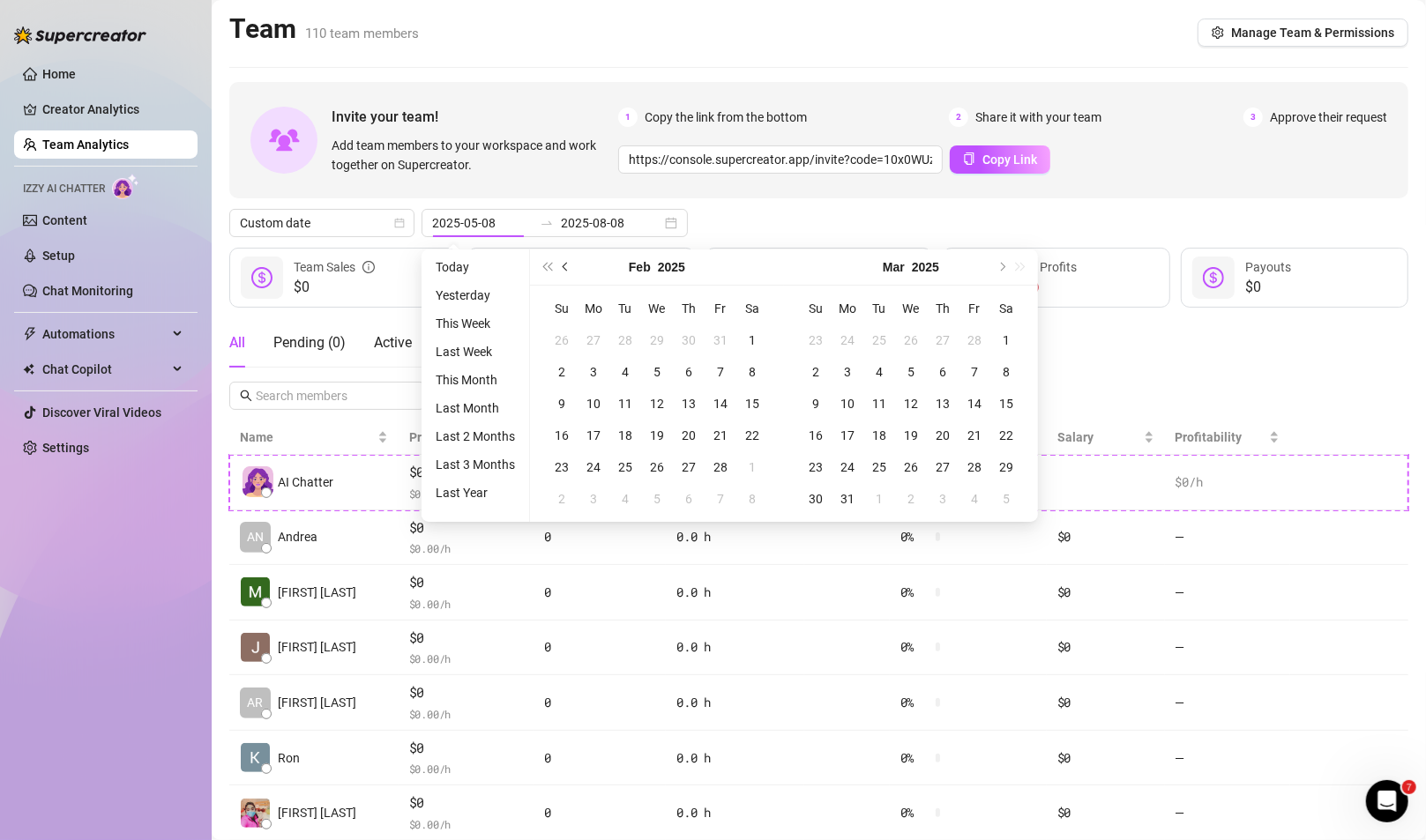 click at bounding box center (566, 267) 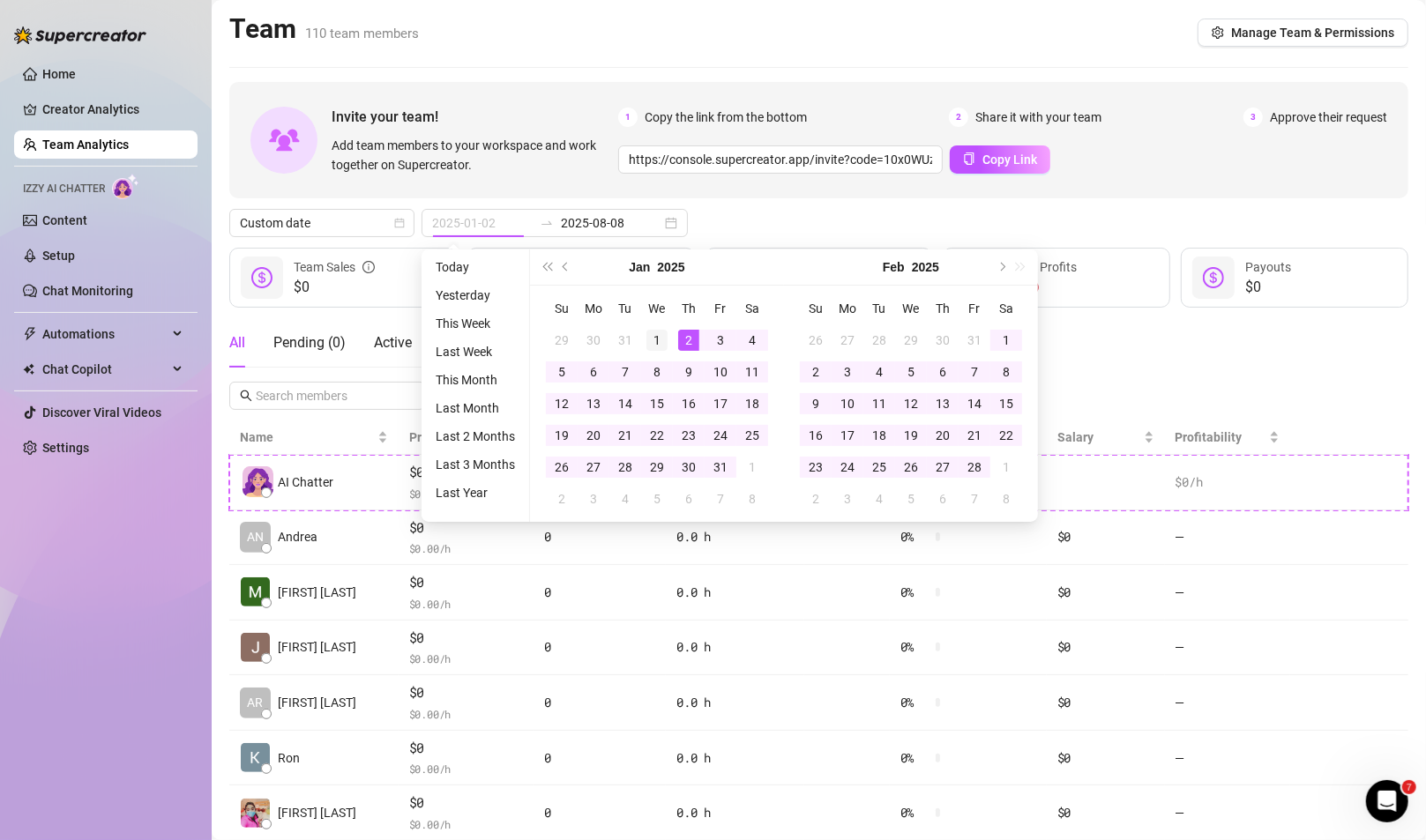 type on "[DATE]" 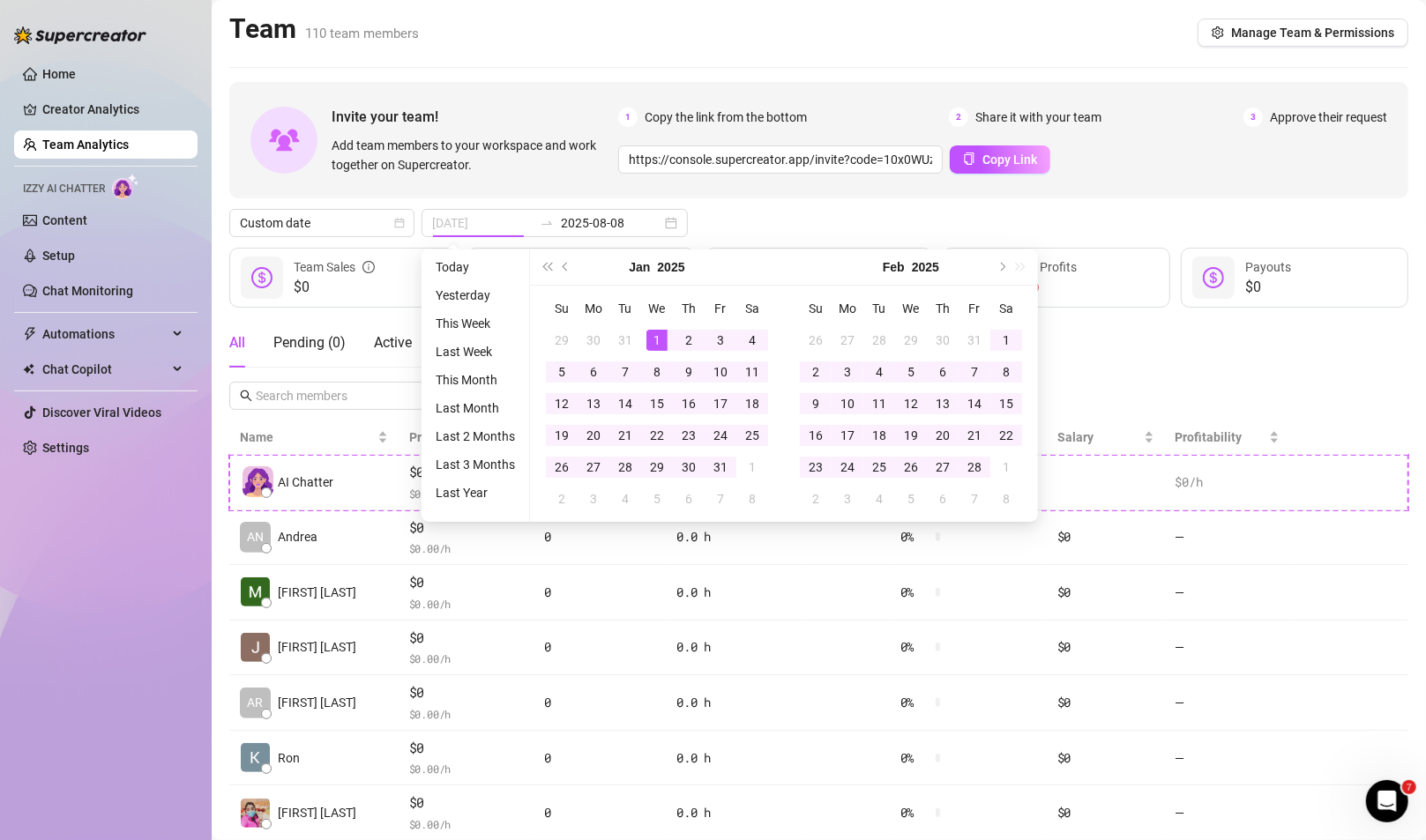 click on "1" at bounding box center (657, 340) 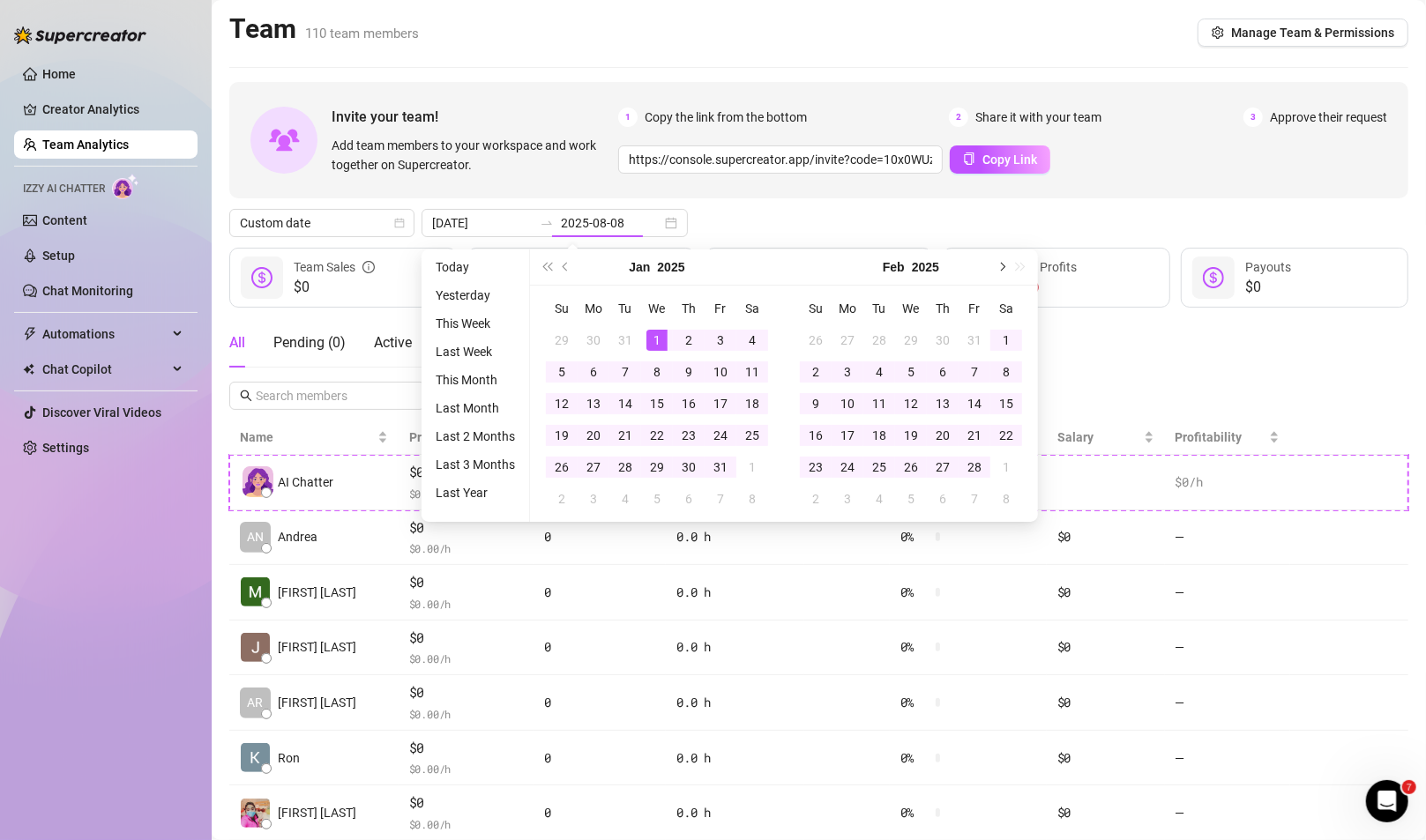 click at bounding box center (1001, 267) 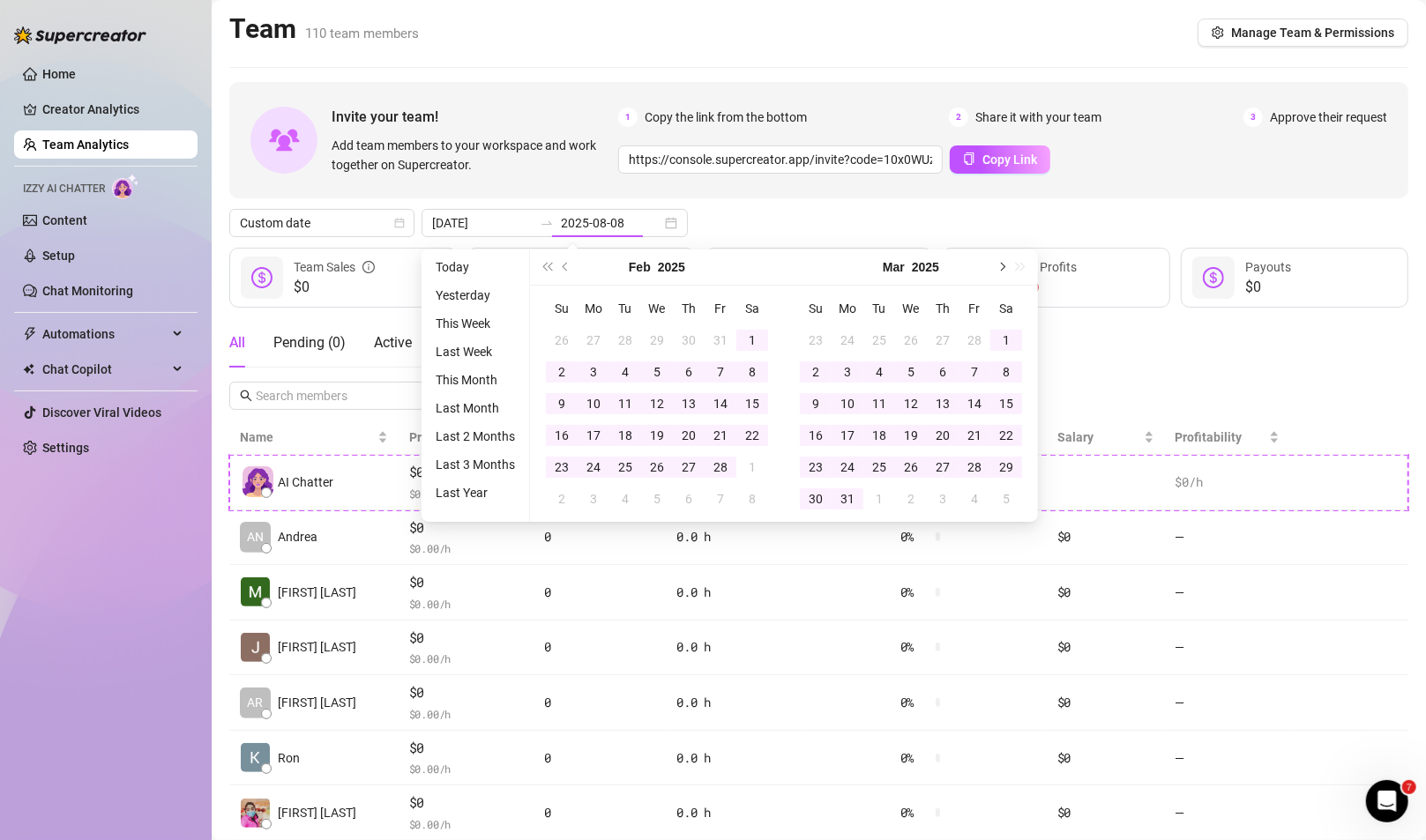 click at bounding box center [1001, 267] 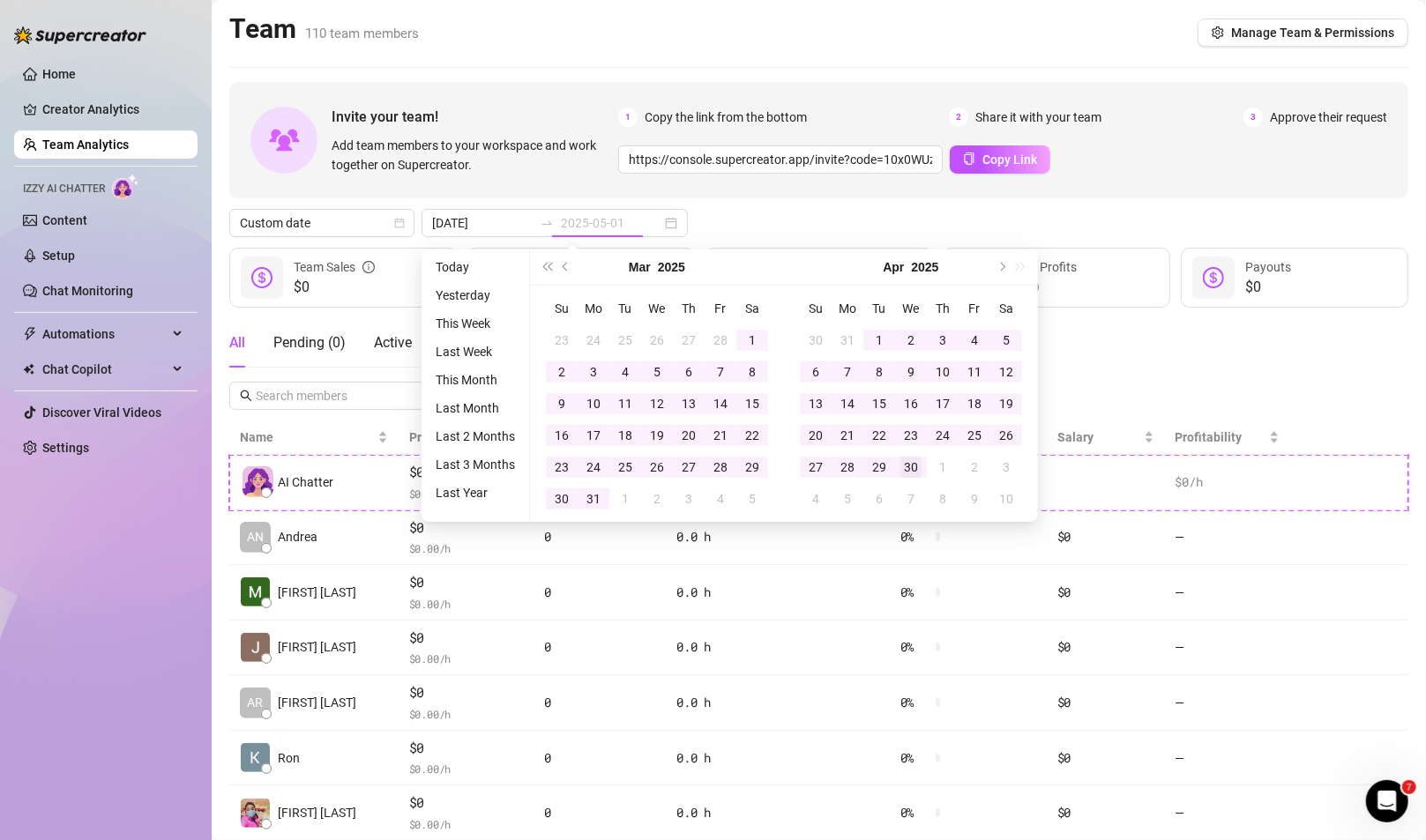 type on "2025-04-30" 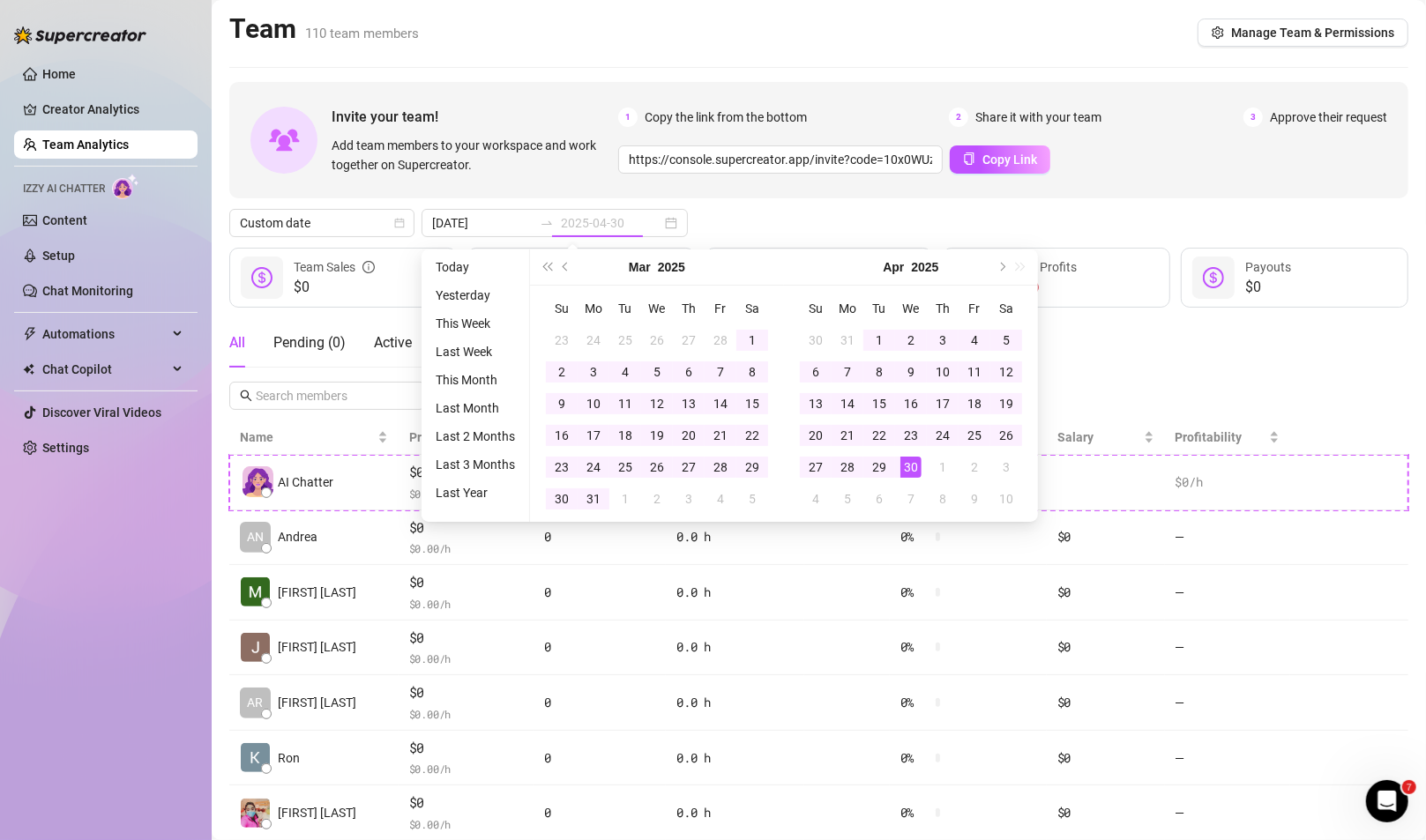 click on "30" at bounding box center [911, 467] 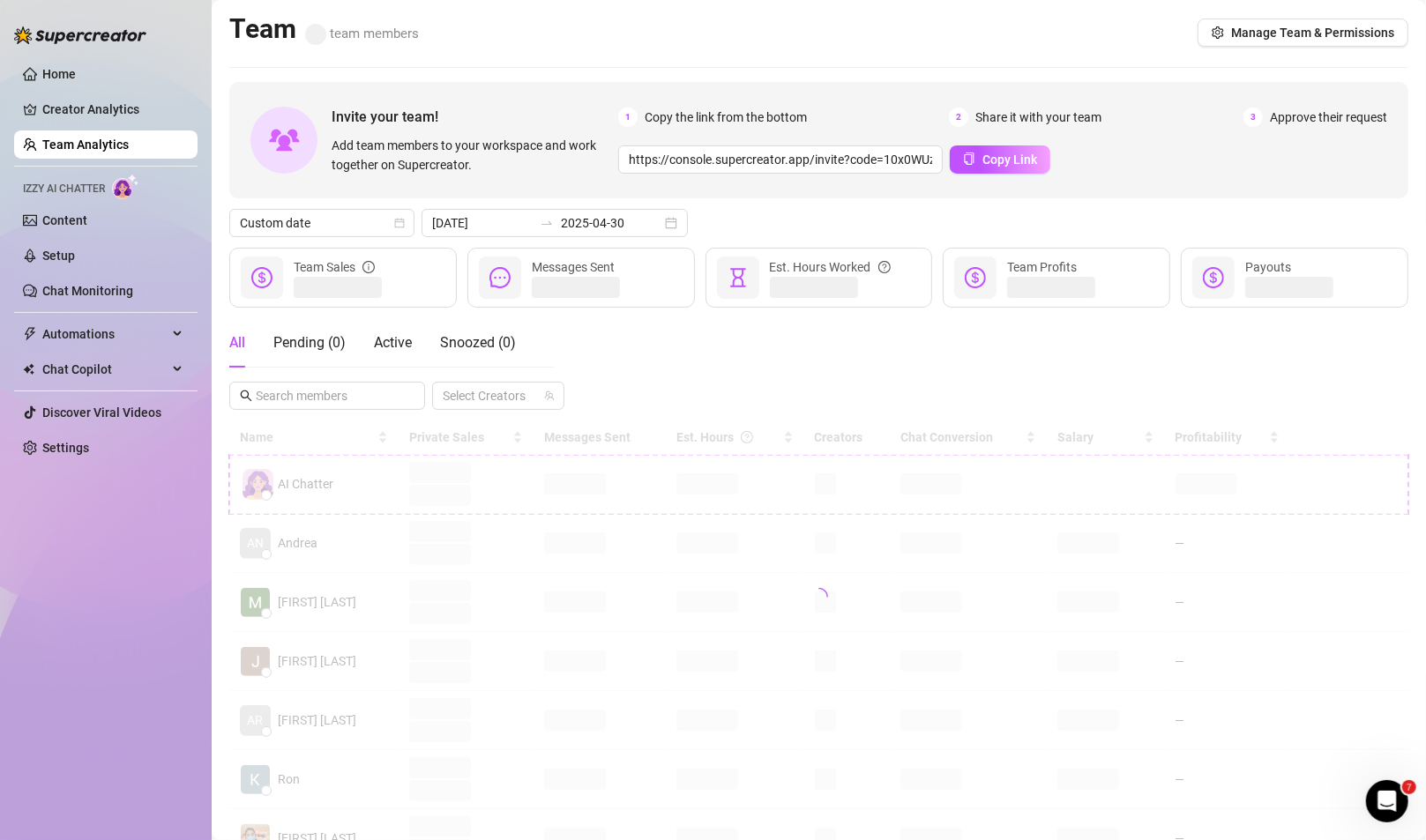 click on "Home Creator Analytics   Team Analytics Izzy AI Chatter Content Setup Chat Monitoring Automations Chat Copilot Discover Viral Videos Settings Izzy AI Chatter" at bounding box center [106, 412] 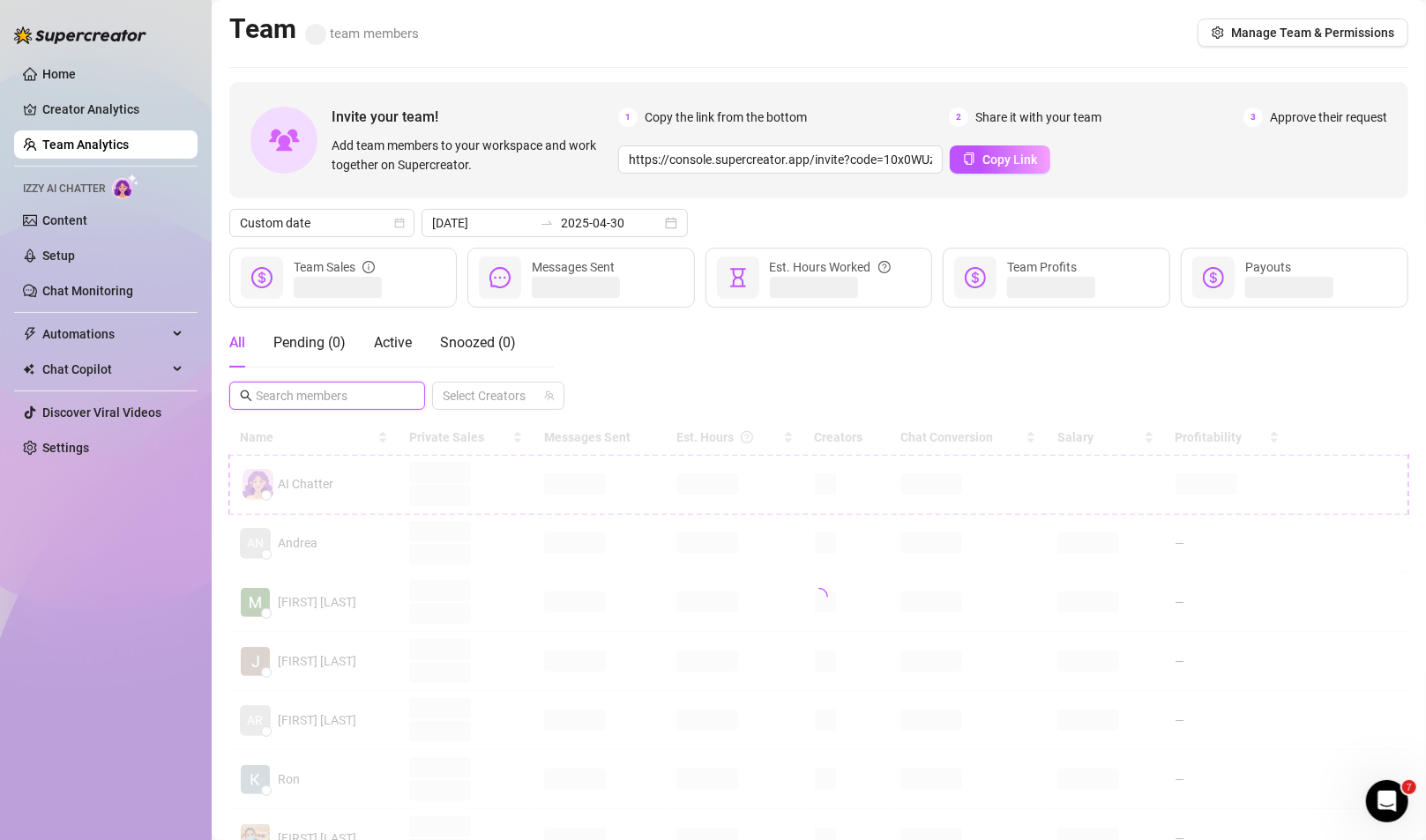 click at bounding box center [328, 396] 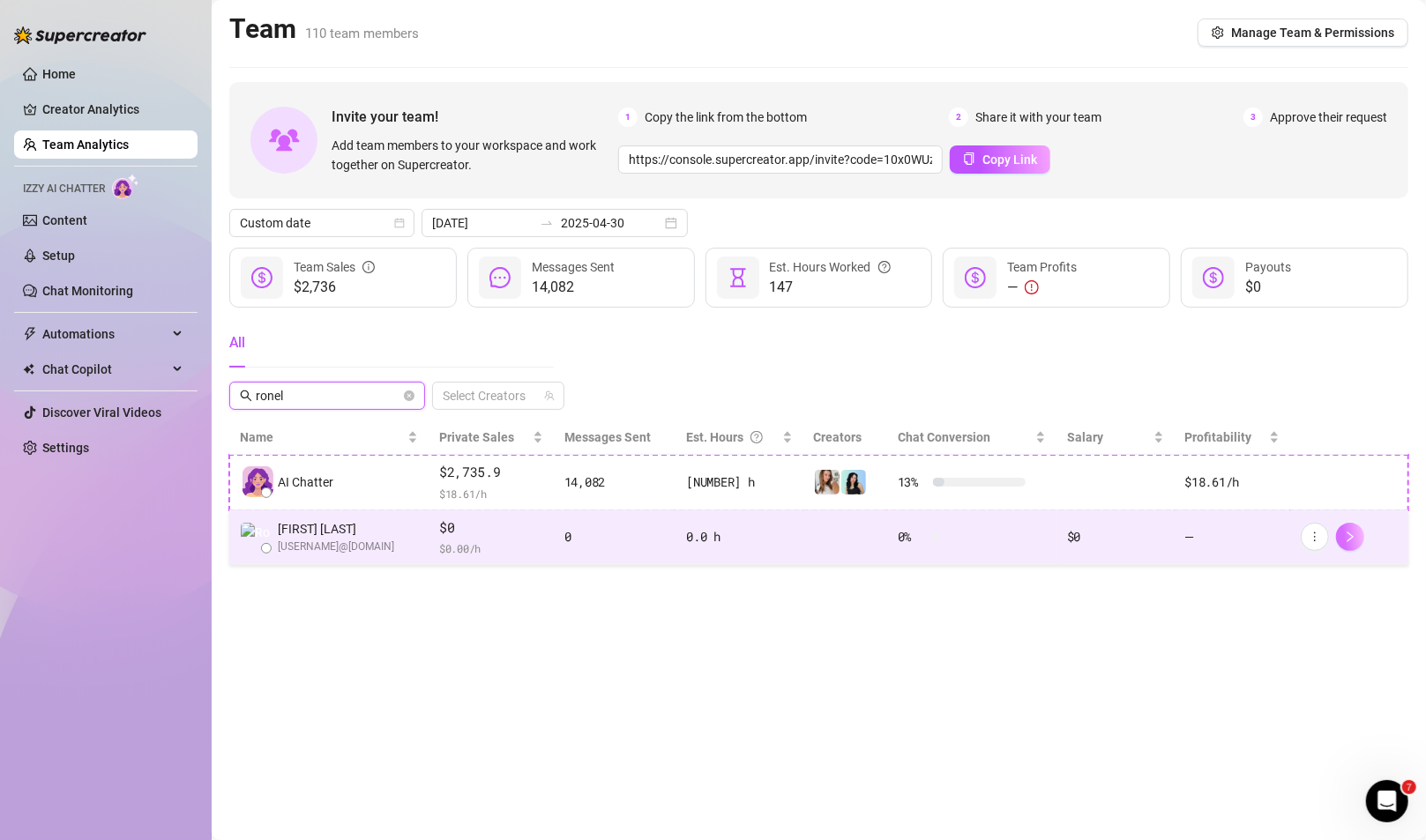 type on "ronel" 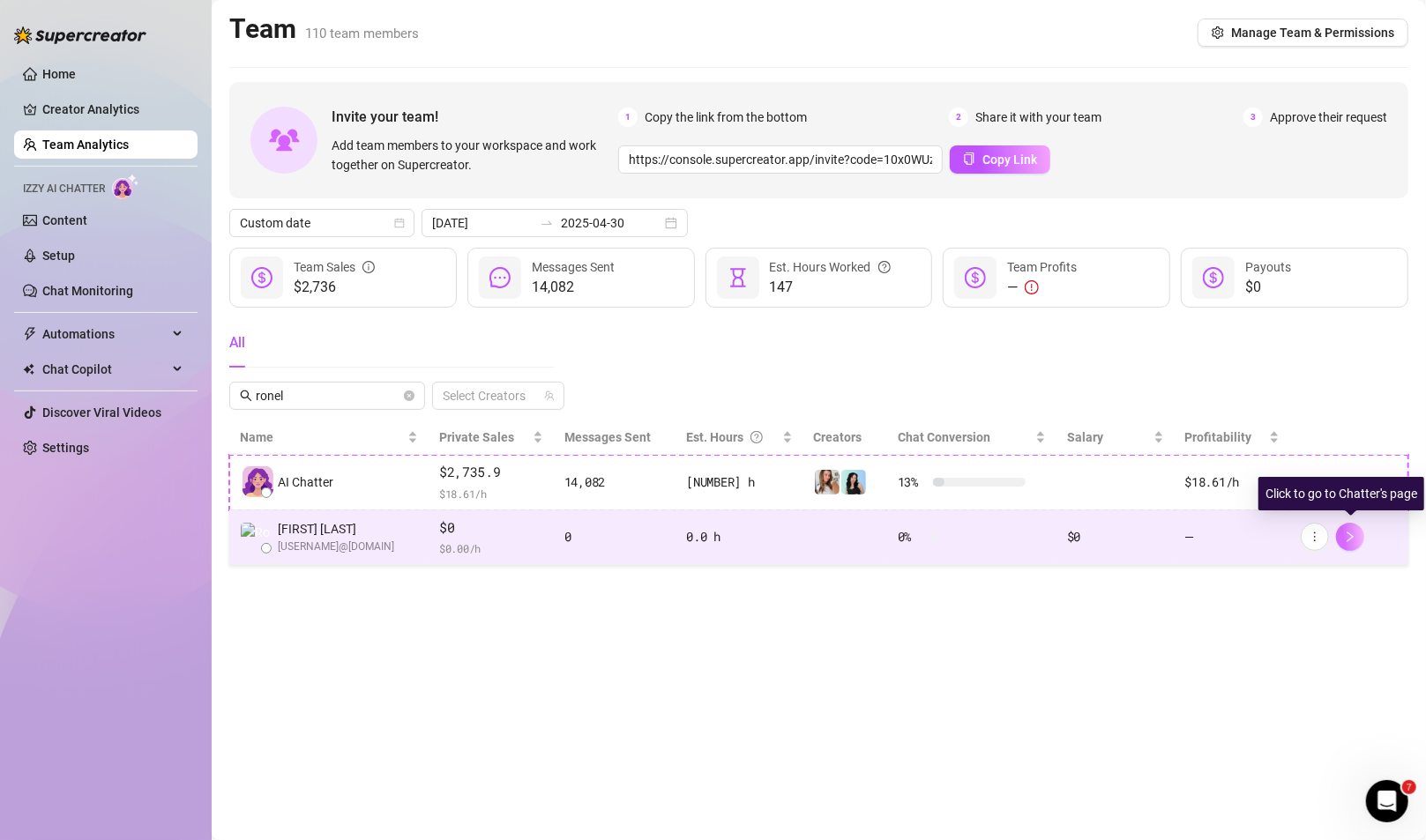 click 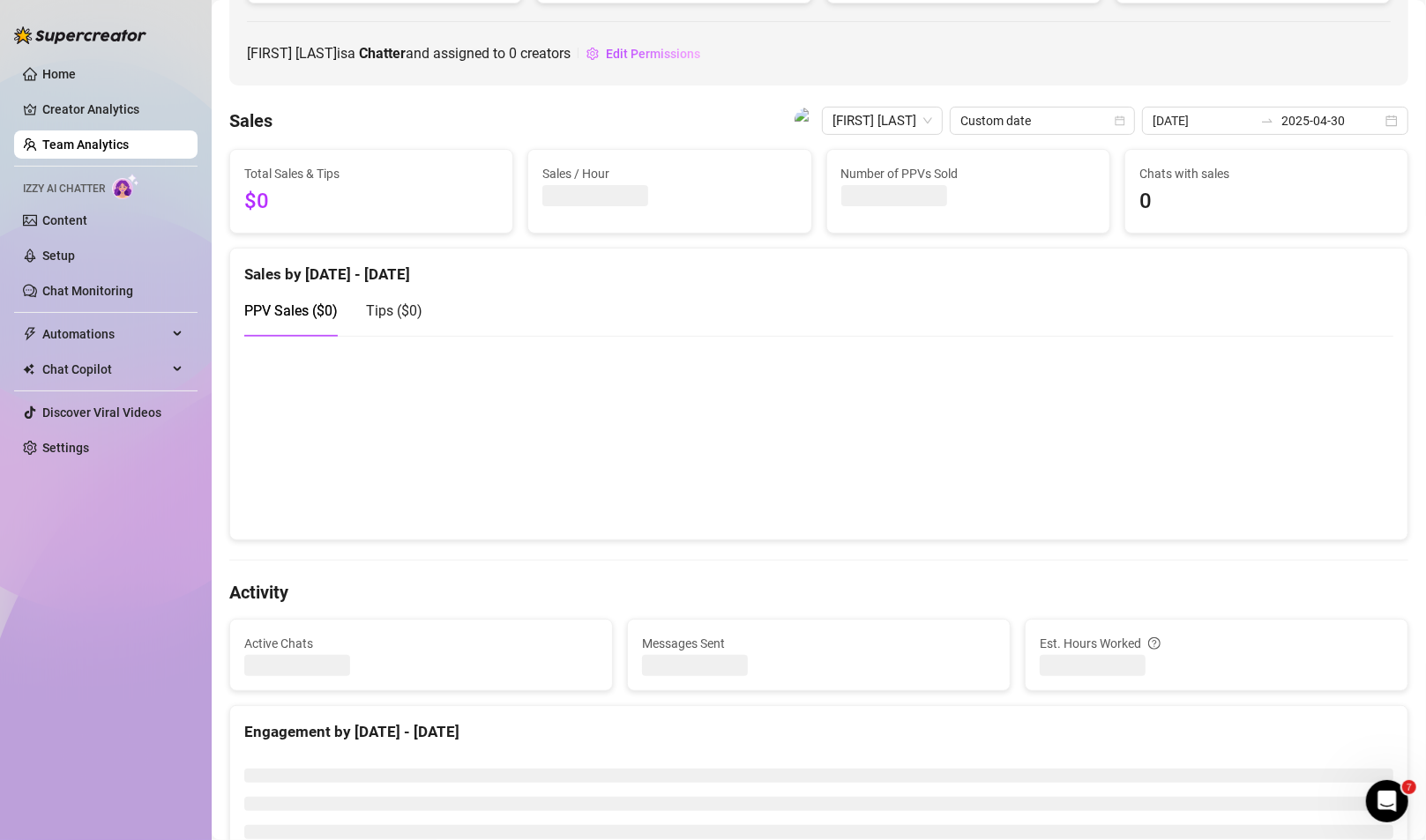 scroll, scrollTop: 353, scrollLeft: 0, axis: vertical 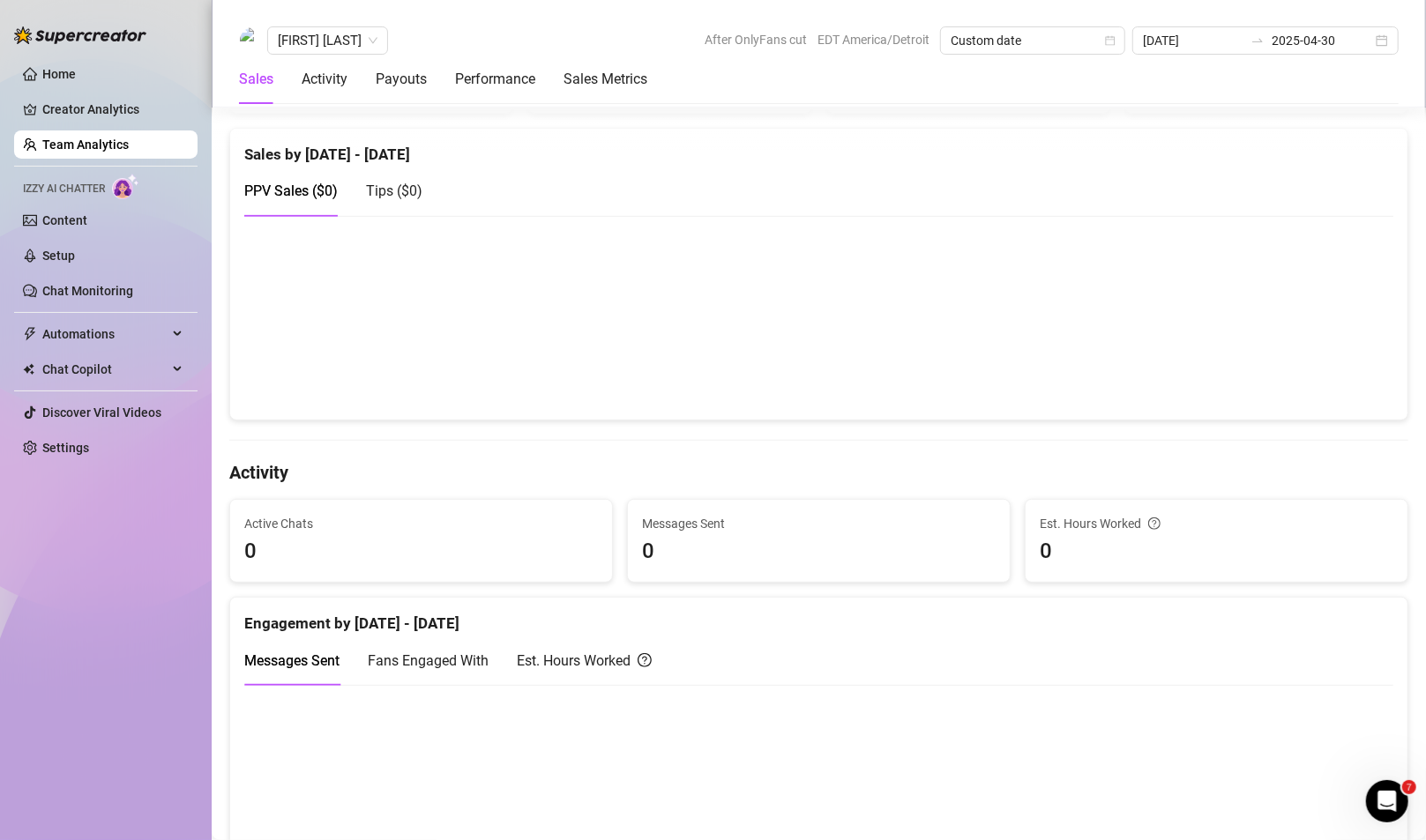 click on "Activity" at bounding box center [818, 472] 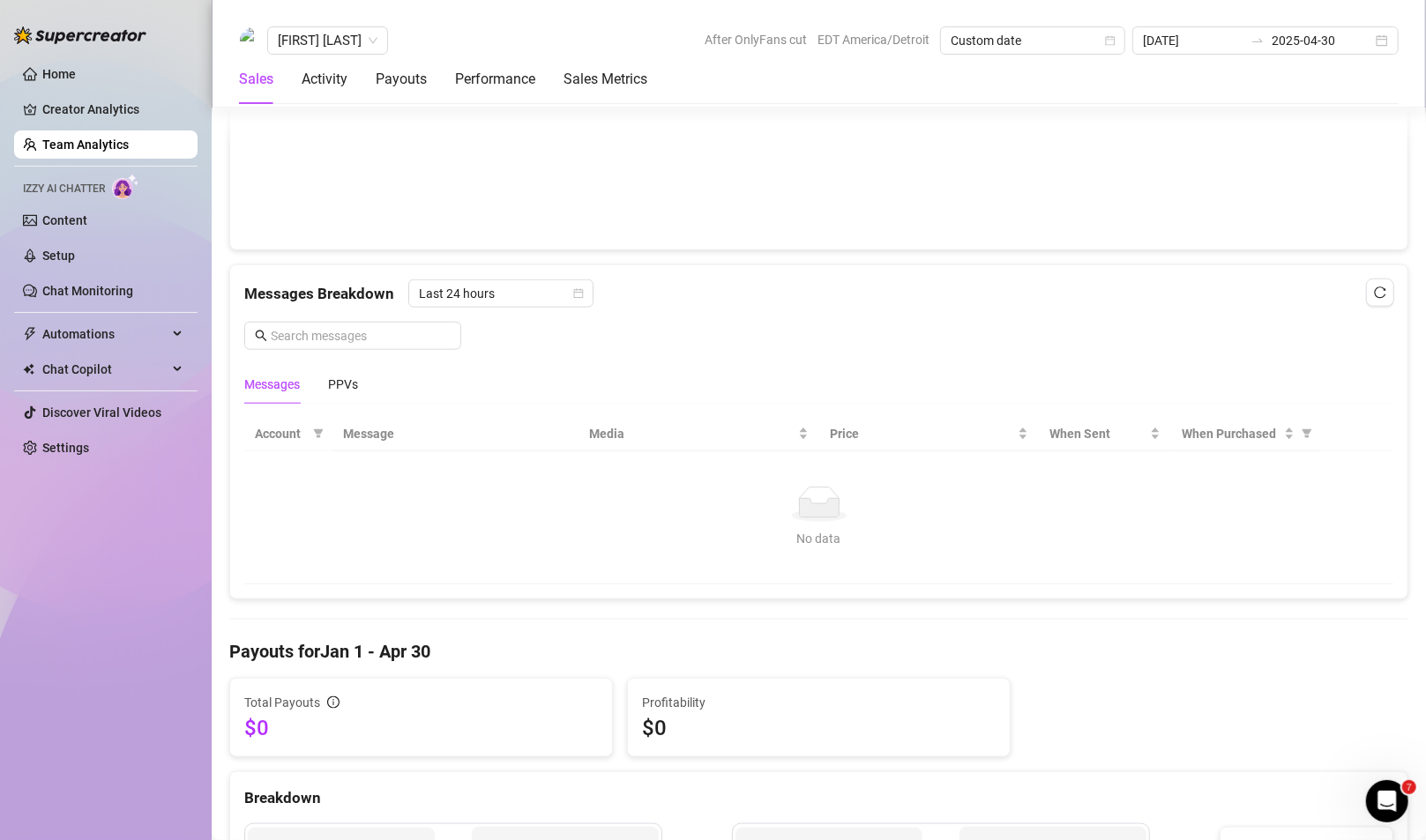 scroll, scrollTop: 1234, scrollLeft: 0, axis: vertical 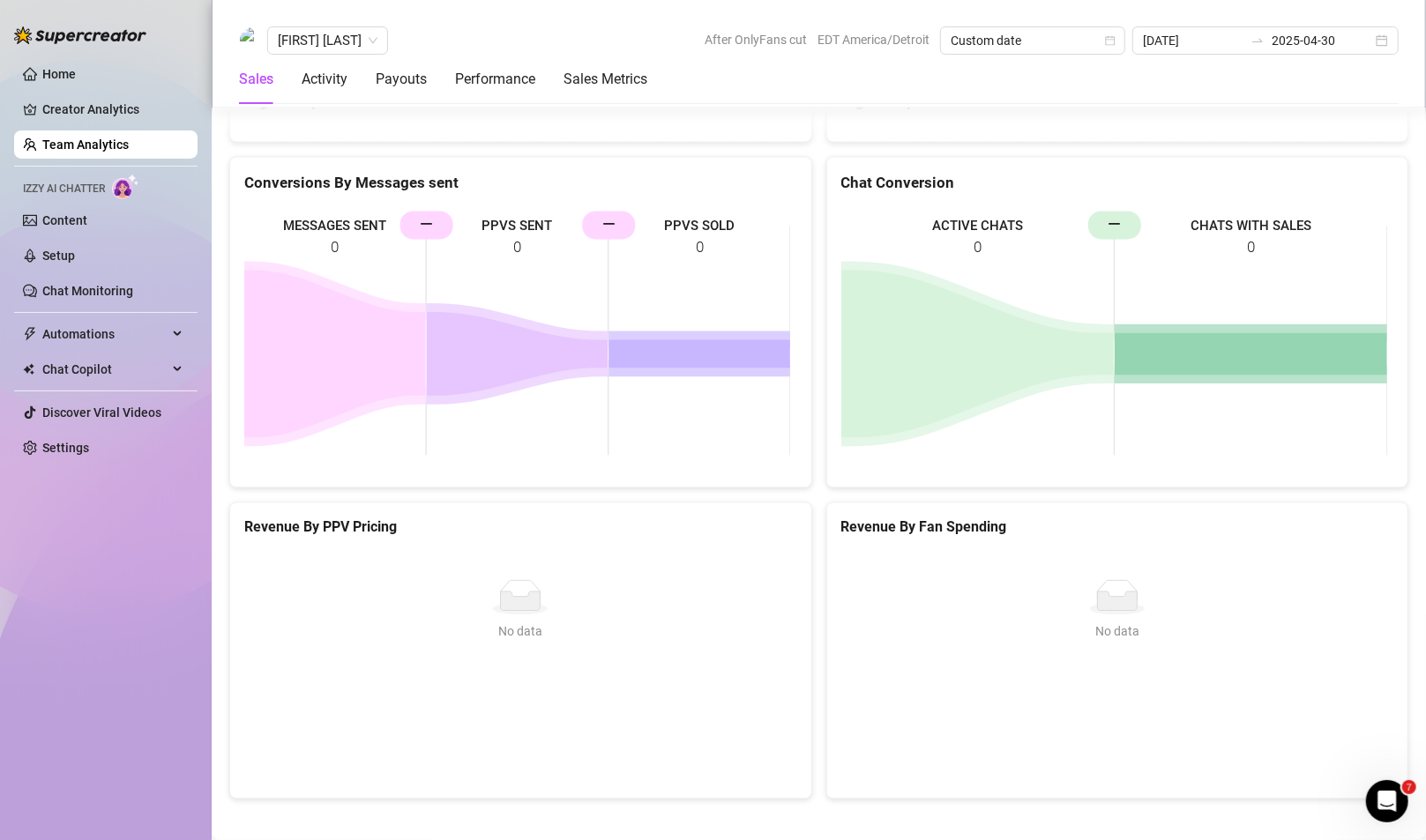 click on "Home Creator Analytics   Team Analytics Izzy AI Chatter Content Setup Chat Monitoring Automations Chat Copilot Discover Viral Videos Settings Izzy AI Chatter" at bounding box center (106, 412) 